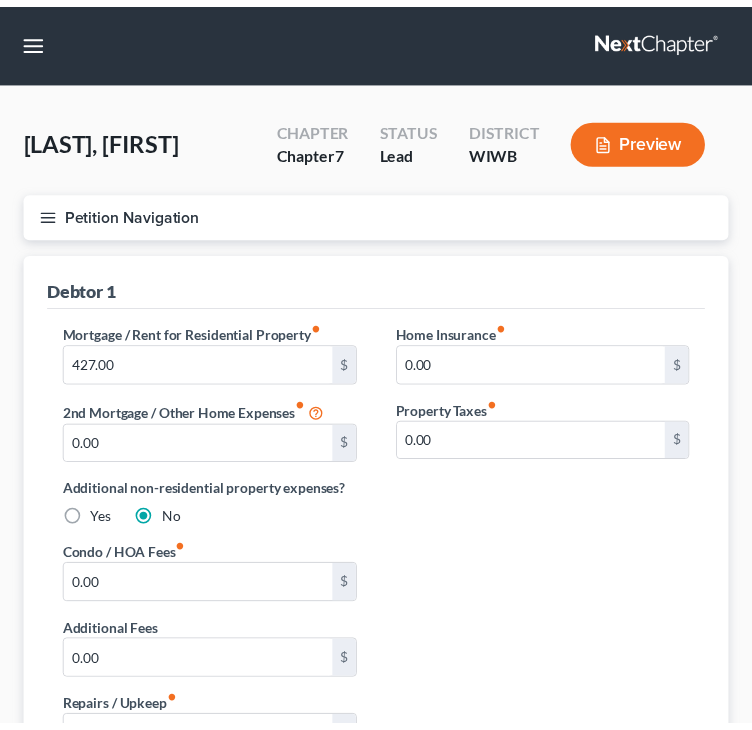 scroll, scrollTop: 0, scrollLeft: 0, axis: both 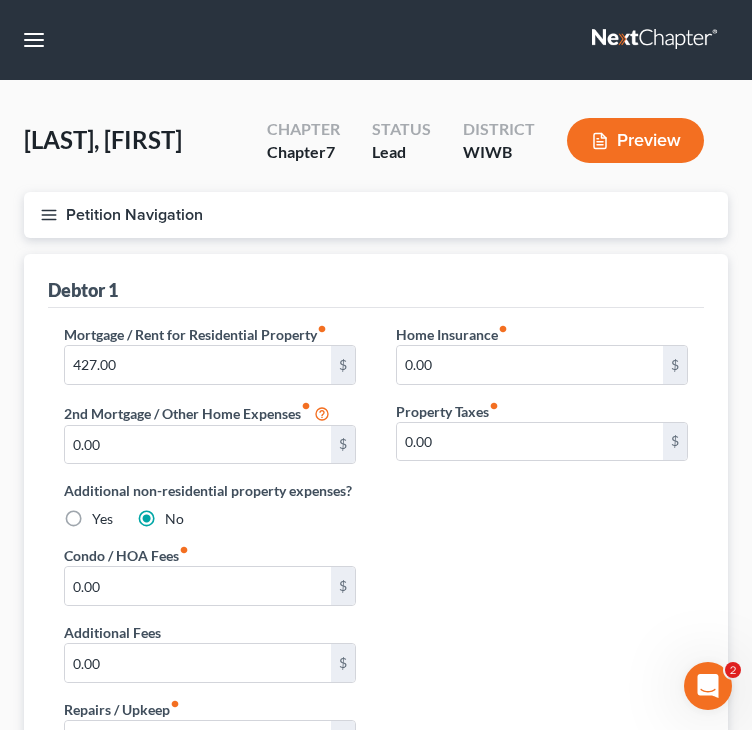 click 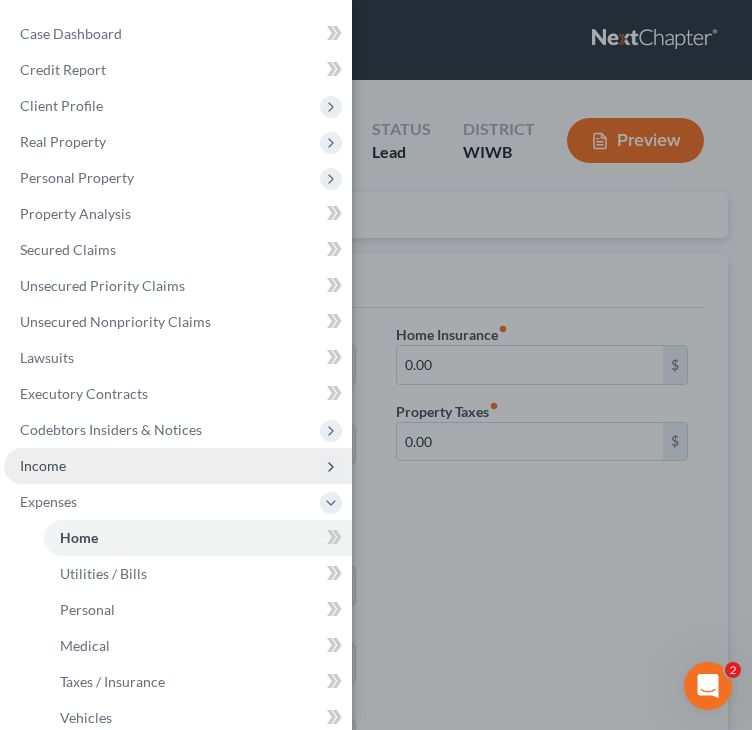 click on "Income" at bounding box center (178, 466) 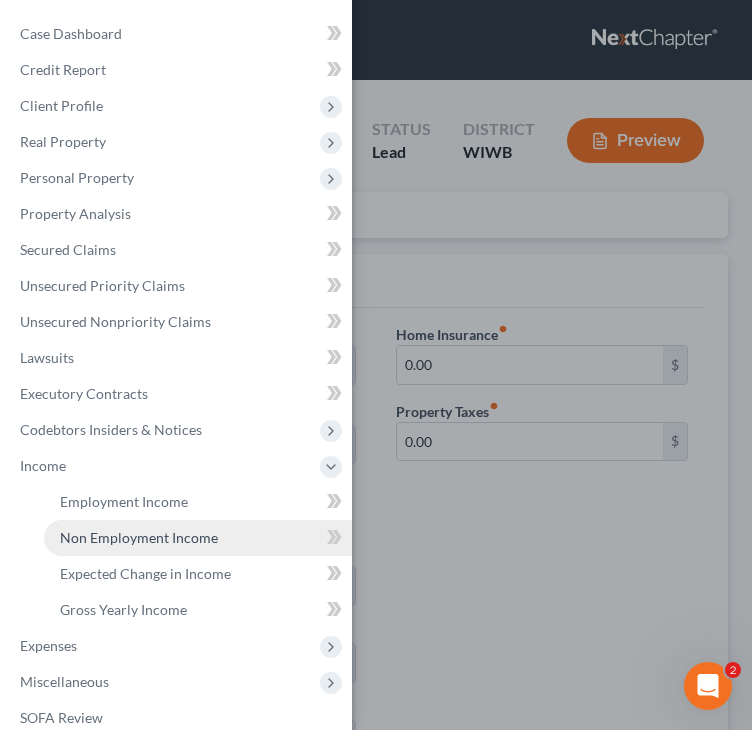click on "Non Employment Income" at bounding box center (198, 538) 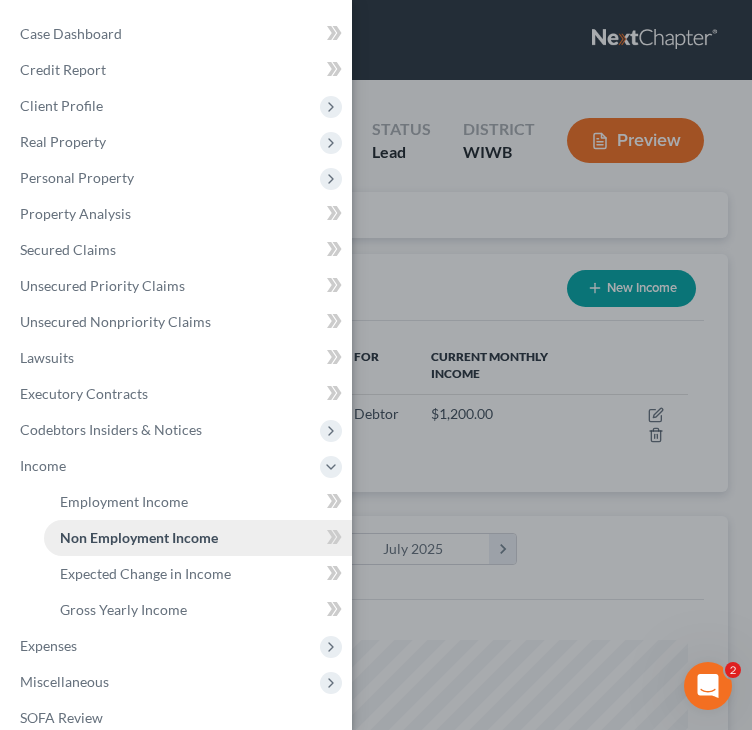 scroll, scrollTop: 999688, scrollLeft: 999336, axis: both 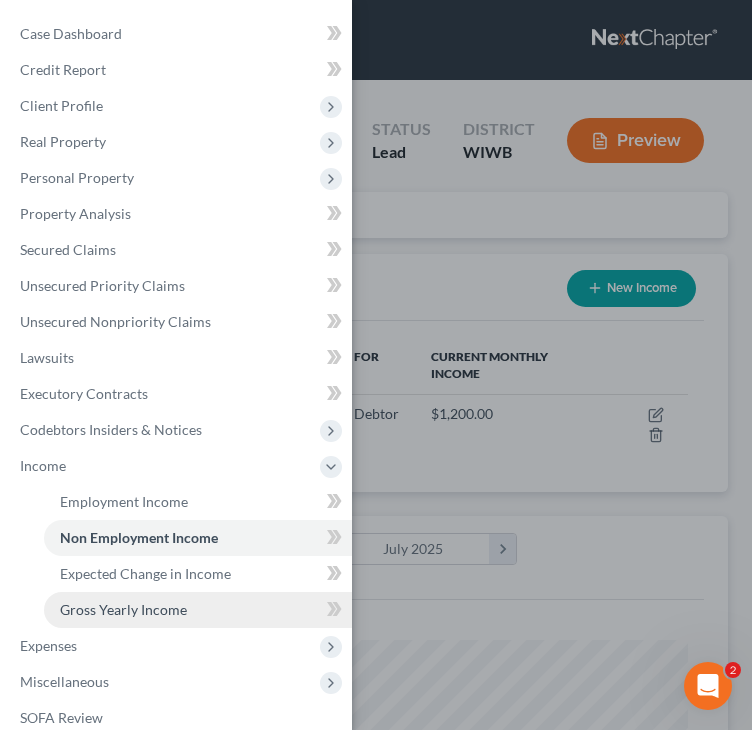 click on "Gross Yearly Income" at bounding box center (198, 610) 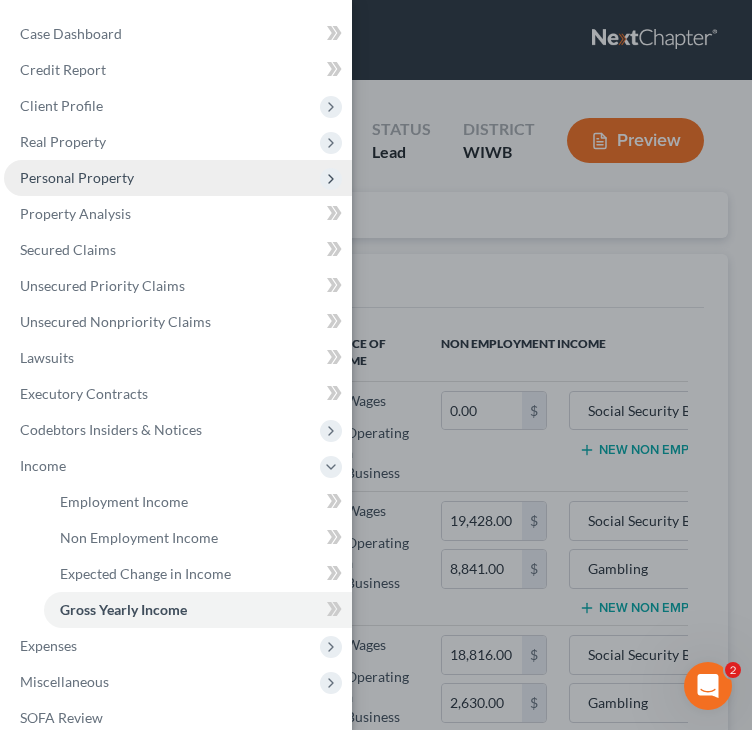 click on "Personal Property" at bounding box center (178, 178) 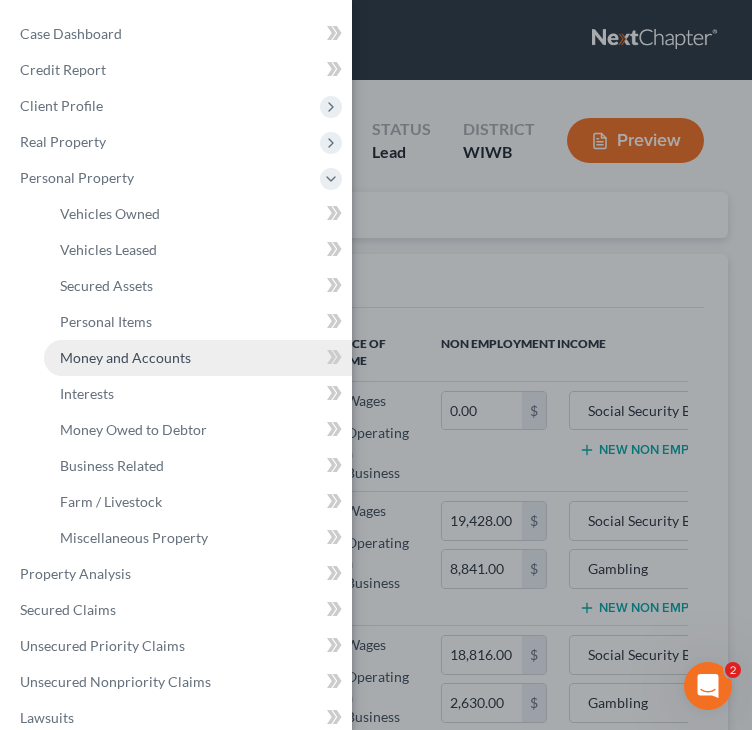 click on "Money and Accounts" at bounding box center (198, 358) 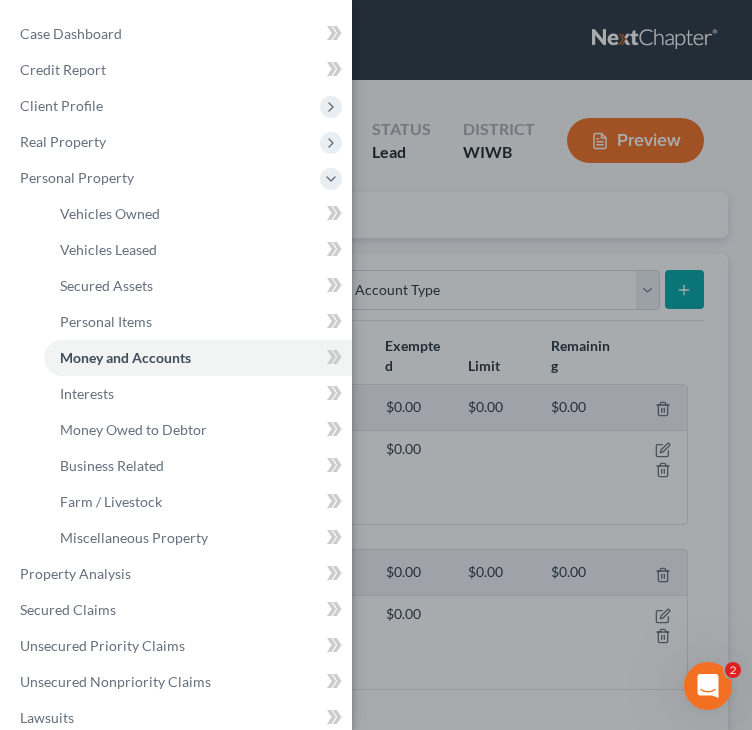 click on "Case Dashboard
Payments
Invoices
Payments
Payments
Credit Report
Client Profile" at bounding box center (376, 365) 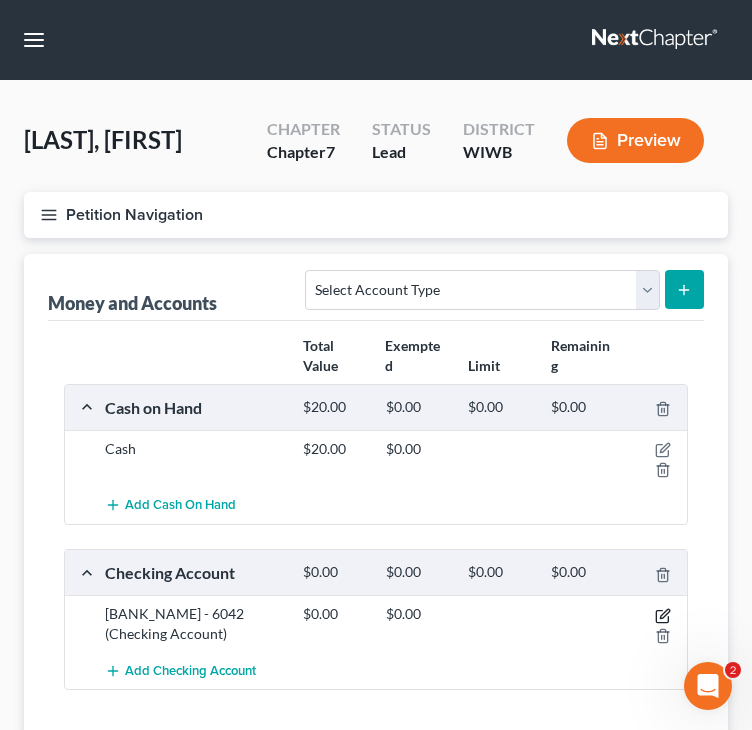 click 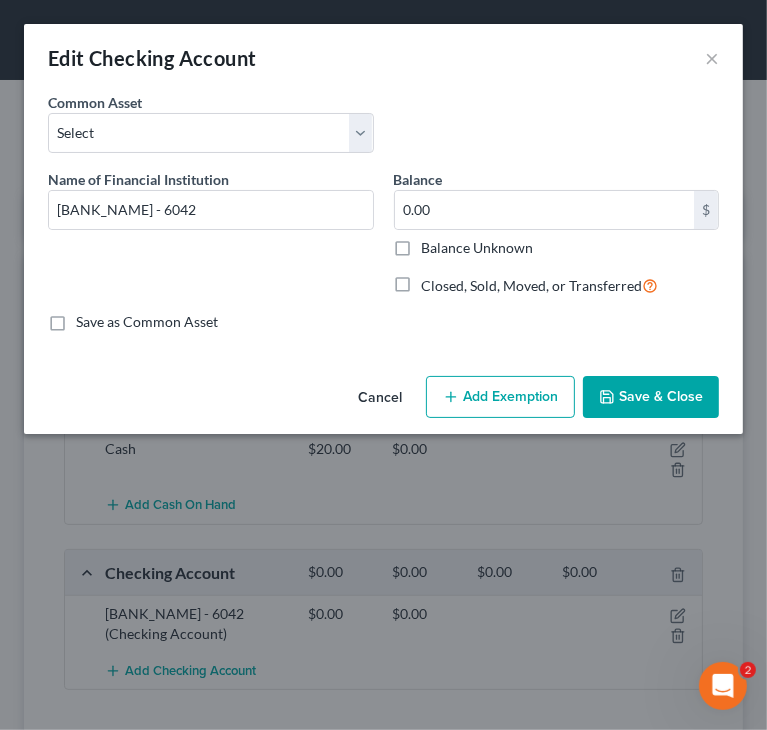click on "Cancel" at bounding box center [380, 398] 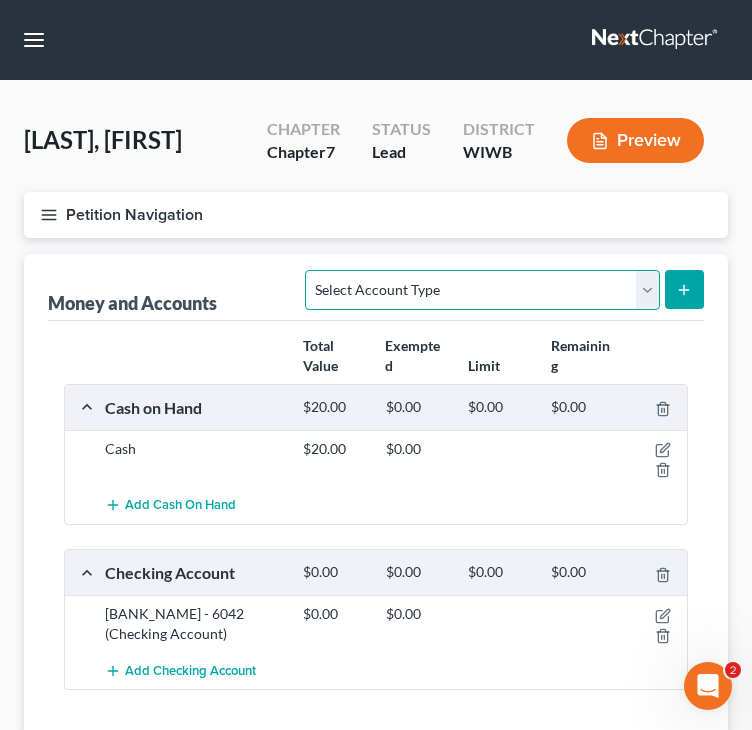 click on "Select Account Type Brokerage Cash on Hand Certificates of Deposit Checking Account Money Market Other (Credit Union, Health Savings Account, etc) Safe Deposit Box Savings Account Security Deposits or Prepayments" at bounding box center (482, 290) 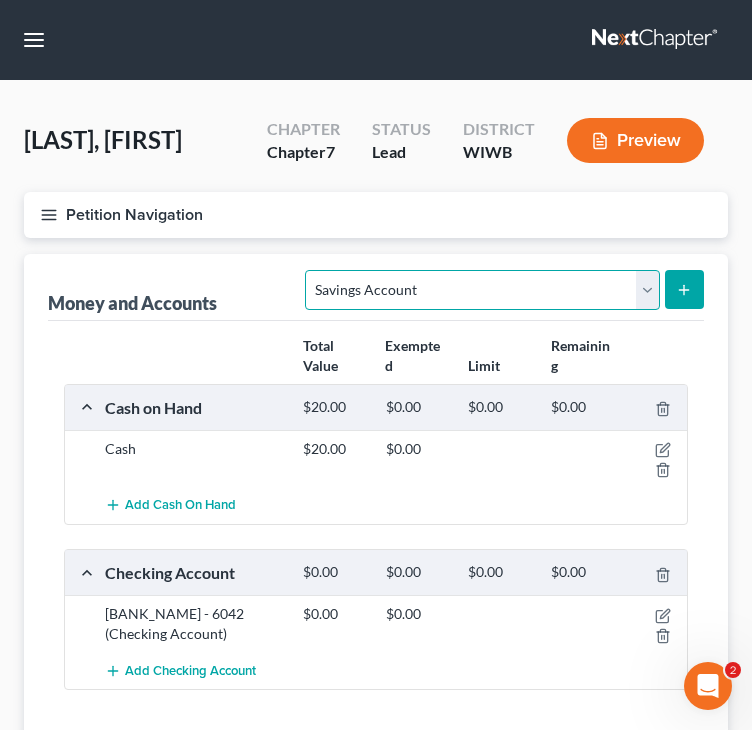click on "Select Account Type Brokerage Cash on Hand Certificates of Deposit Checking Account Money Market Other (Credit Union, Health Savings Account, etc) Safe Deposit Box Savings Account Security Deposits or Prepayments" at bounding box center (482, 290) 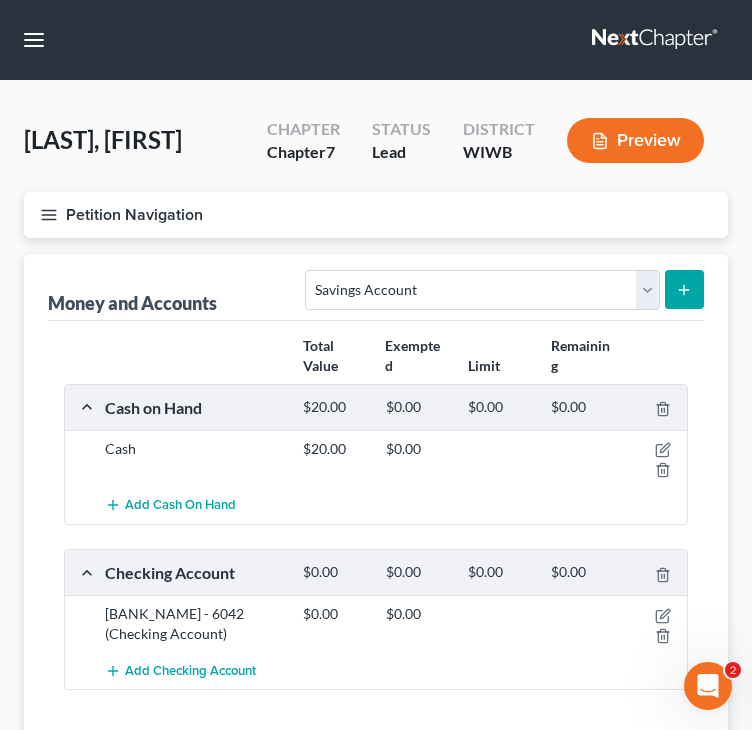 click at bounding box center [684, 289] 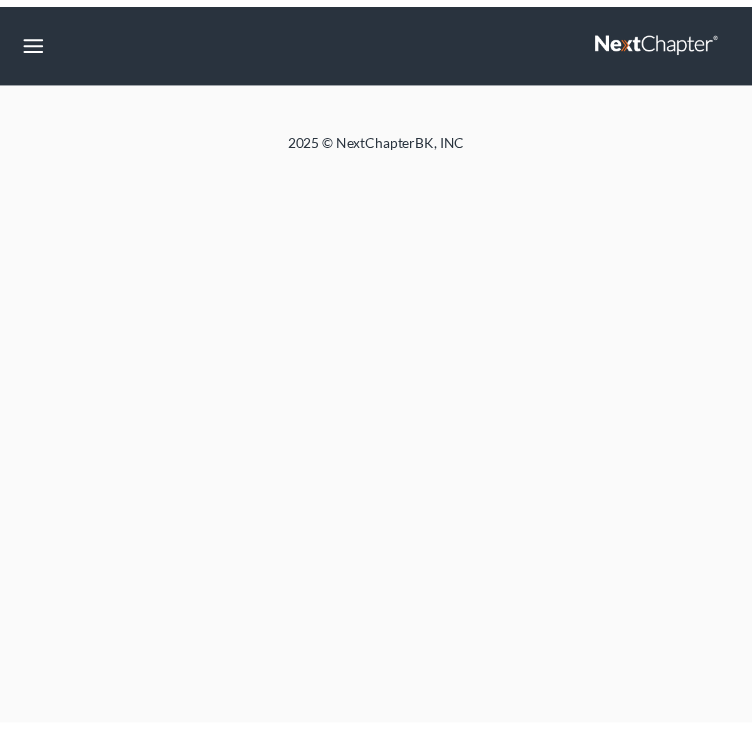 scroll, scrollTop: 0, scrollLeft: 0, axis: both 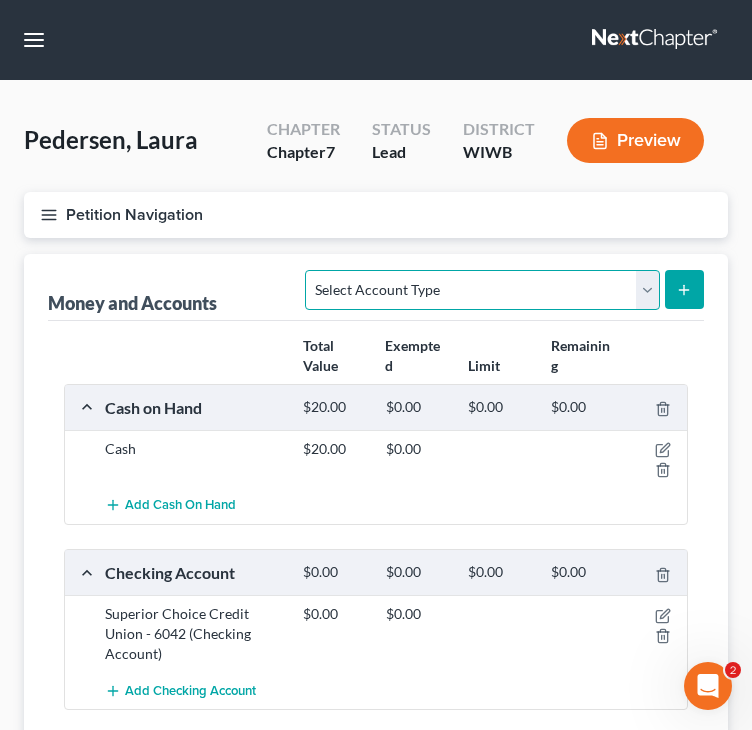click on "Select Account Type Brokerage Cash on Hand Certificates of Deposit Checking Account Money Market Other (Credit Union, Health Savings Account, etc) Safe Deposit Box Savings Account Security Deposits or Prepayments" at bounding box center (482, 290) 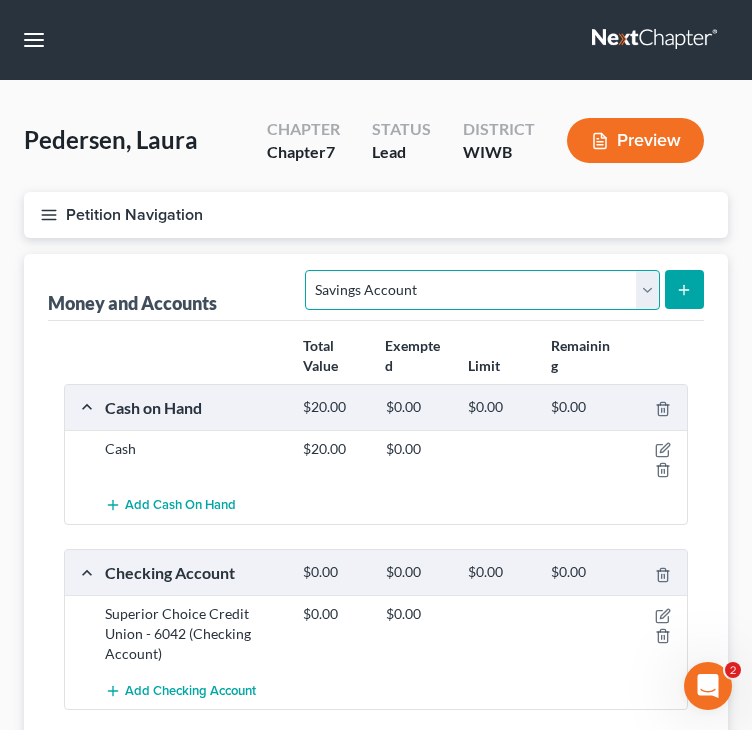click on "Select Account Type Brokerage Cash on Hand Certificates of Deposit Checking Account Money Market Other (Credit Union, Health Savings Account, etc) Safe Deposit Box Savings Account Security Deposits or Prepayments" at bounding box center (482, 290) 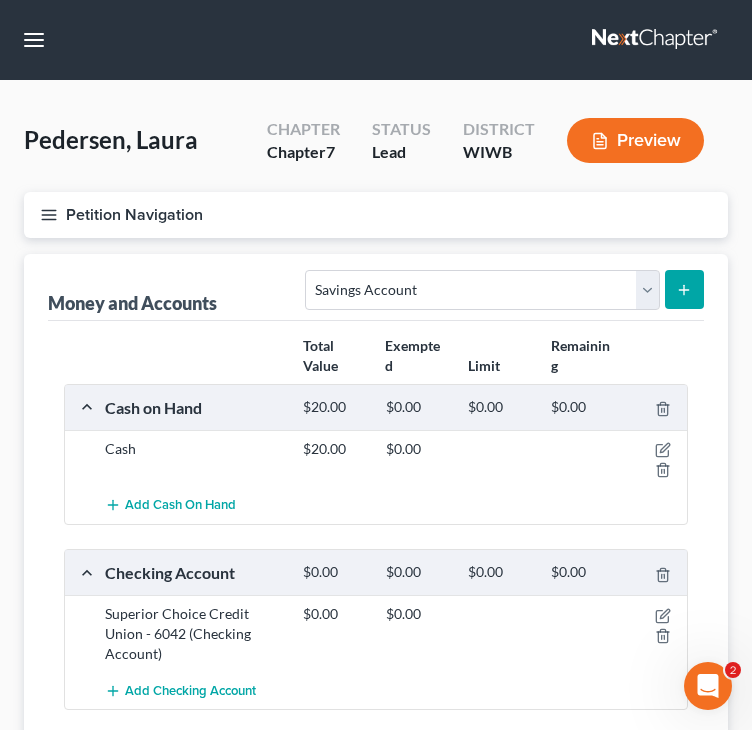 click 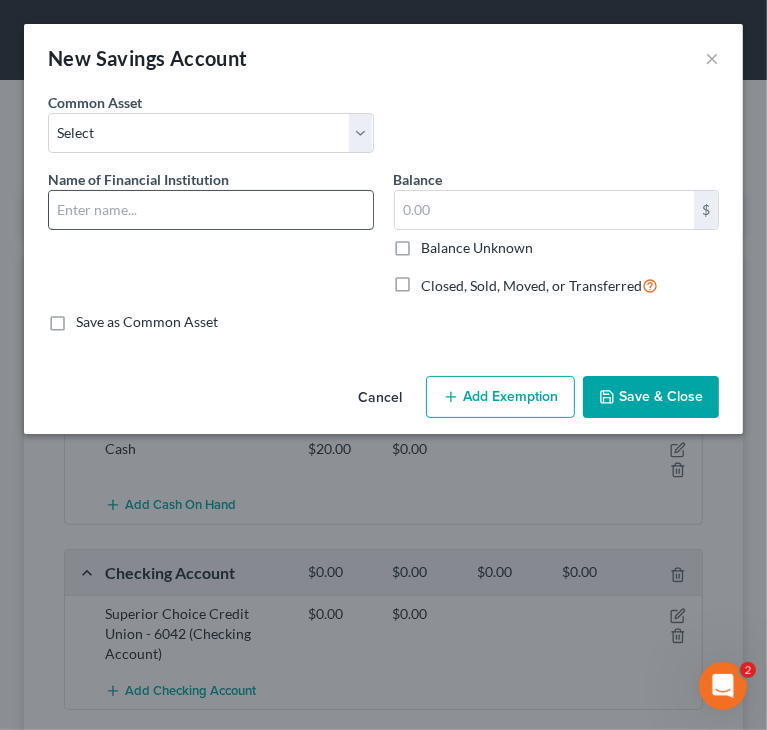click at bounding box center [211, 210] 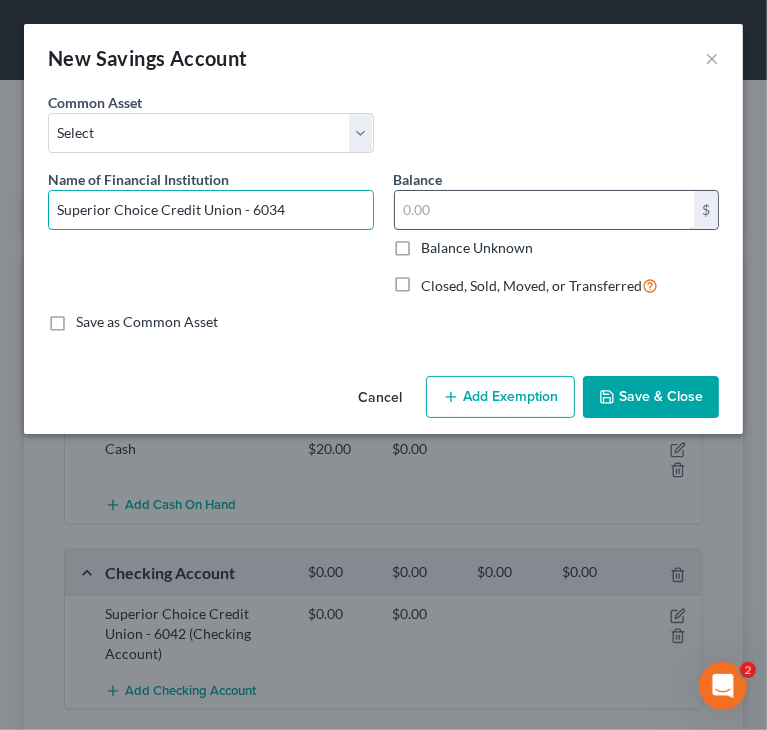 type on "Superior Choice Credit Union - 6034" 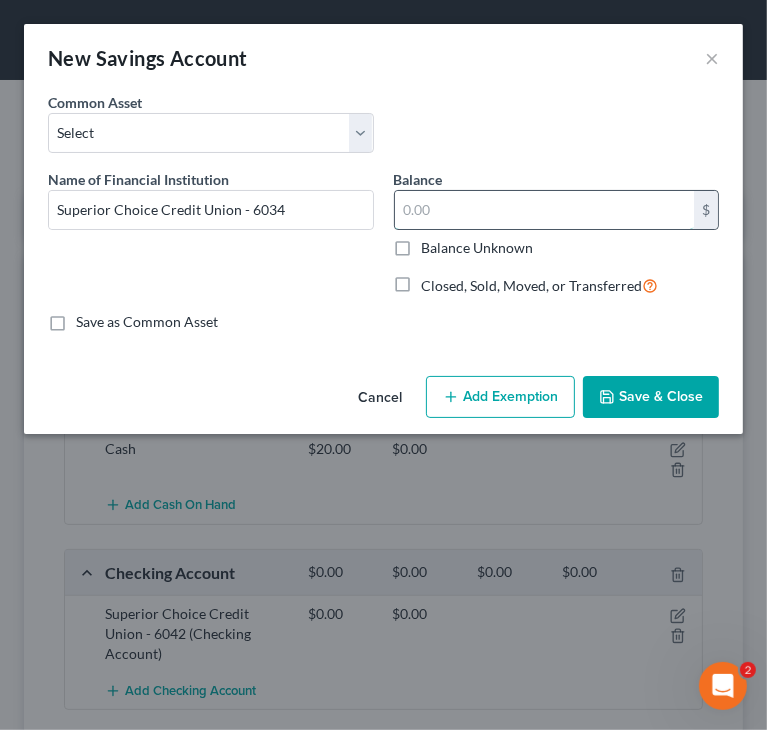 click at bounding box center (545, 210) 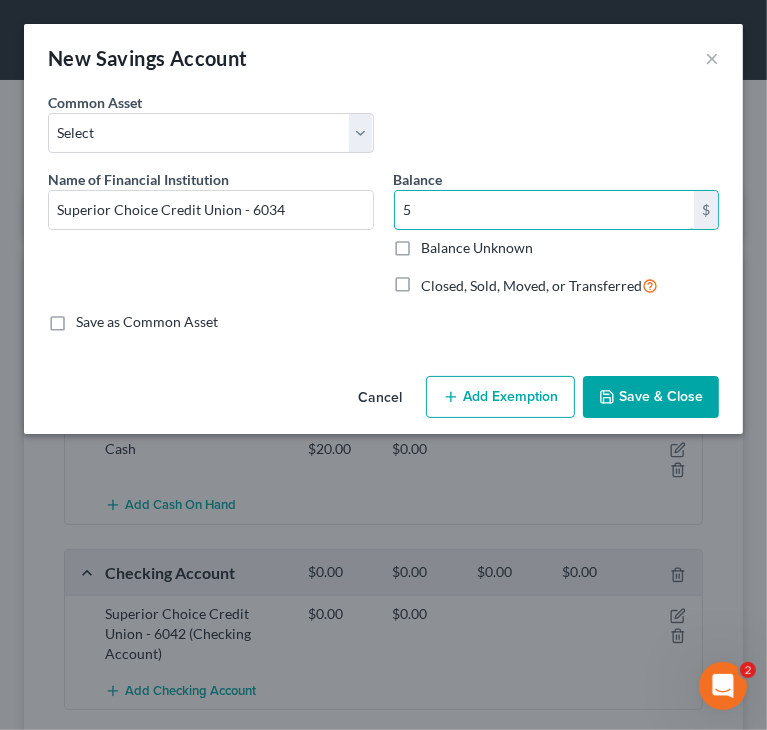 type on "5" 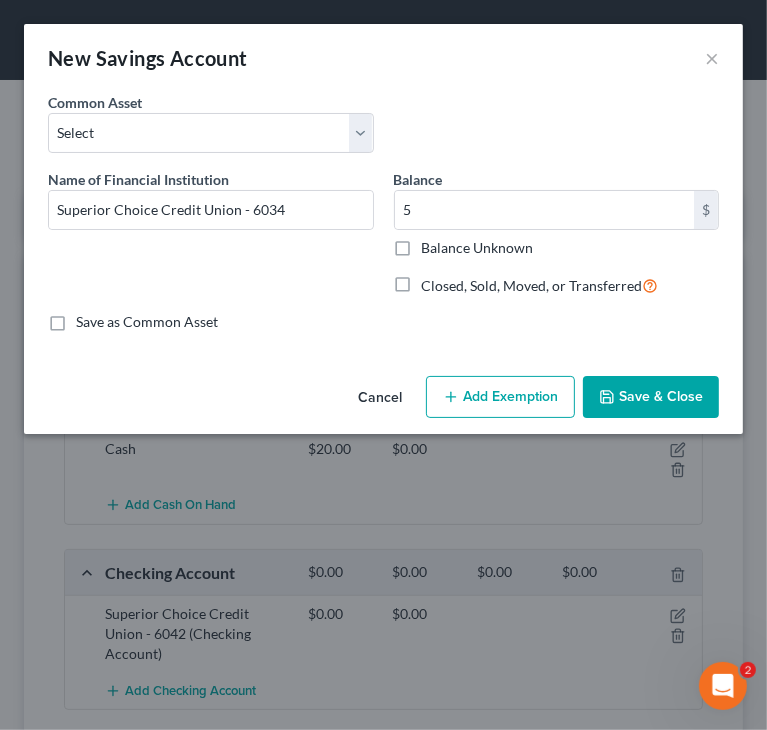 click on "Save & Close" at bounding box center (651, 397) 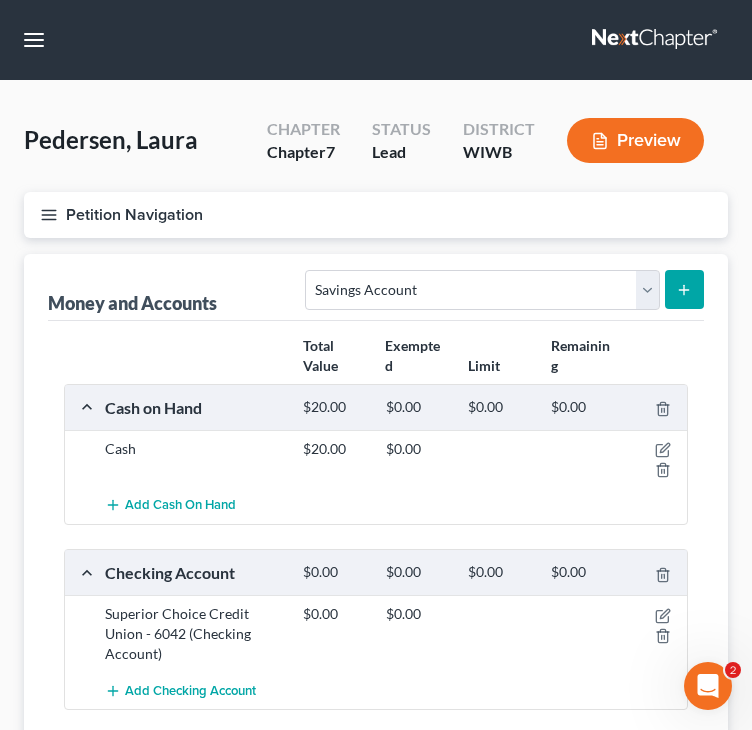 click 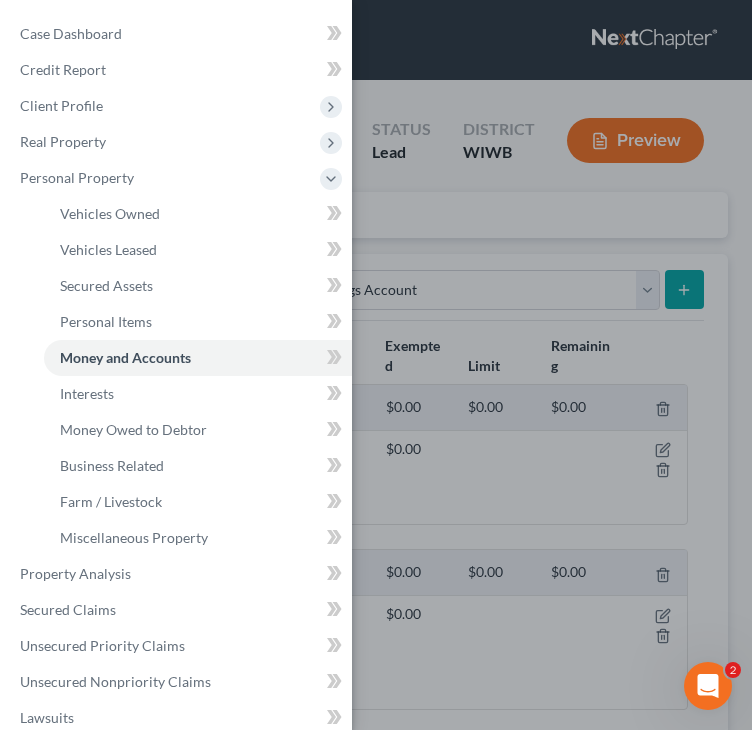 scroll, scrollTop: 382, scrollLeft: 0, axis: vertical 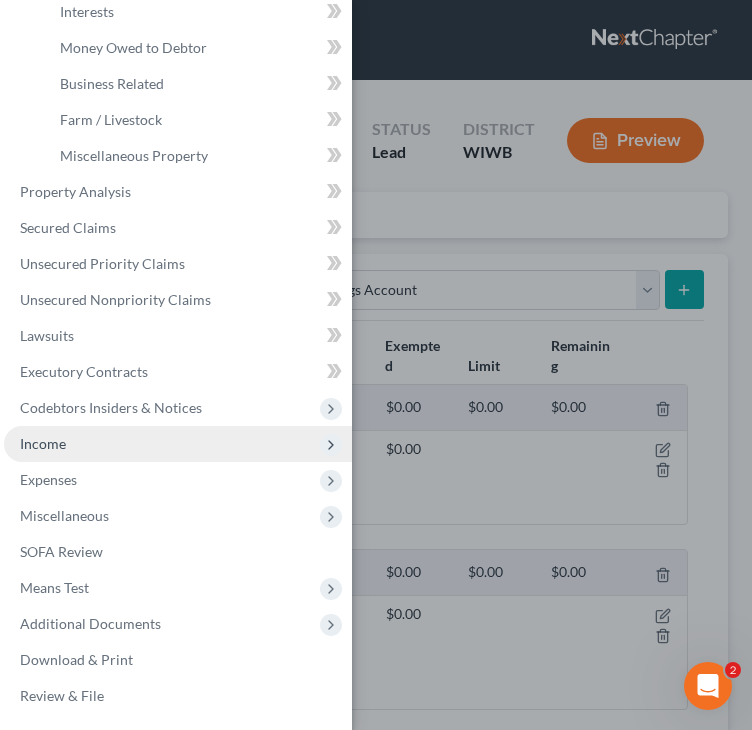 click on "Income" at bounding box center [178, 444] 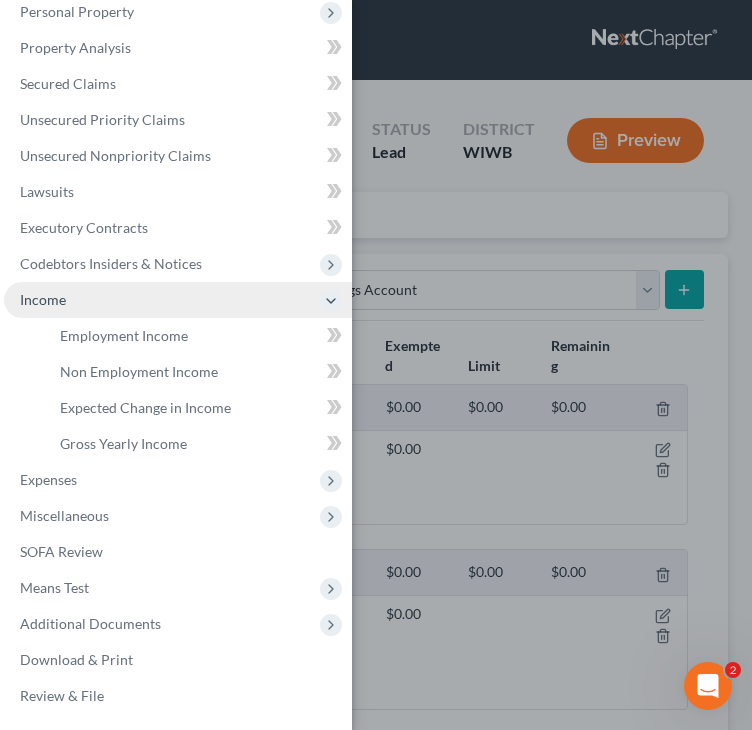 scroll, scrollTop: 166, scrollLeft: 0, axis: vertical 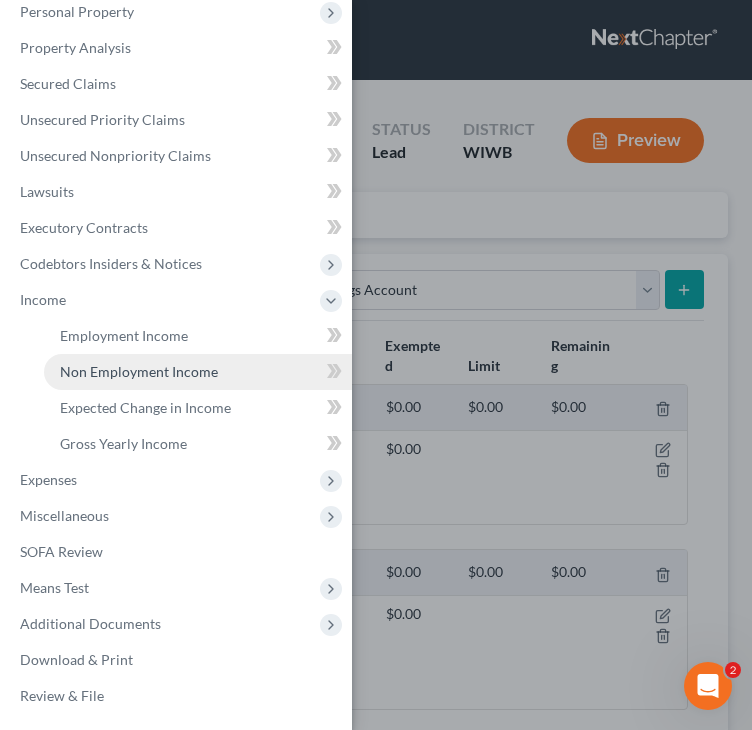 click on "Non Employment Income" at bounding box center (139, 371) 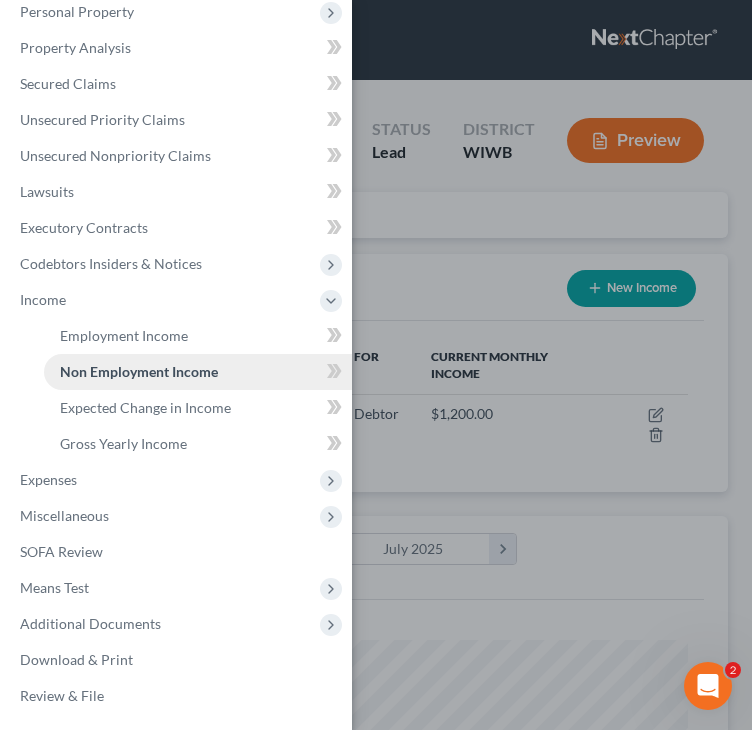 scroll, scrollTop: 999688, scrollLeft: 999336, axis: both 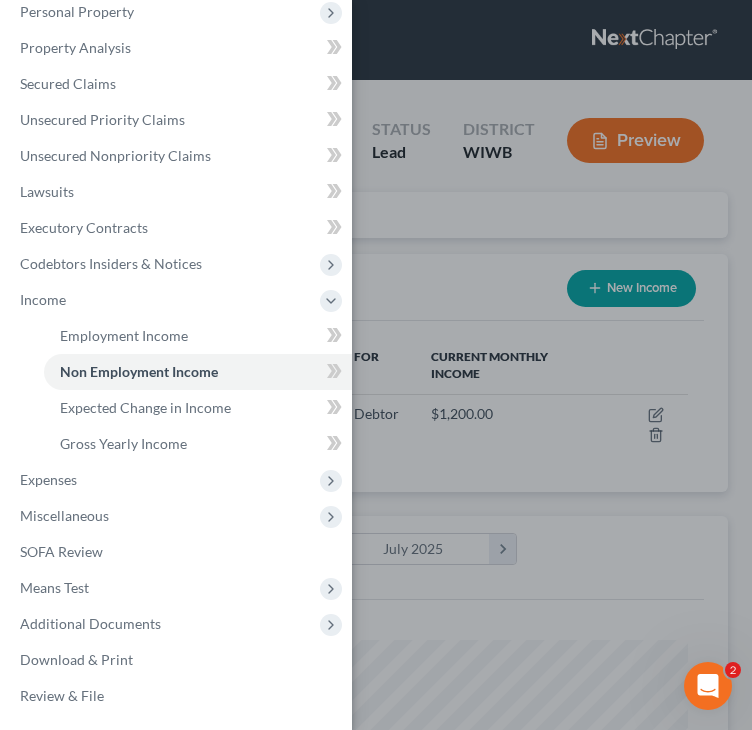 click on "Case Dashboard
Payments
Invoices
Payments
Payments
Credit Report
Client Profile" at bounding box center (376, 365) 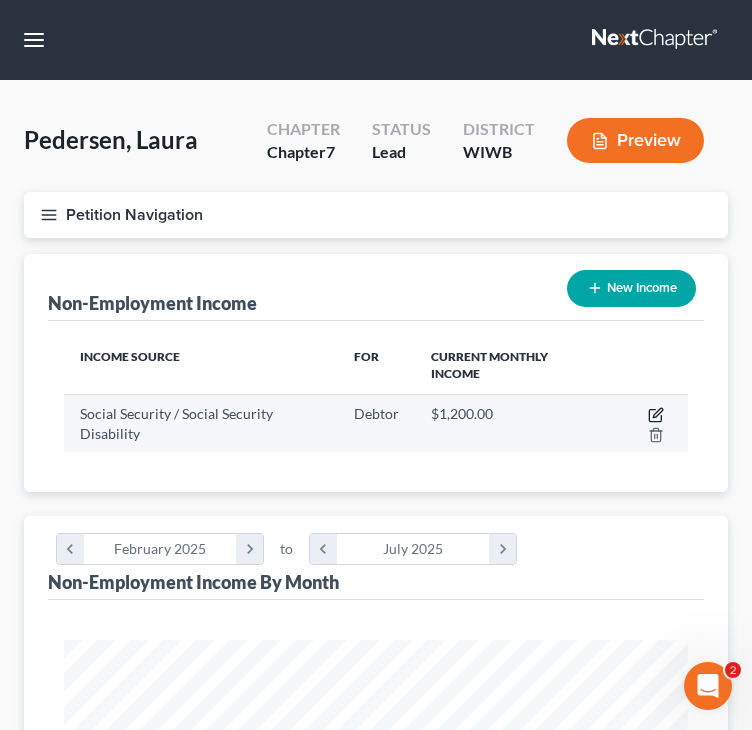 click 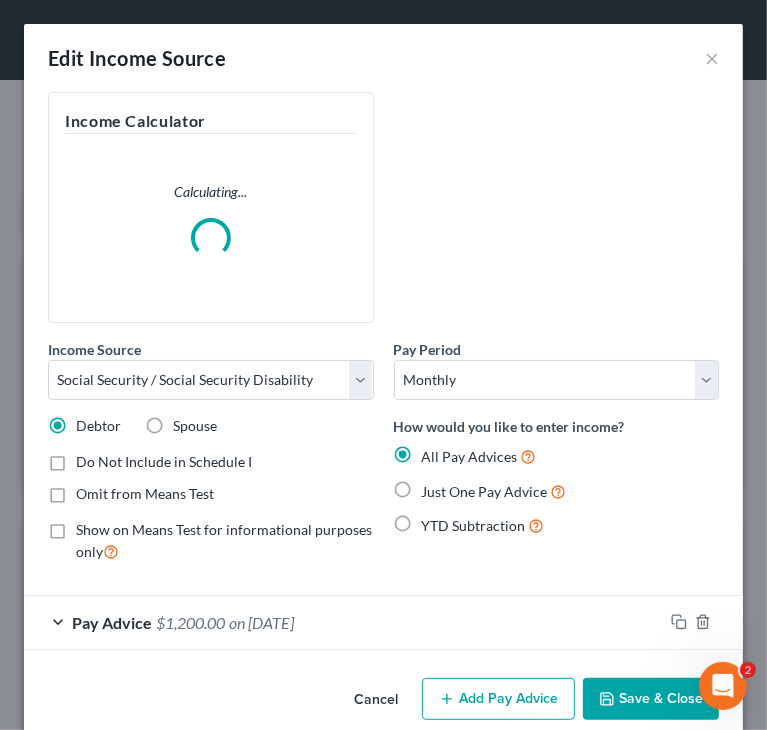 scroll, scrollTop: 999680, scrollLeft: 999320, axis: both 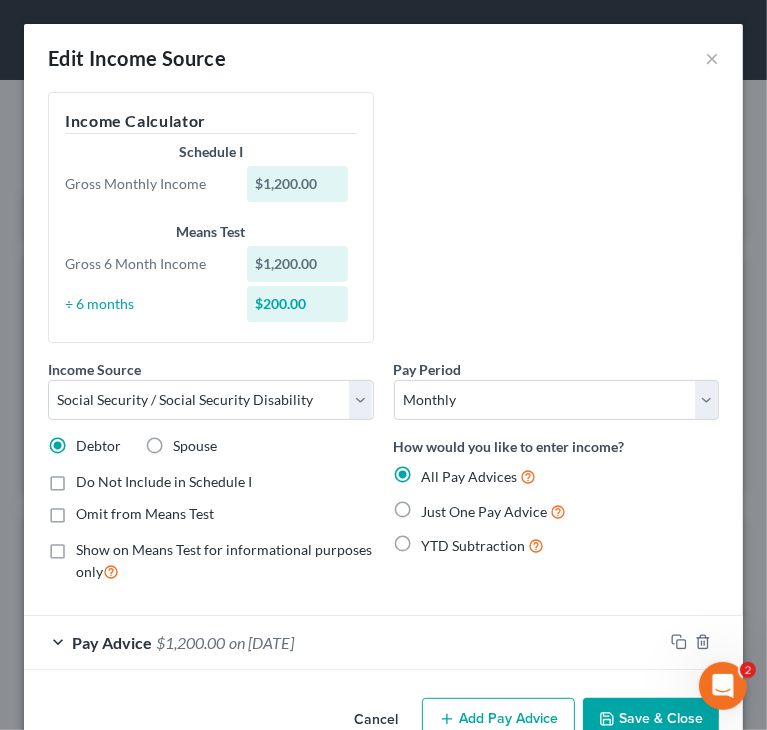 click on "on [DATE]" at bounding box center [261, 642] 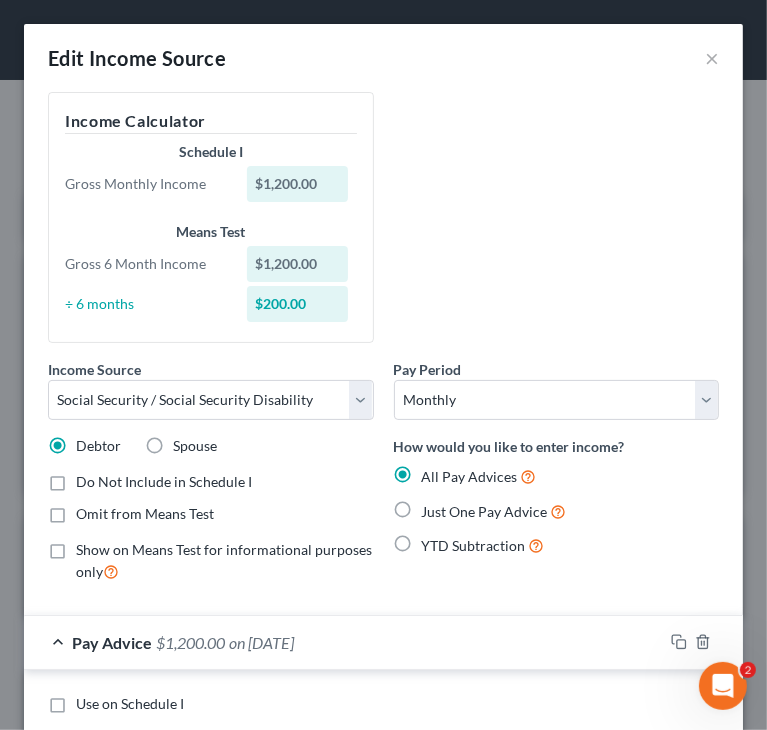 scroll, scrollTop: 200, scrollLeft: 0, axis: vertical 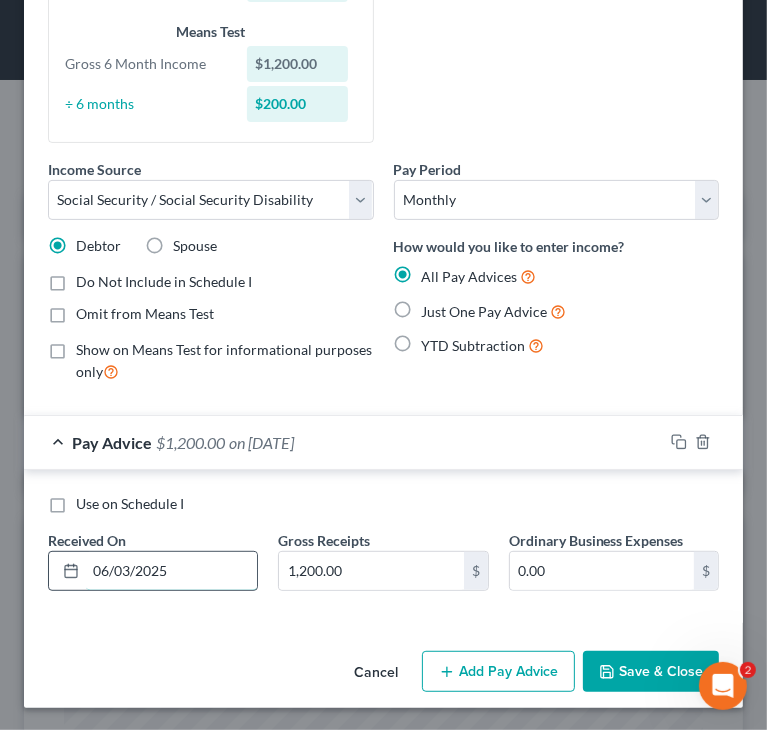 click on "06/03/2025" at bounding box center (171, 571) 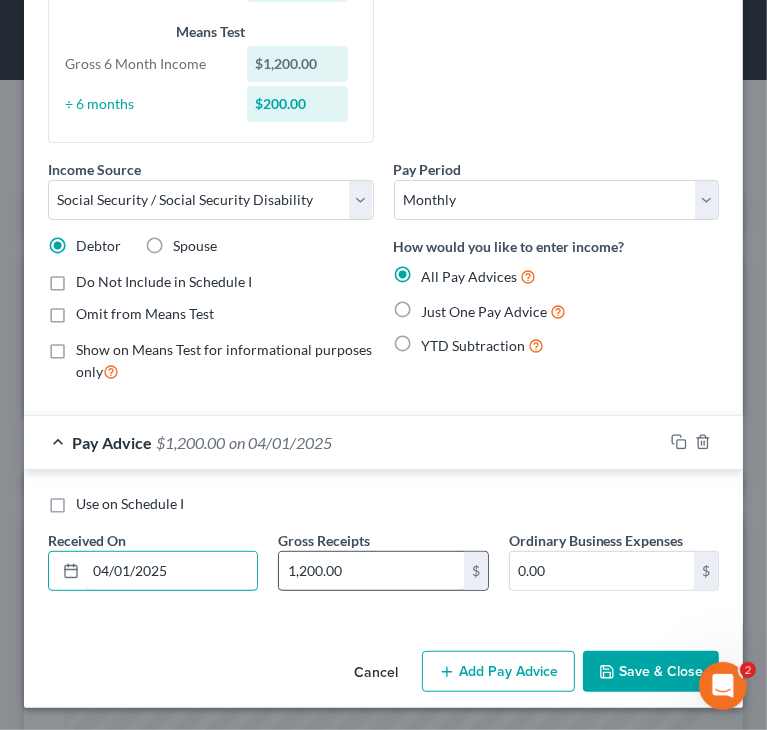 type on "04/01/2025" 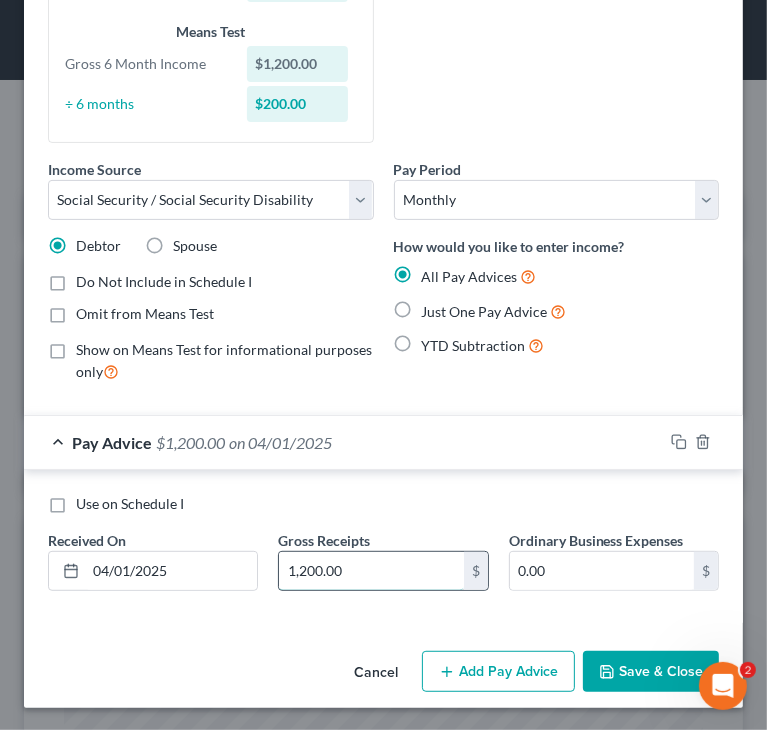 click on "1,200.00" at bounding box center [371, 571] 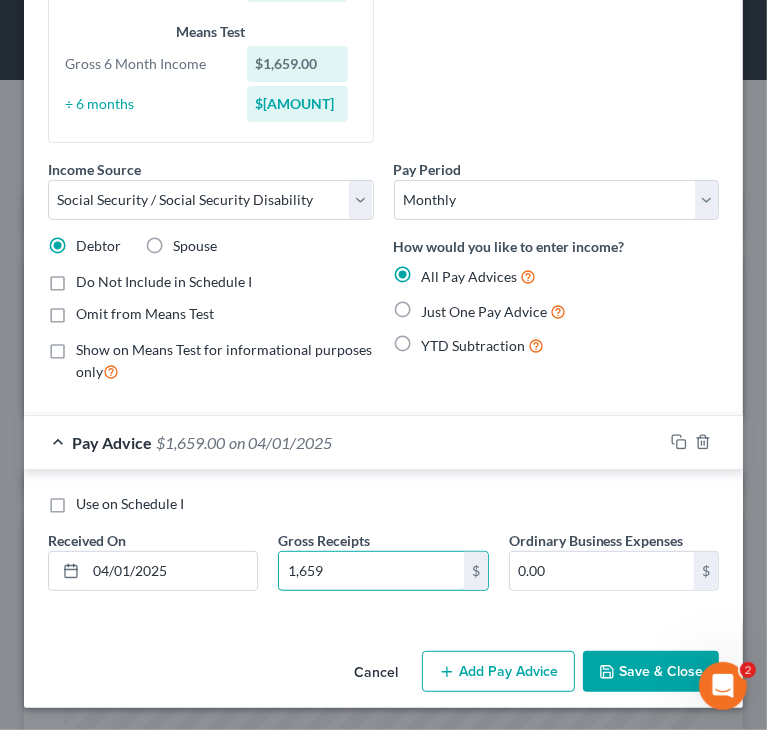 type on "1,659" 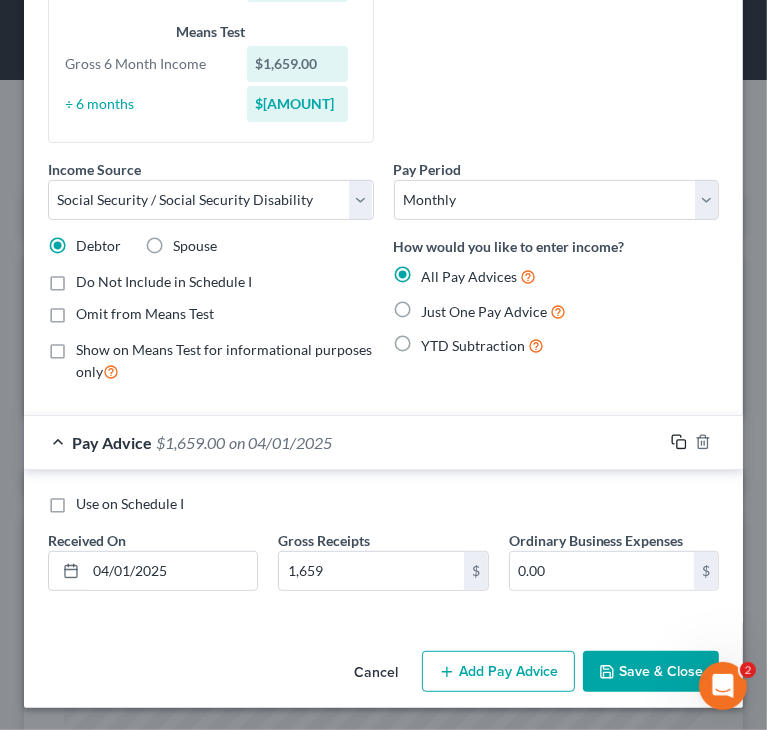 click 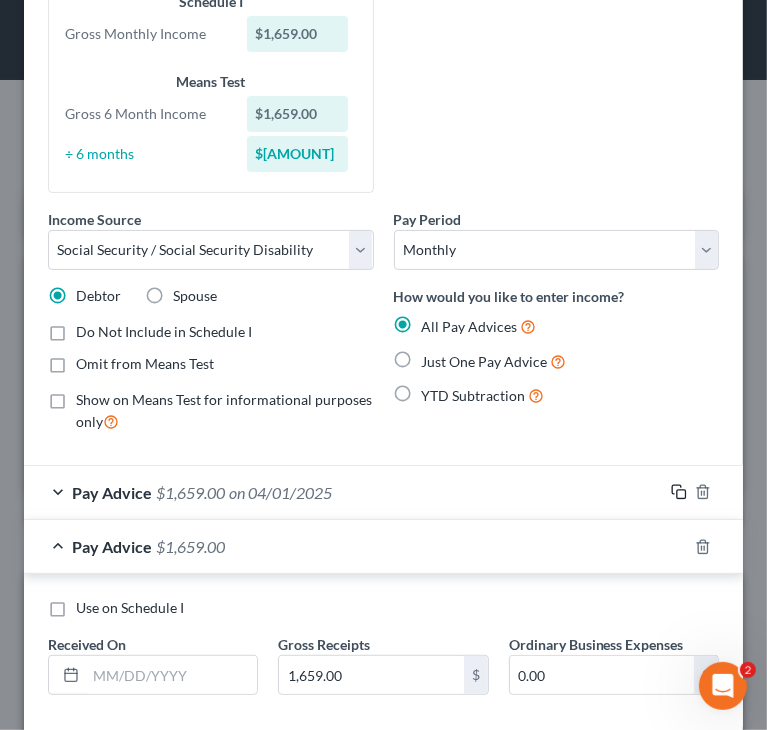 scroll, scrollTop: 200, scrollLeft: 0, axis: vertical 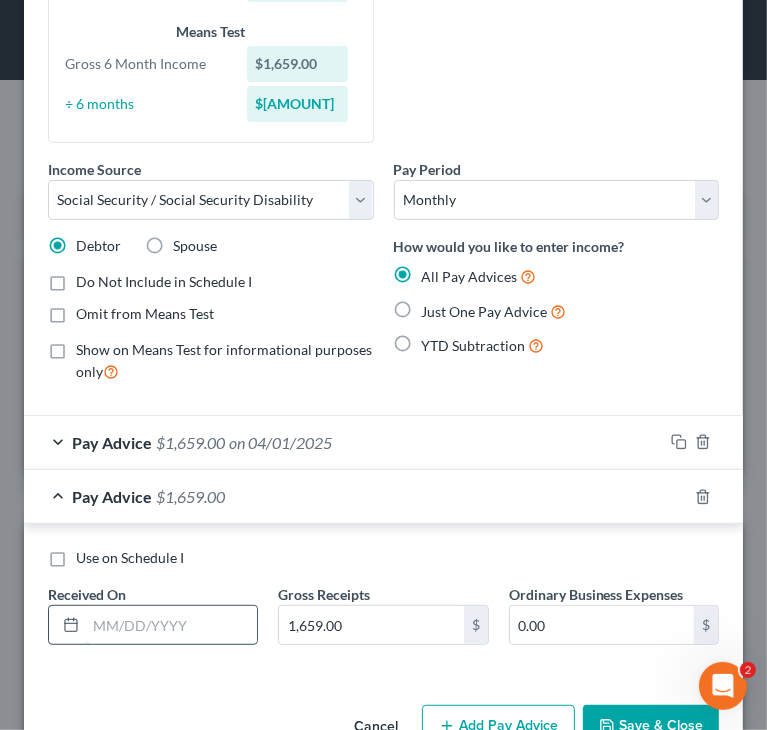 click at bounding box center [171, 625] 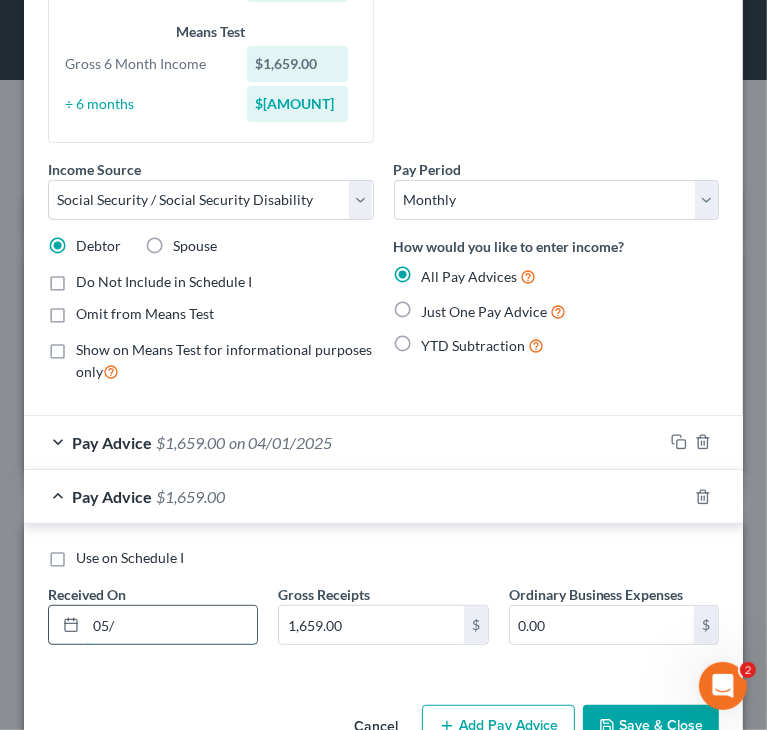 type on "05/01/2025" 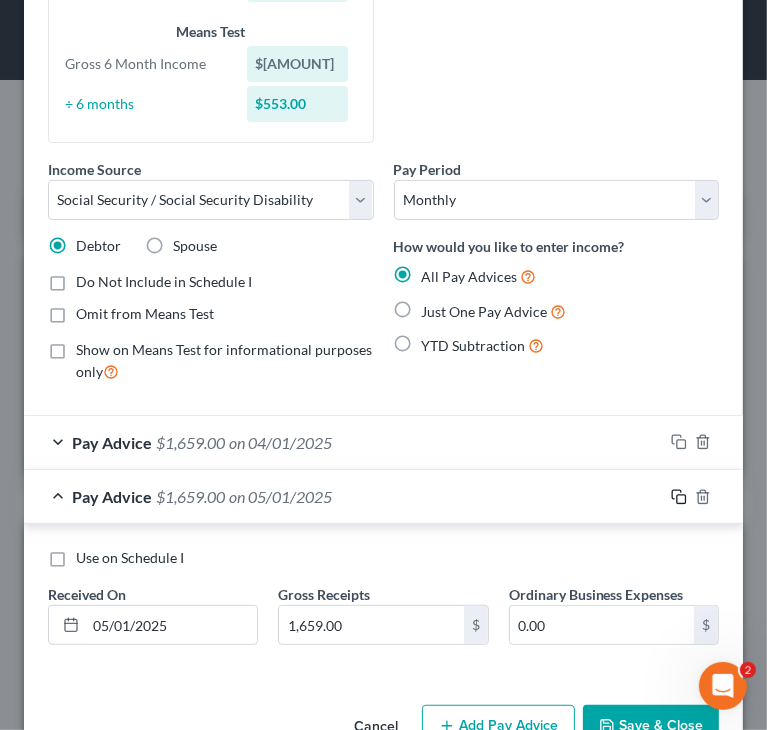 click 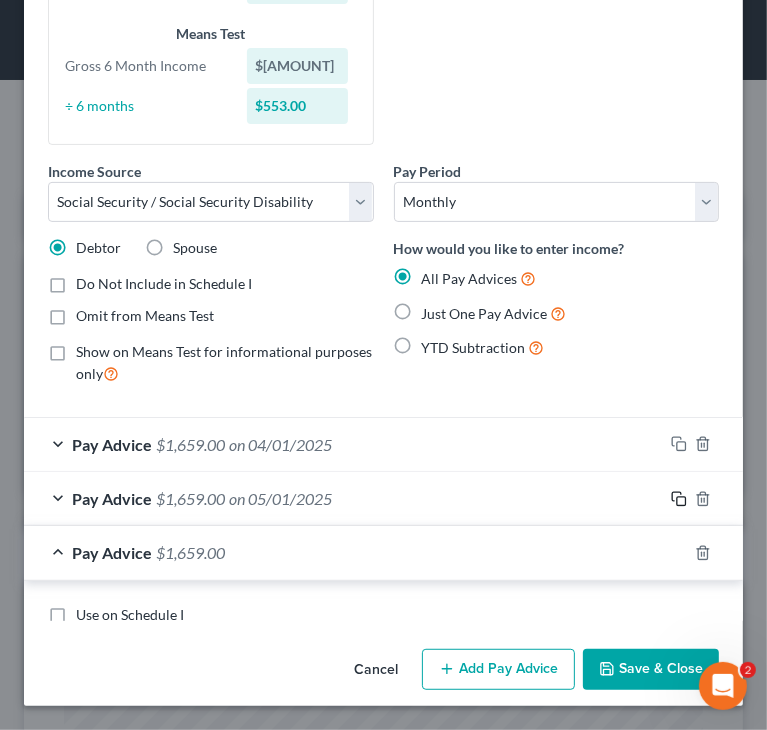 scroll, scrollTop: 200, scrollLeft: 0, axis: vertical 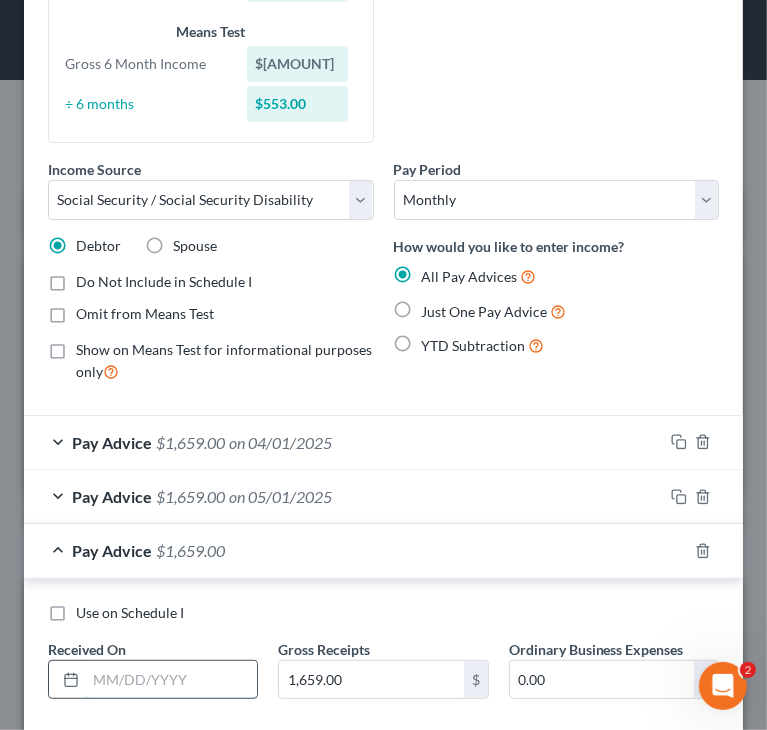 click at bounding box center (171, 680) 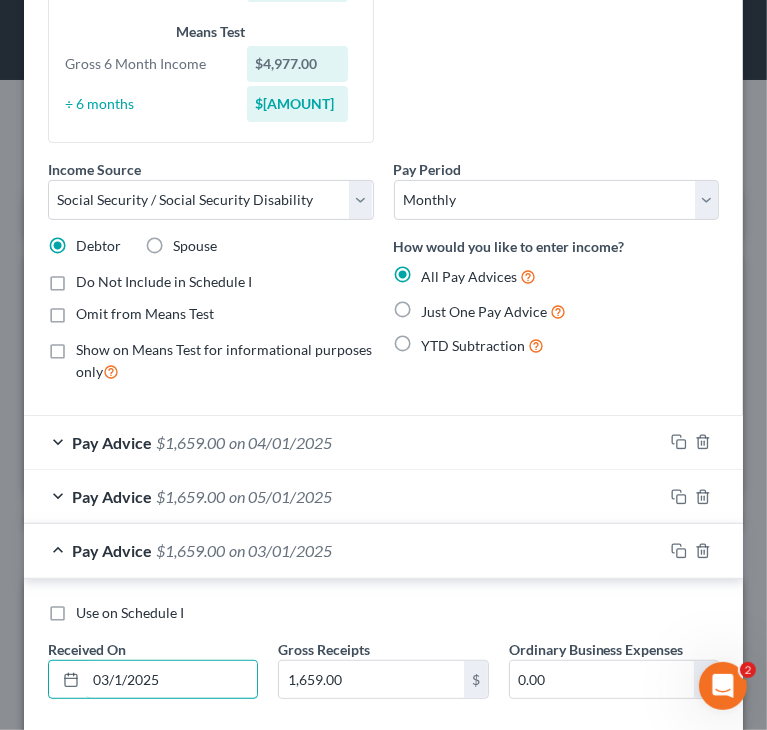 type on "03/1/2025" 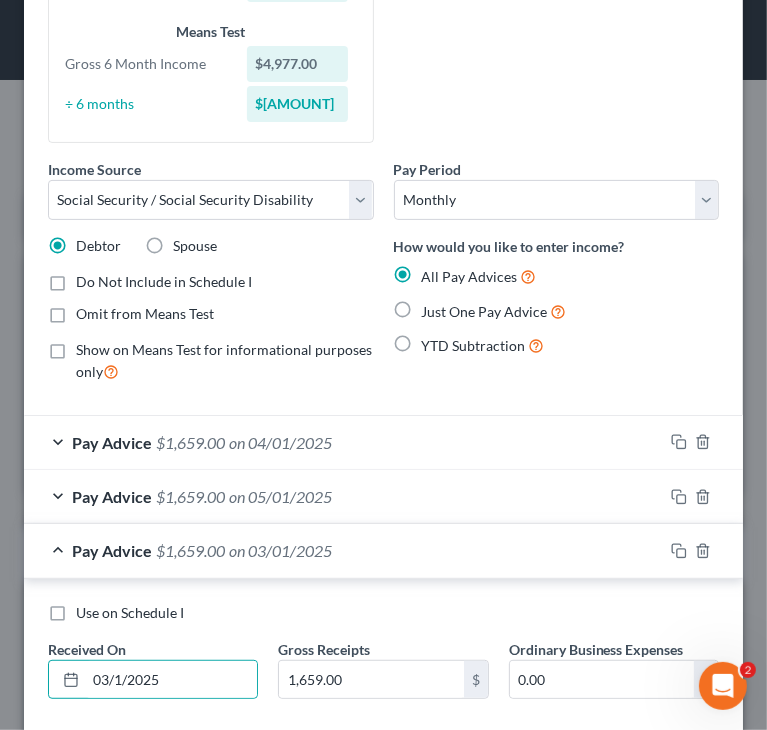 click on "Pay Advice $[AMOUNT] on [DATE]" at bounding box center (343, 550) 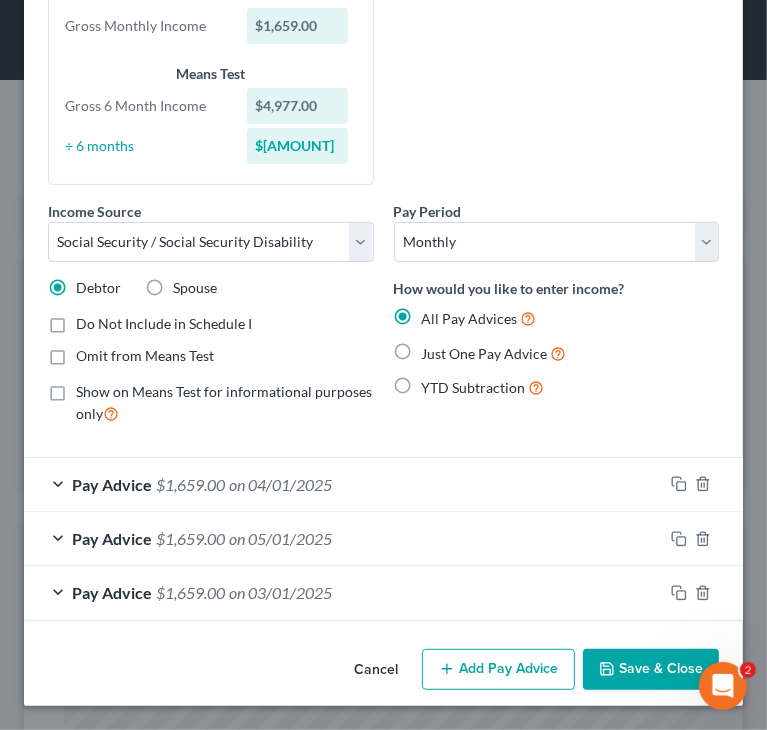 scroll, scrollTop: 156, scrollLeft: 0, axis: vertical 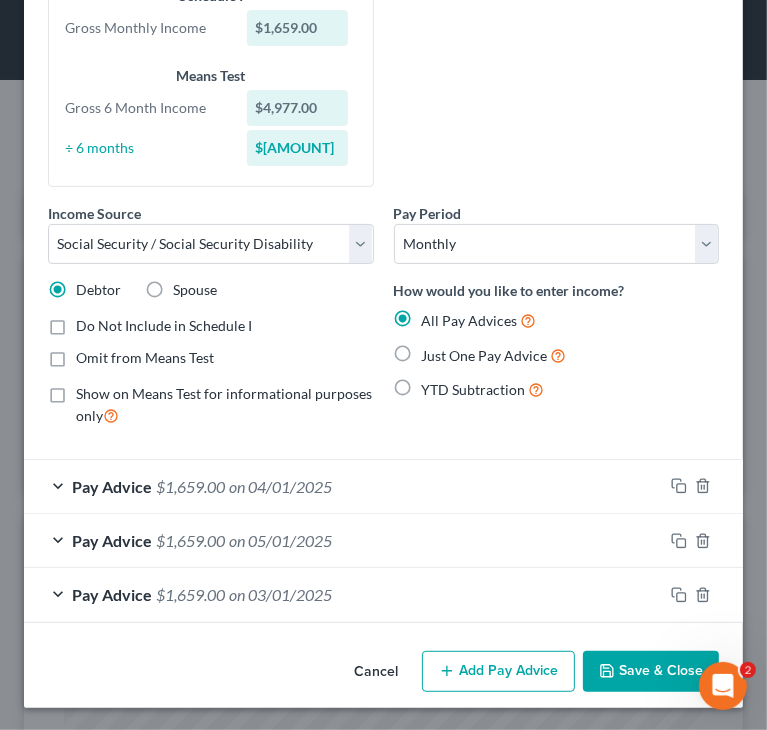 click on "Add Pay Advice" at bounding box center [498, 672] 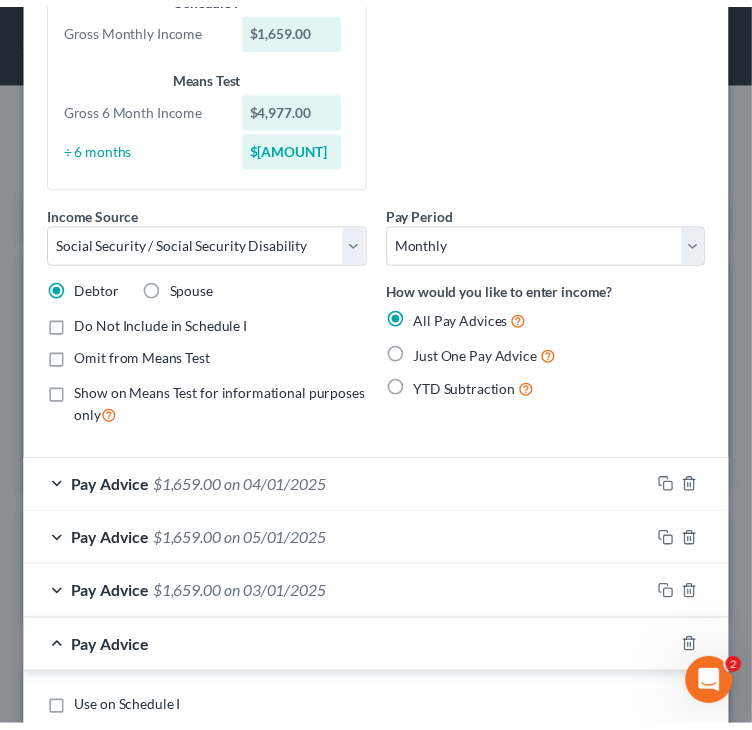 scroll, scrollTop: 363, scrollLeft: 0, axis: vertical 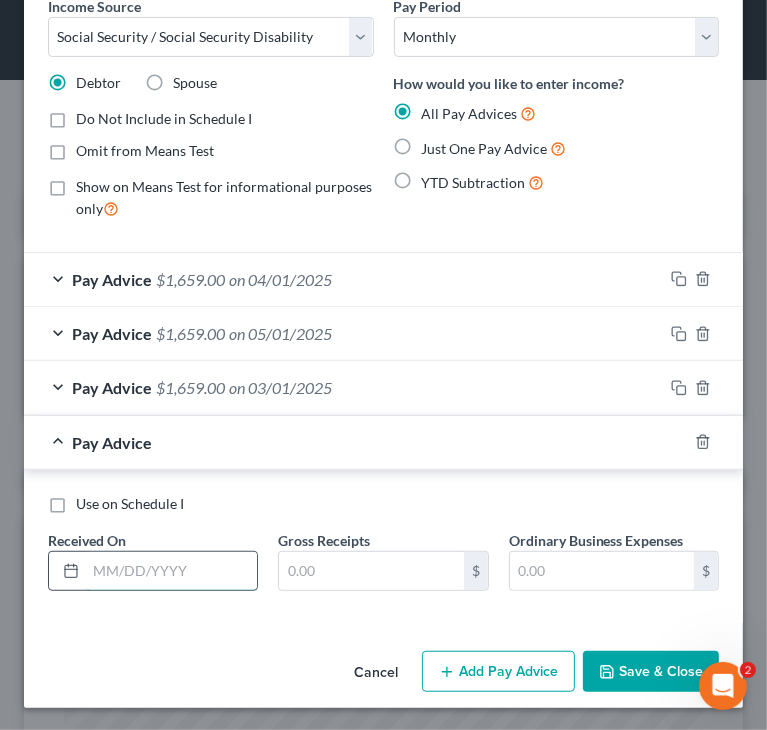 click at bounding box center [171, 571] 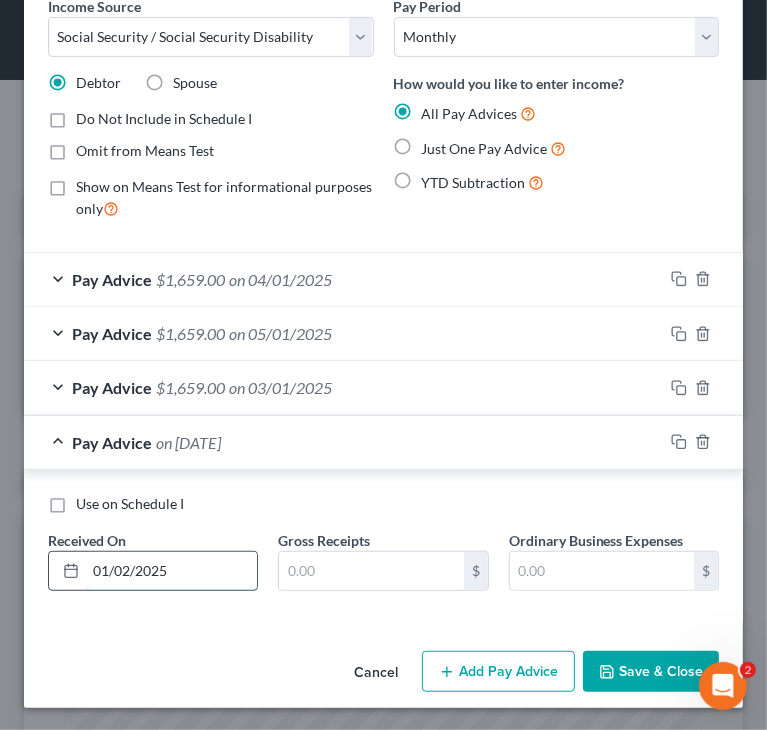type on "01/02/2025" 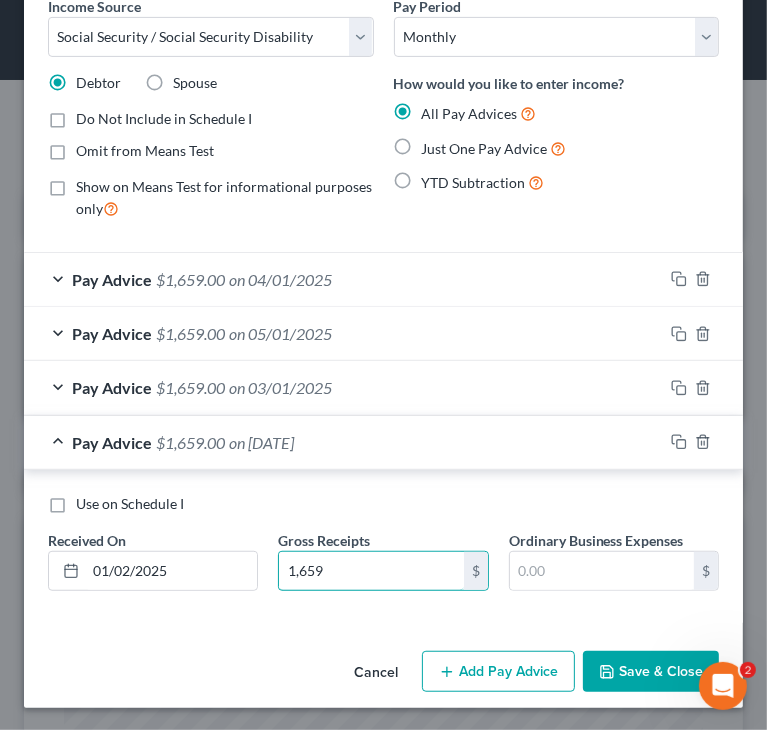 type on "1,659" 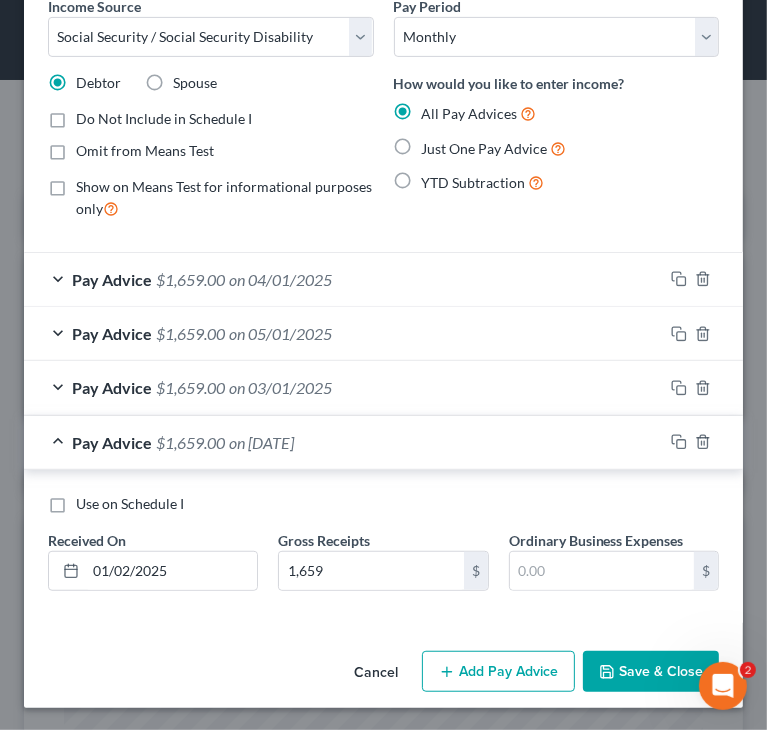click on "Save & Close" at bounding box center [651, 672] 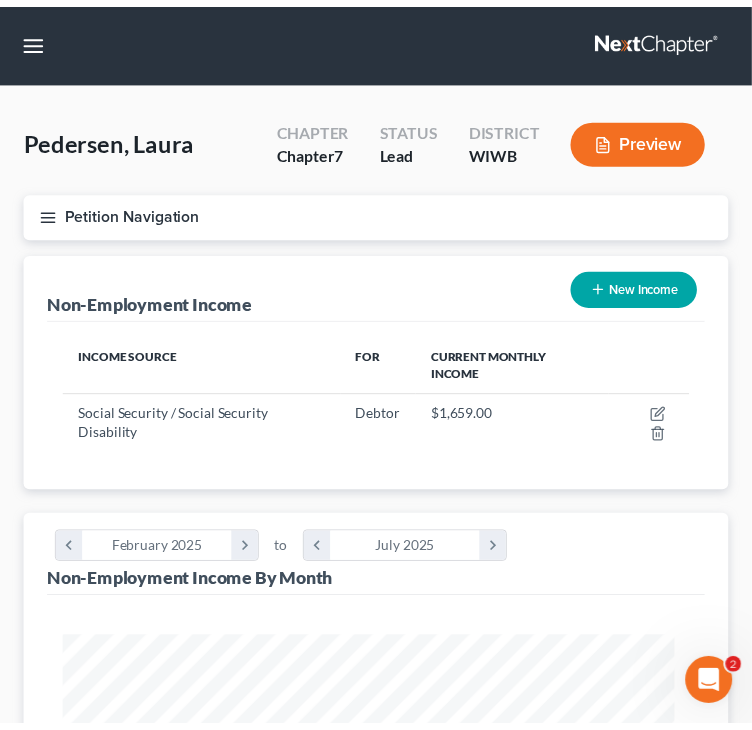 scroll, scrollTop: 312, scrollLeft: 664, axis: both 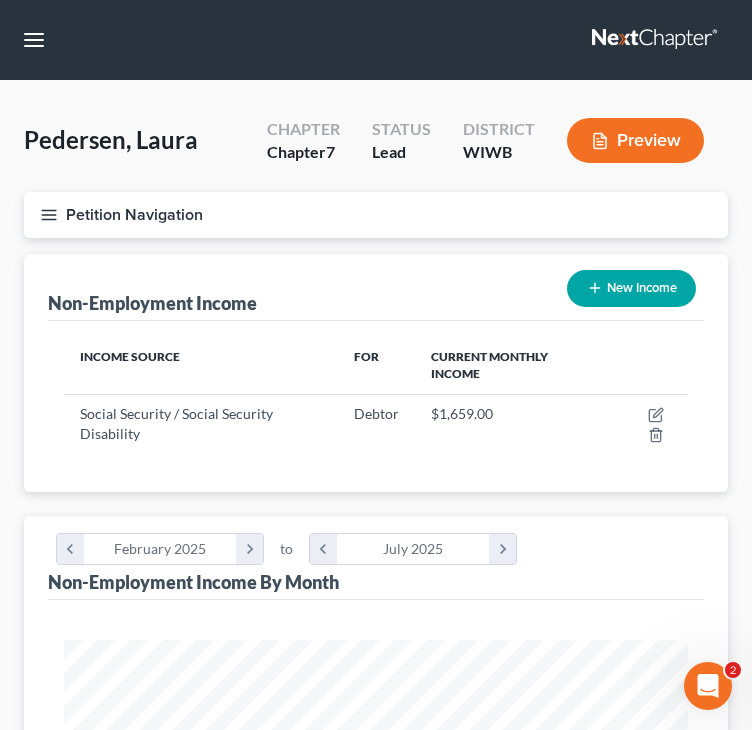 click on "Pedersen, Laura Upgraded Chapter Chapter  7 Status Lead District WIWB Preview Petition Navigation
Case Dashboard
Payments
Invoices
Payments
Payments
Credit Report" at bounding box center (376, 772) 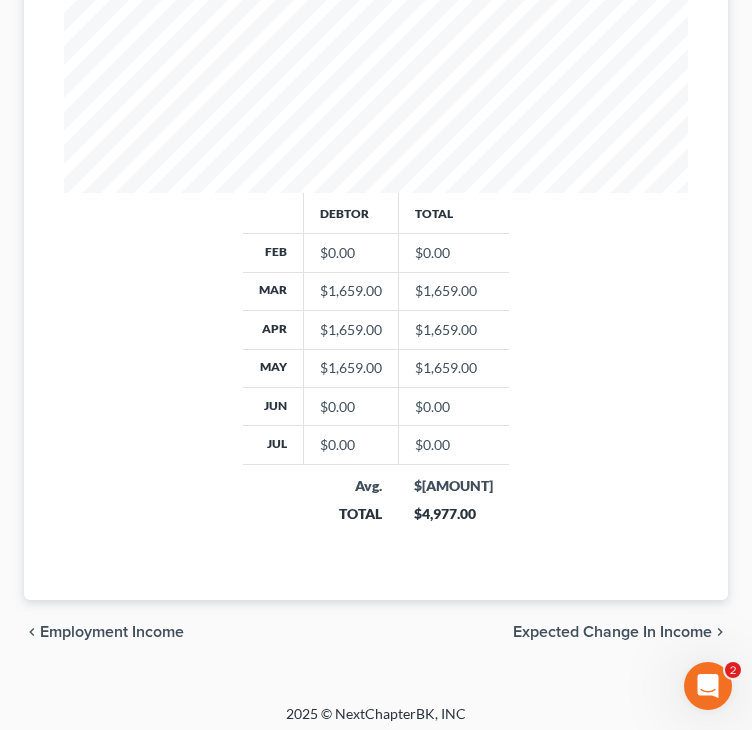 scroll, scrollTop: 765, scrollLeft: 0, axis: vertical 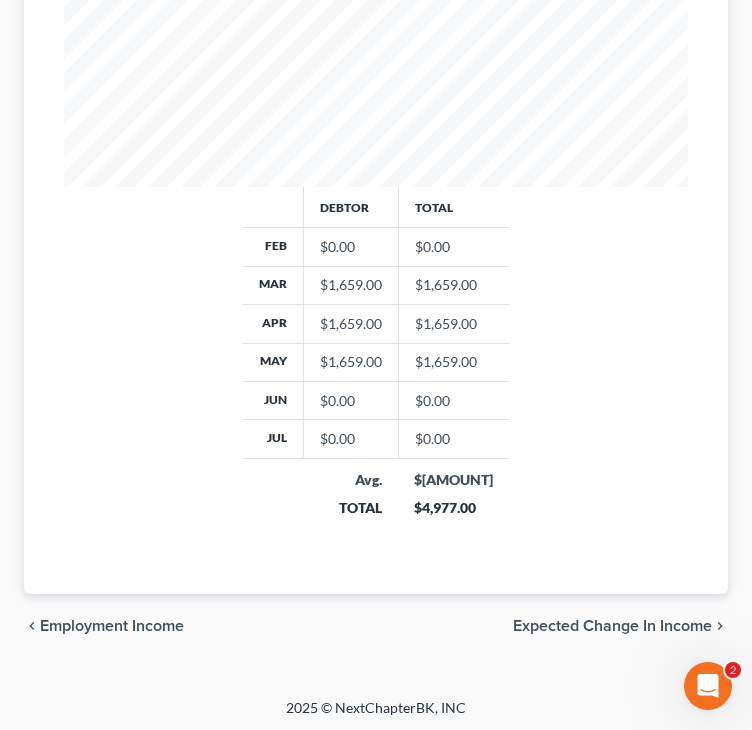 click on "Expected Change in Income" at bounding box center [612, 626] 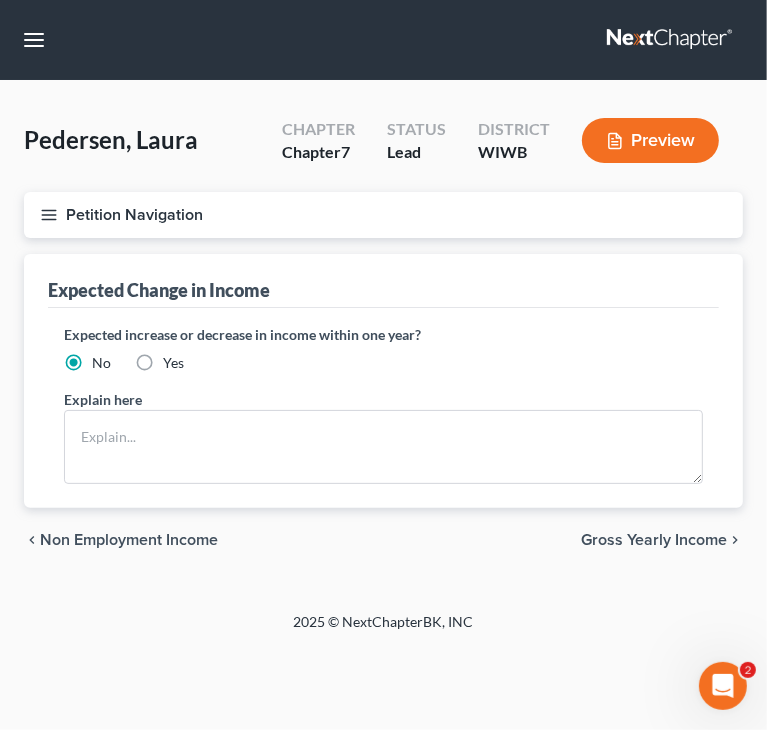 click on "Gross Yearly Income" at bounding box center (654, 540) 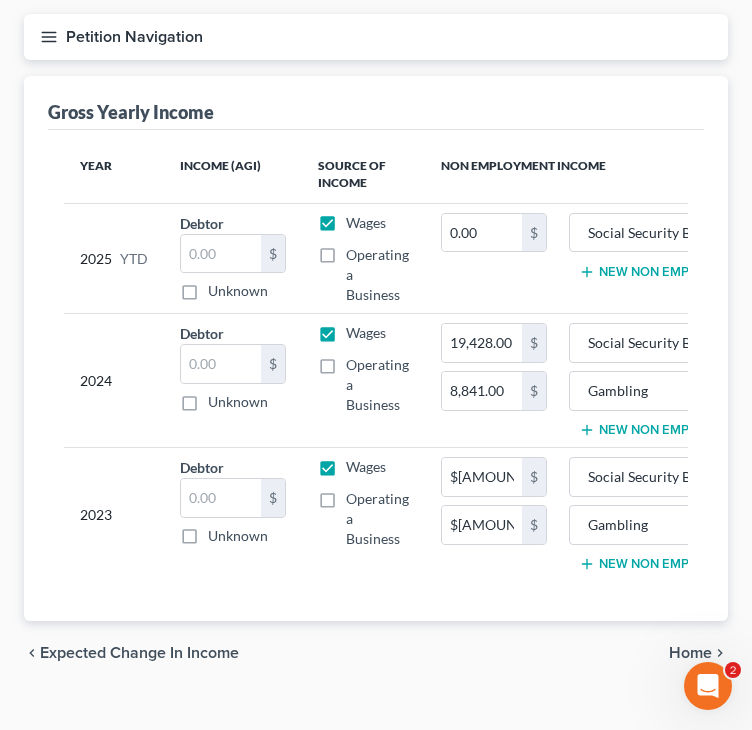 scroll, scrollTop: 221, scrollLeft: 0, axis: vertical 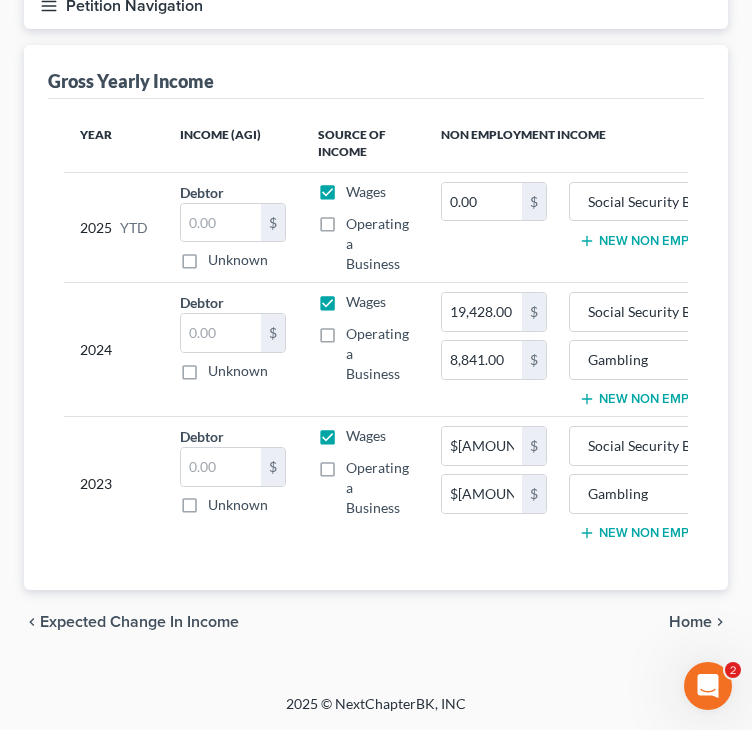 click on "Home" at bounding box center (690, 622) 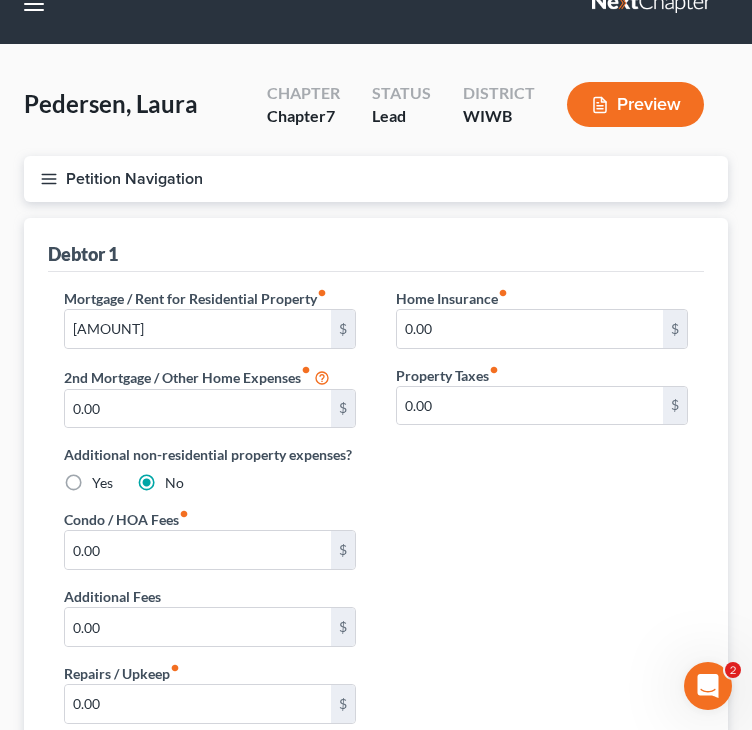 scroll, scrollTop: 0, scrollLeft: 0, axis: both 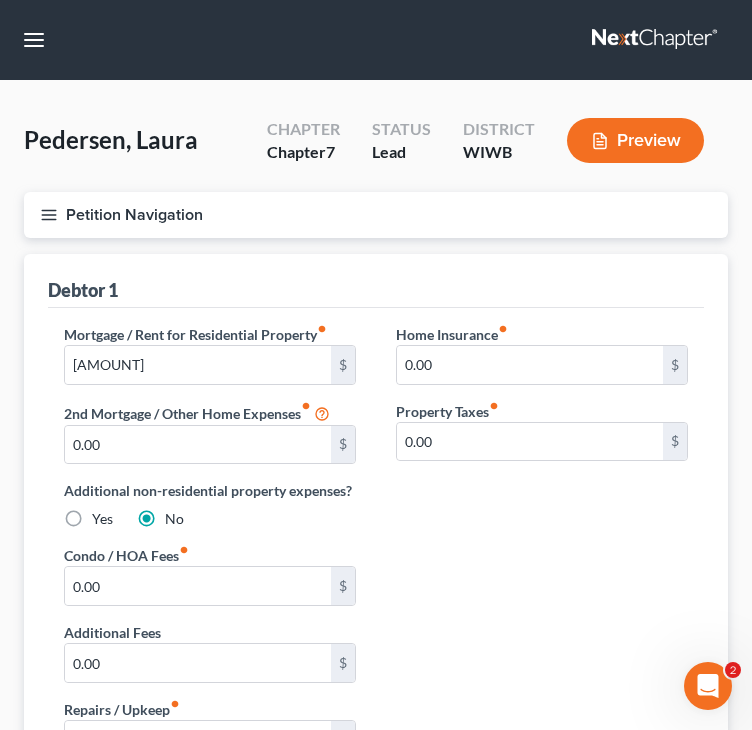 click 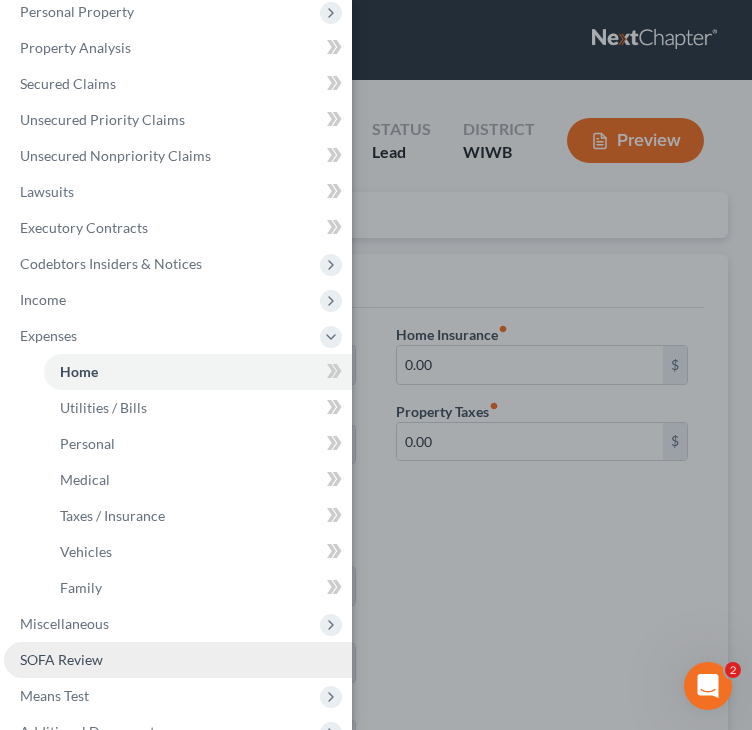 click on "SOFA Review" at bounding box center (178, 660) 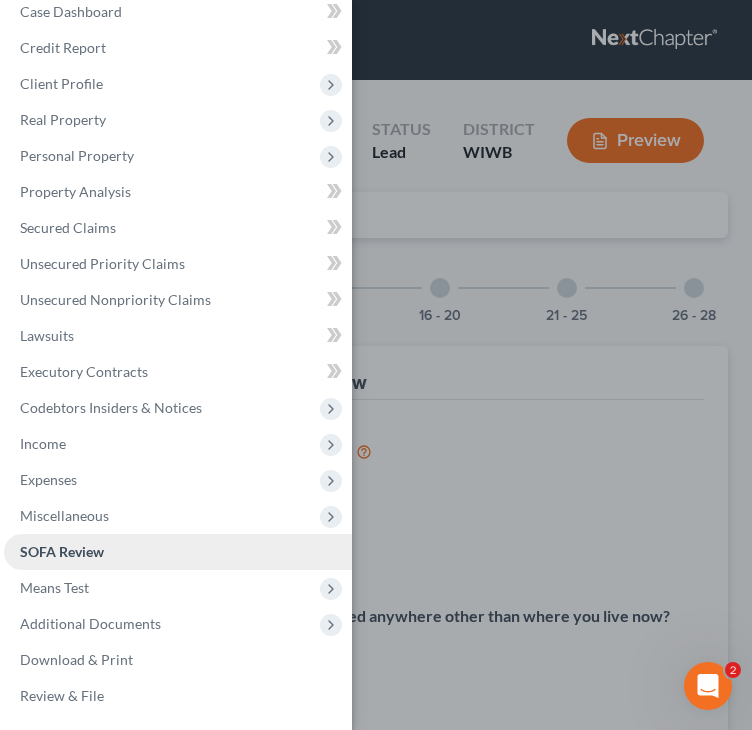 scroll, scrollTop: 22, scrollLeft: 0, axis: vertical 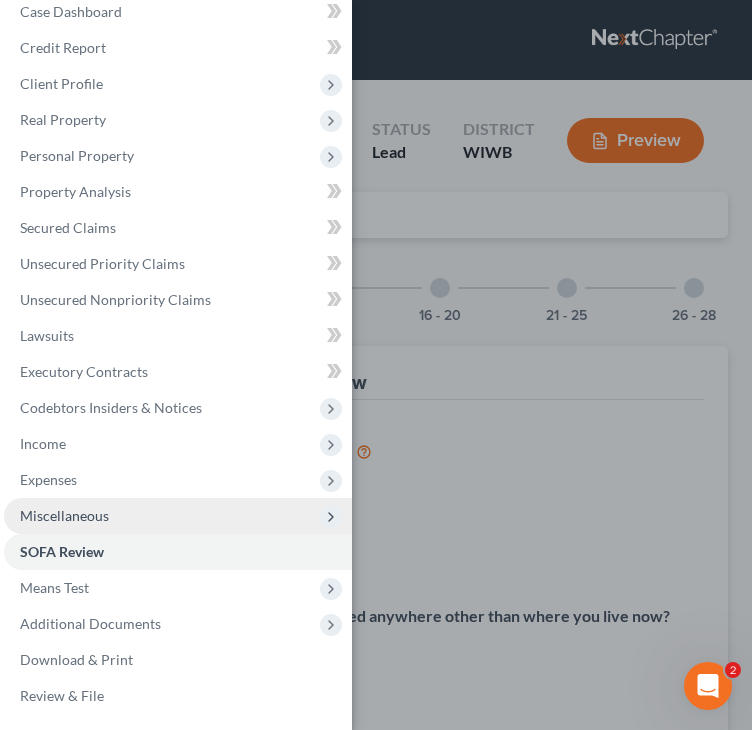 click on "Miscellaneous" at bounding box center [178, 516] 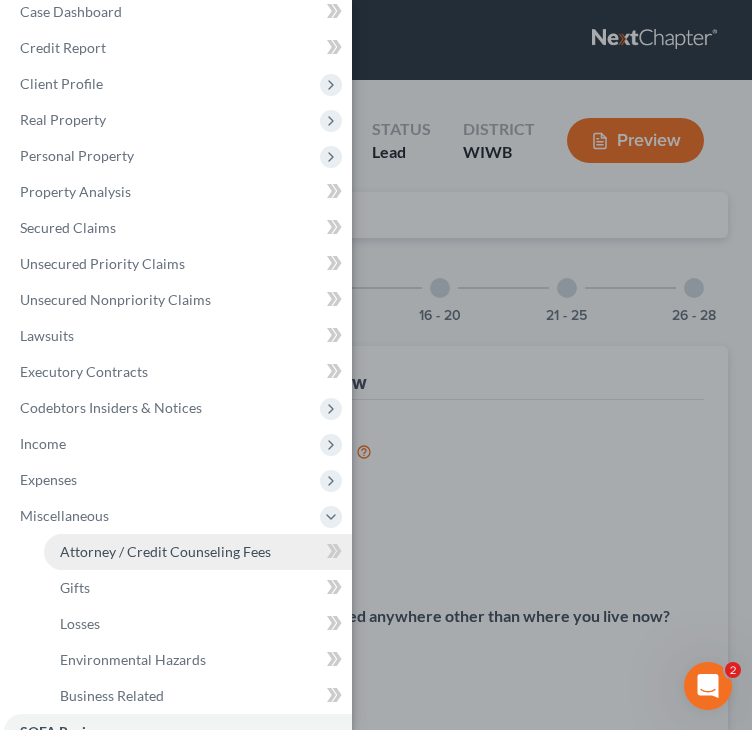 click on "Attorney / Credit Counseling Fees" at bounding box center (165, 551) 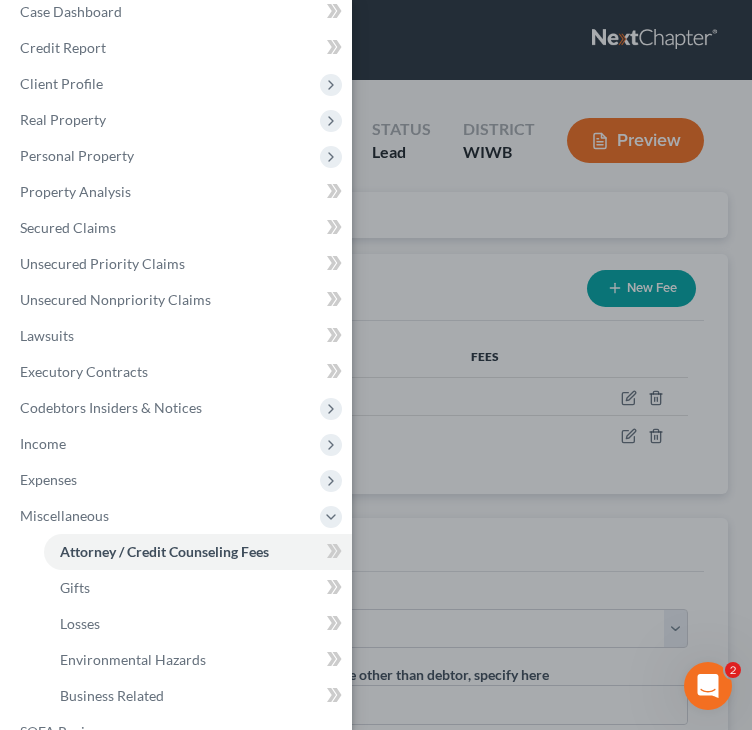 click on "Case Dashboard
Payments
Invoices
Payments
Payments
Credit Report
Client Profile" at bounding box center [376, 365] 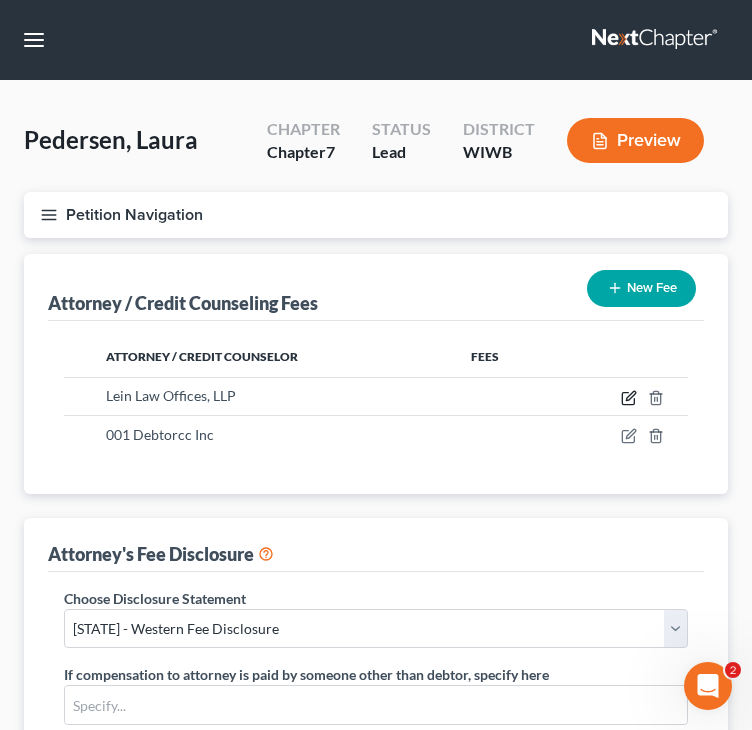 click 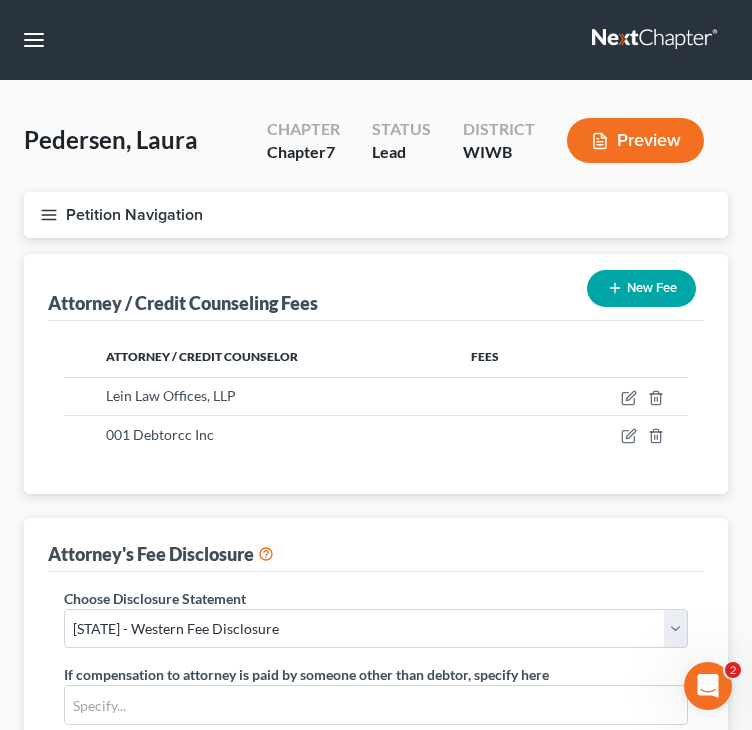 select on "52" 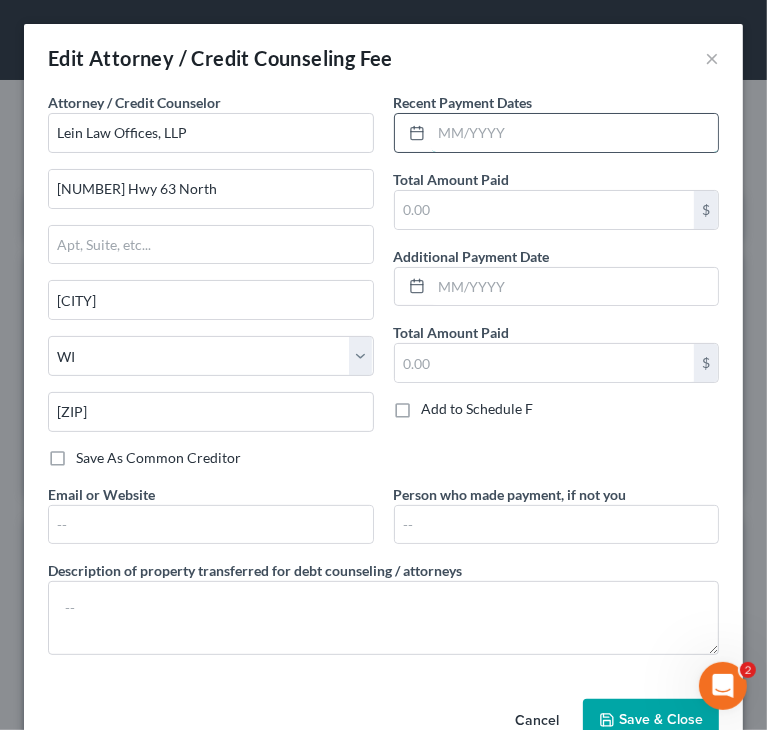 click at bounding box center [575, 133] 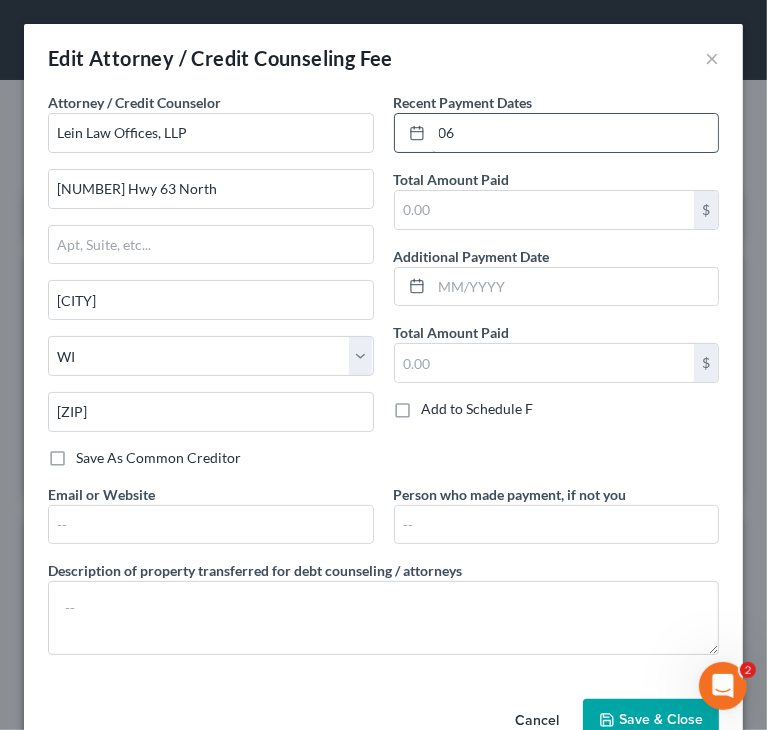 type on "06/2025" 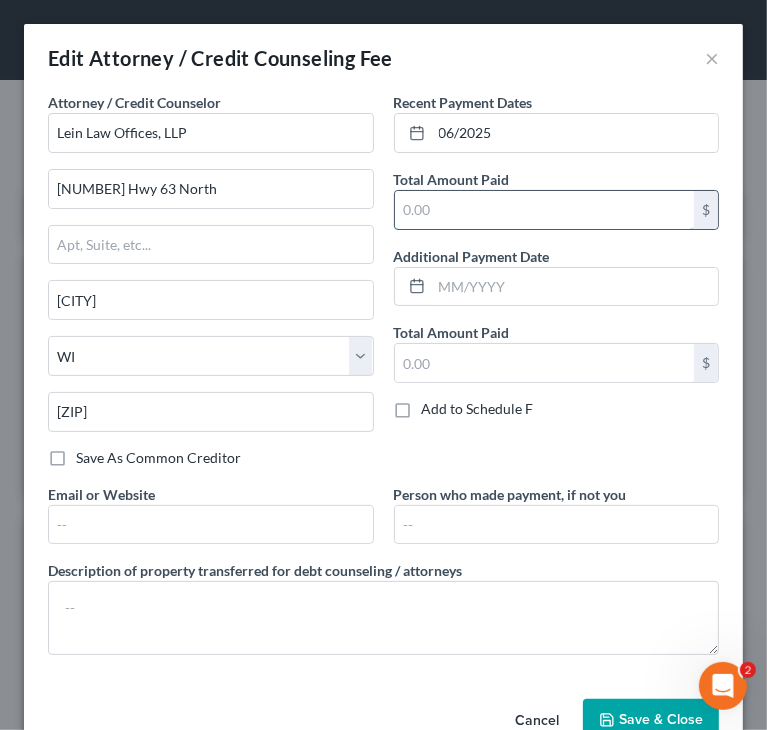 click at bounding box center [545, 210] 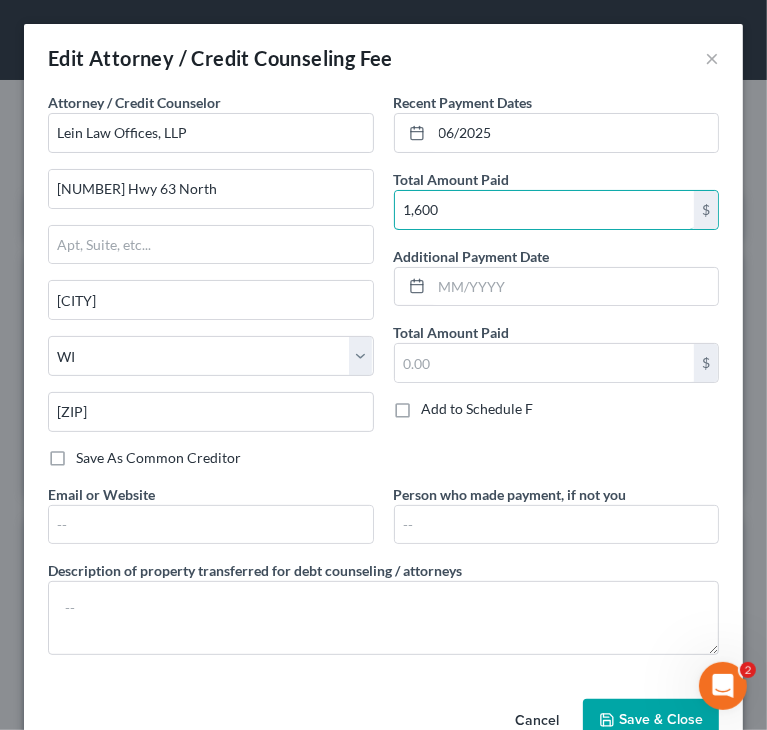 type on "1,600" 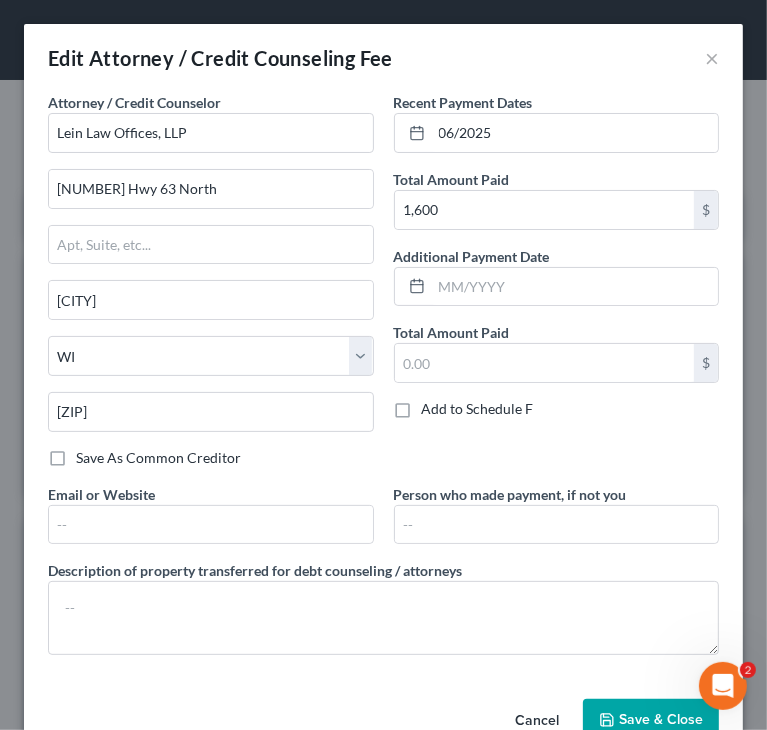 click on "Save & Close" at bounding box center (651, 720) 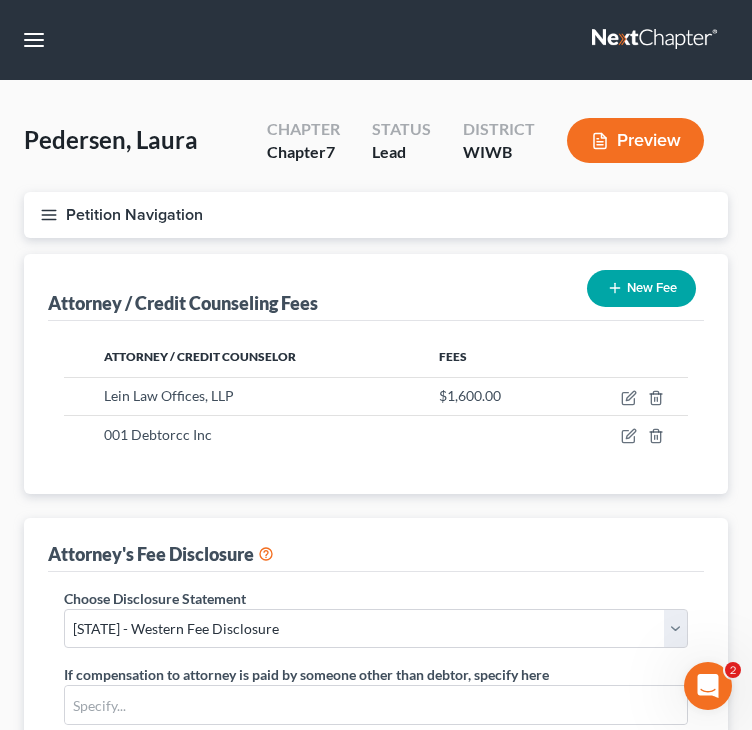 scroll, scrollTop: 585, scrollLeft: 0, axis: vertical 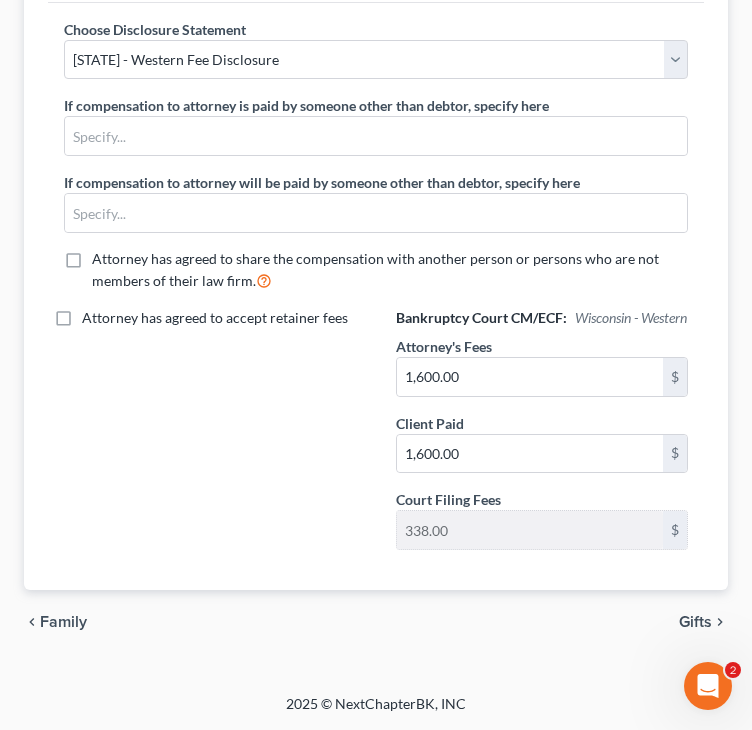 click on "Attorney has agreed to accept retainer fees" at bounding box center [210, 437] 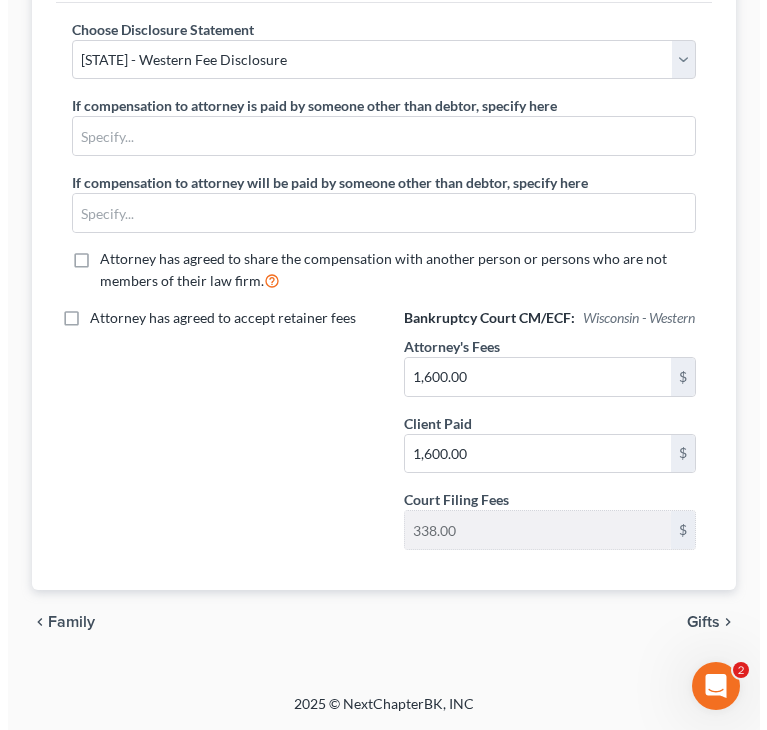 scroll, scrollTop: 0, scrollLeft: 0, axis: both 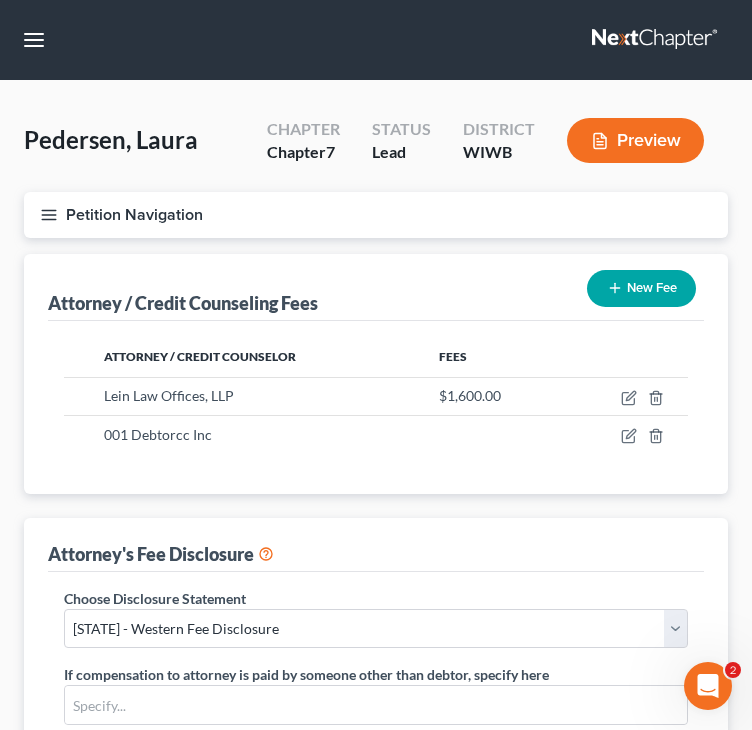 click 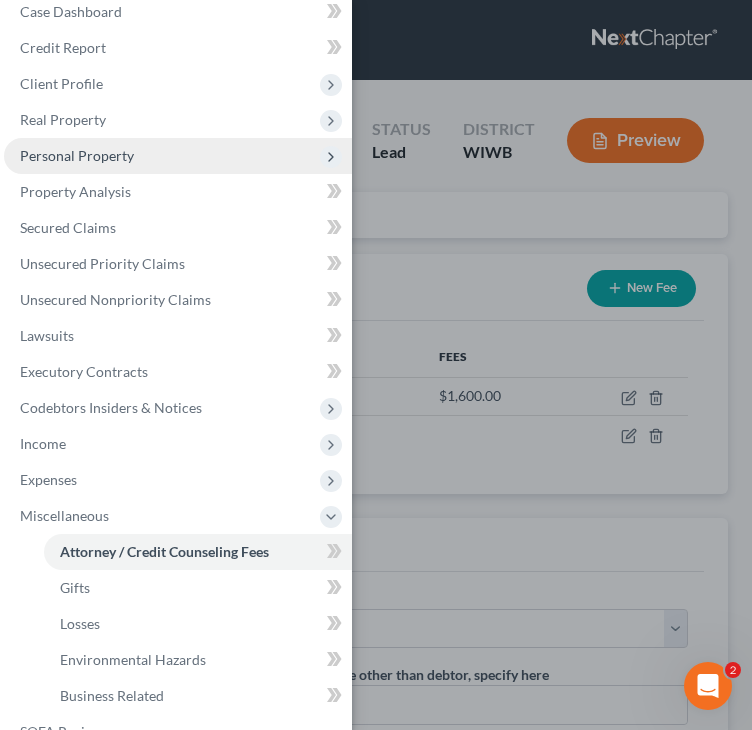 click on "Personal Property" at bounding box center [77, 155] 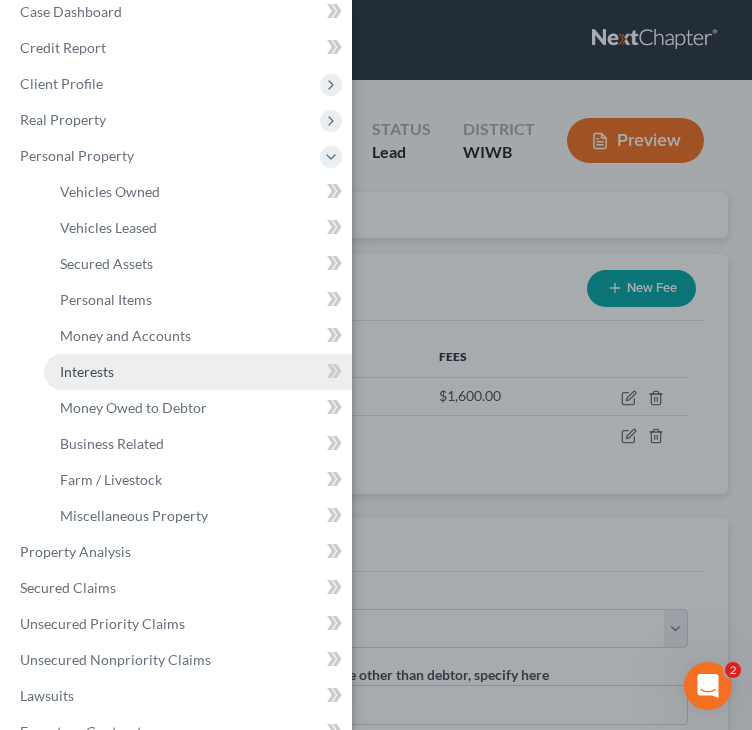 click on "Interests" at bounding box center [87, 371] 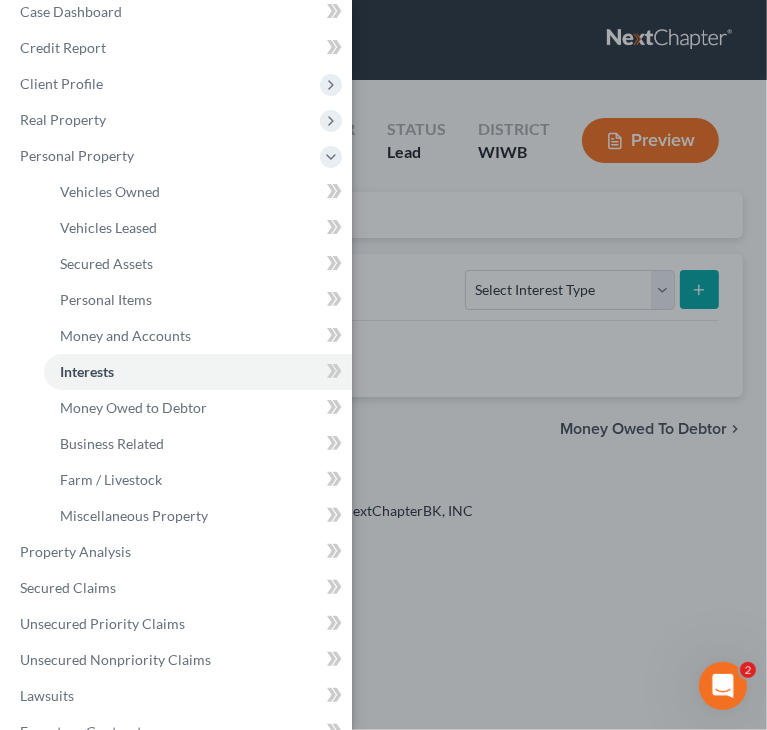 click on "Case Dashboard
Payments
Invoices
Payments
Payments
Credit Report
Client Profile" at bounding box center (383, 365) 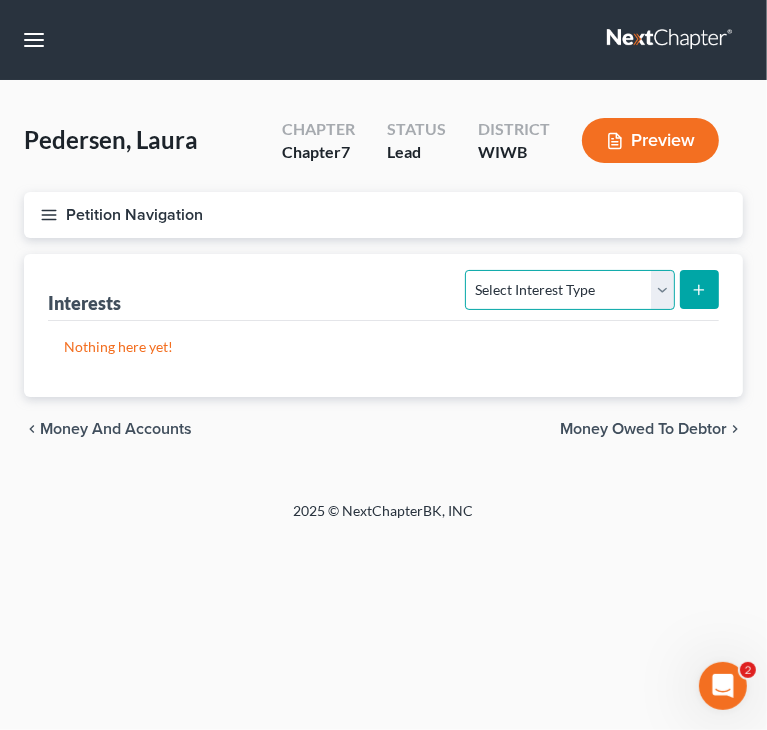 click on "Select Interest Type 401K Annuity Bond Education IRA Government Bond Government Pension Plan Incorporated Business IRA Joint Venture (Active) Joint Venture (Inactive) Keogh Mutual Fund Other Retirement Plan Partnership (Active) Partnership (Inactive) Pension Plan Stock Term Life Insurance Unincorporated Business Whole Life Insurance" at bounding box center [569, 290] 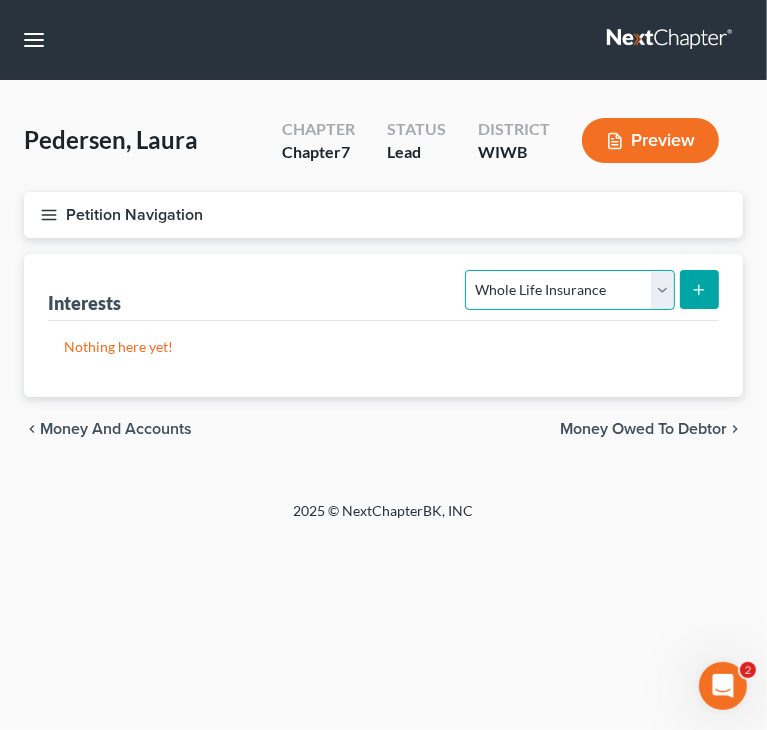 click on "Select Interest Type 401K Annuity Bond Education IRA Government Bond Government Pension Plan Incorporated Business IRA Joint Venture (Active) Joint Venture (Inactive) Keogh Mutual Fund Other Retirement Plan Partnership (Active) Partnership (Inactive) Pension Plan Stock Term Life Insurance Unincorporated Business Whole Life Insurance" at bounding box center [569, 290] 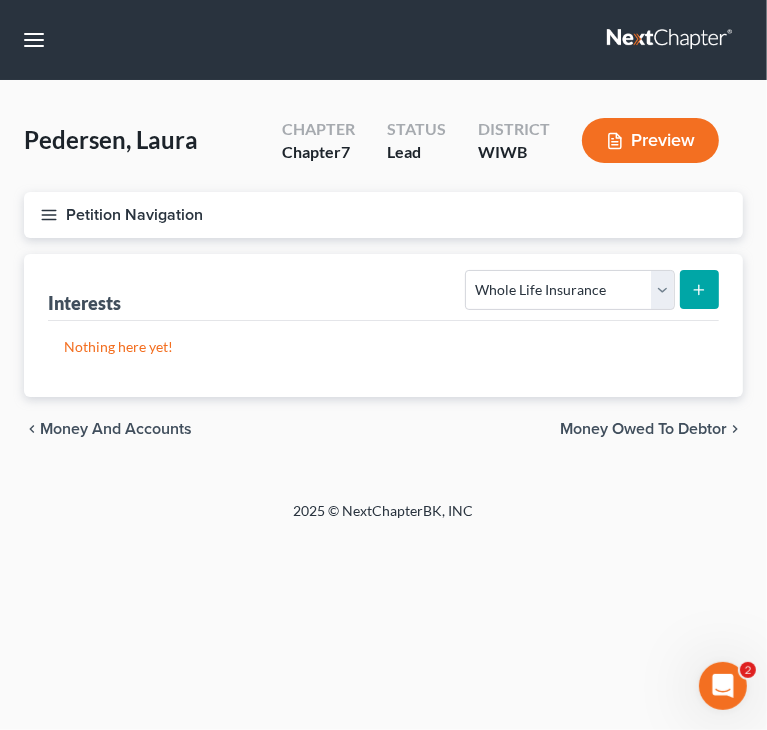 click at bounding box center (699, 289) 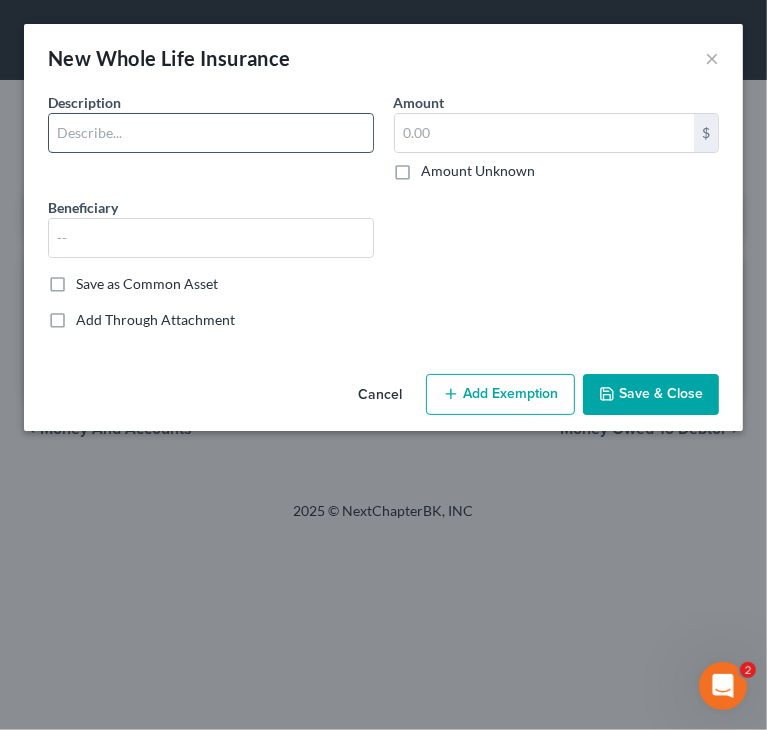 click at bounding box center [211, 133] 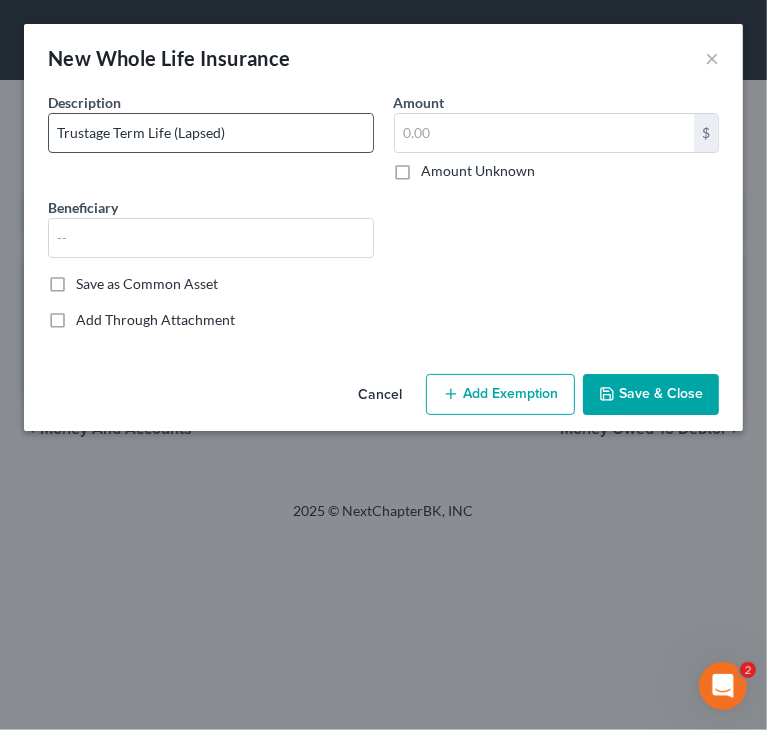 click on "Trustage Term Life (Lapsed)" at bounding box center (211, 133) 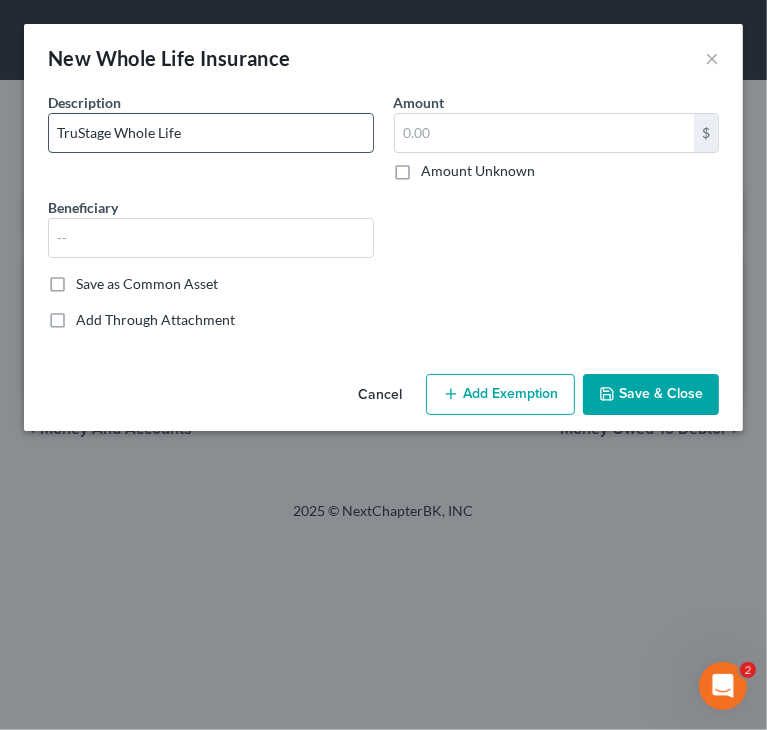 type on "TruStage Whole Life" 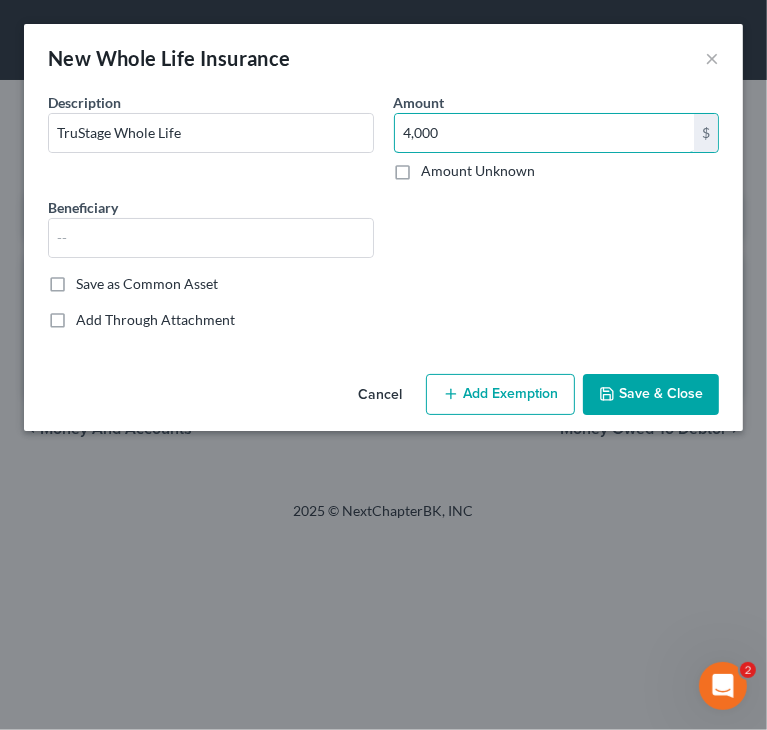 type on "4,000" 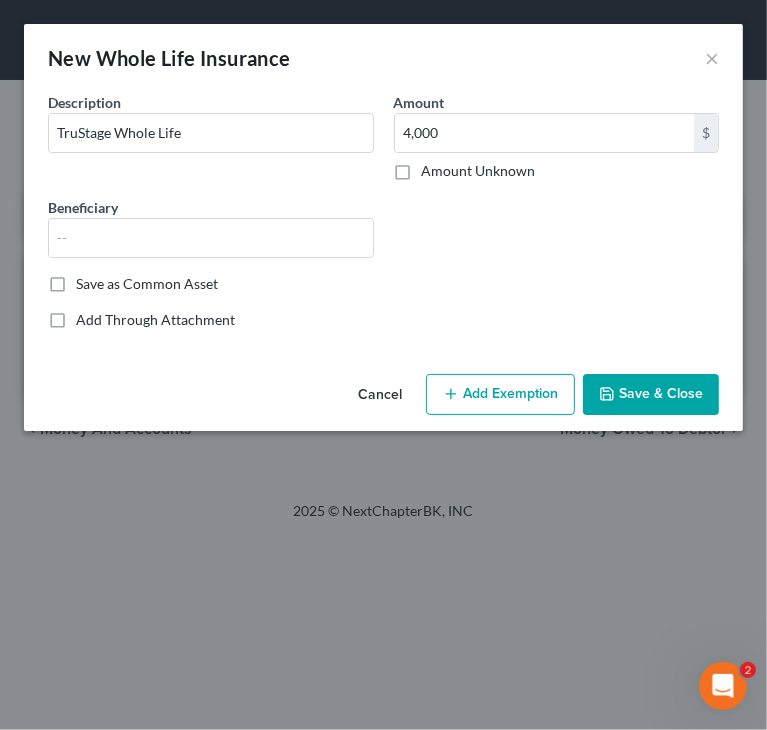 click on "Save & Close" at bounding box center (651, 395) 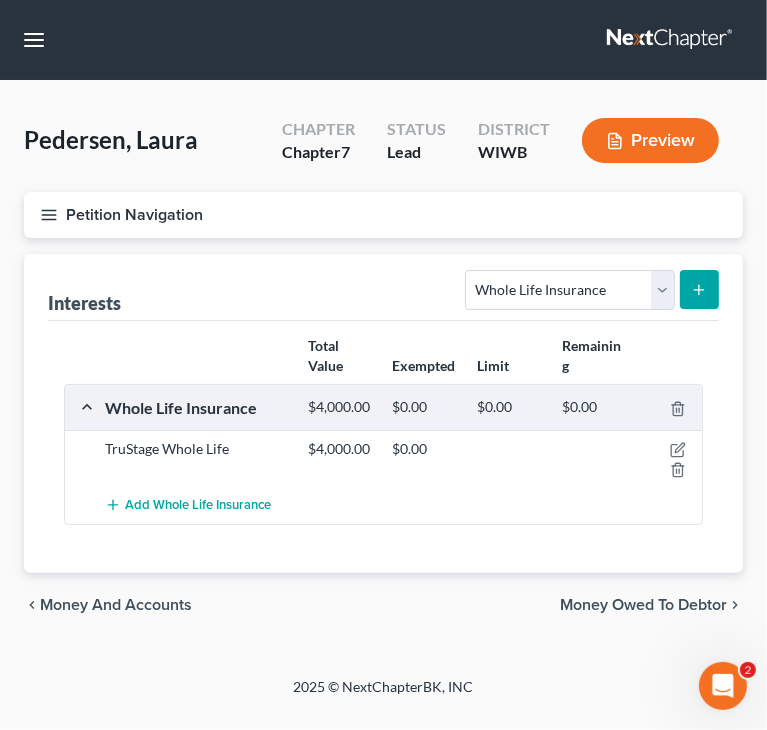 click 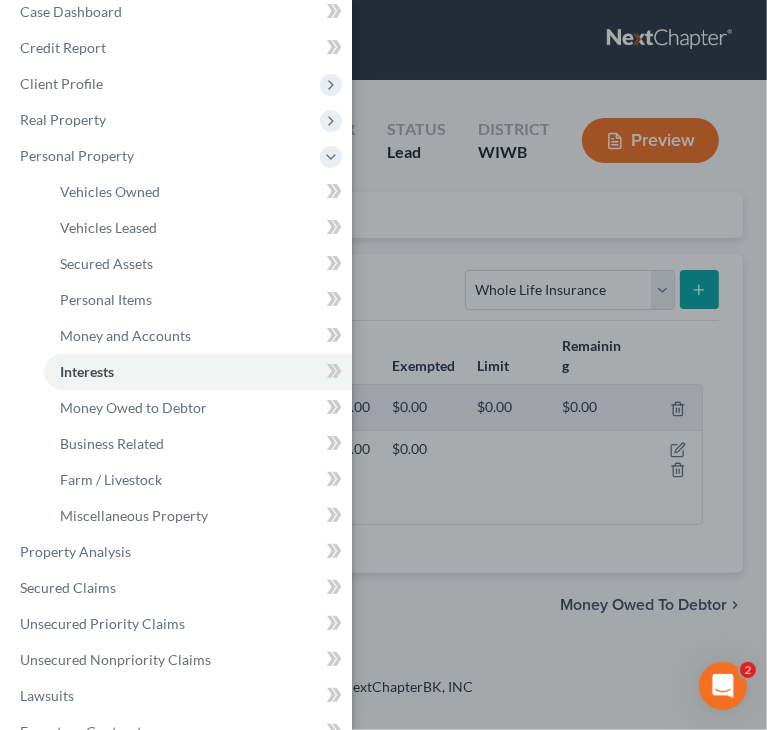 scroll, scrollTop: 382, scrollLeft: 0, axis: vertical 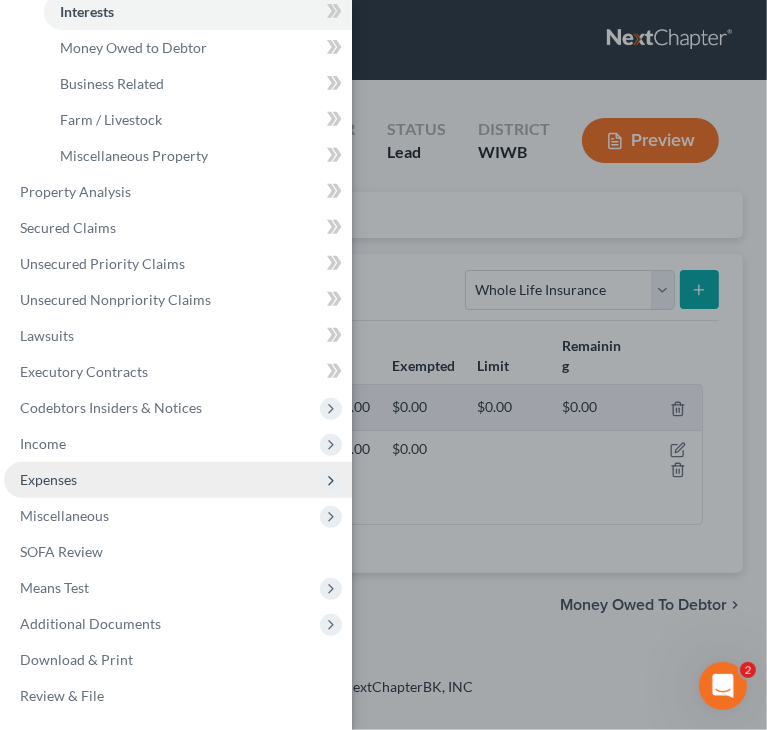 click on "Expenses" at bounding box center (178, 480) 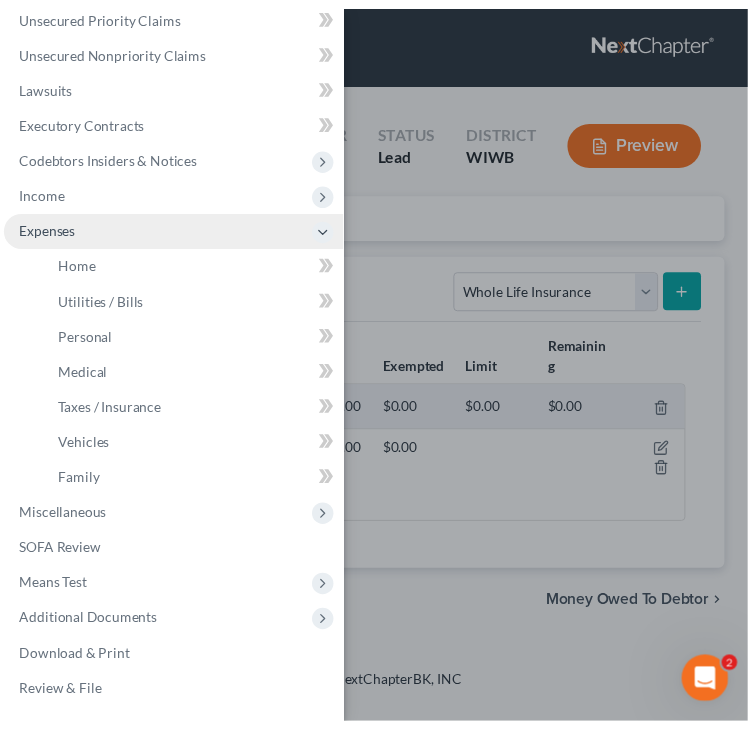 scroll, scrollTop: 274, scrollLeft: 0, axis: vertical 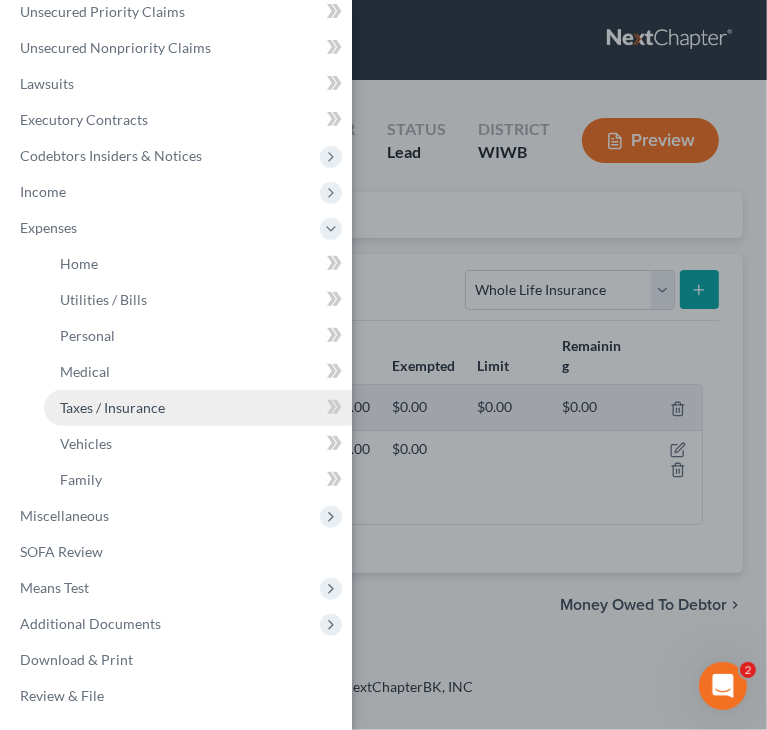 click on "Taxes / Insurance" at bounding box center [112, 407] 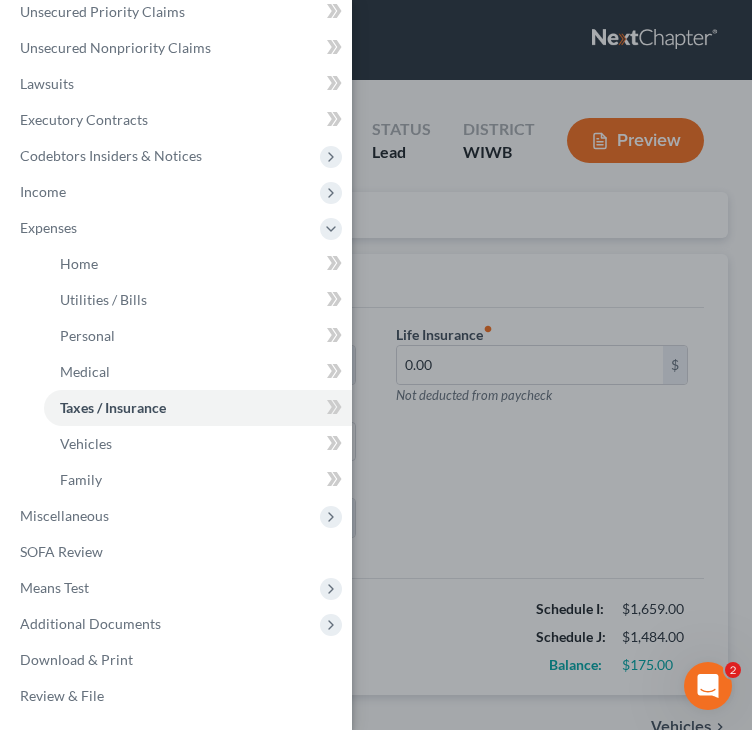 click on "Case Dashboard
Payments
Invoices
Payments
Payments
Credit Report
Client Profile" at bounding box center (376, 365) 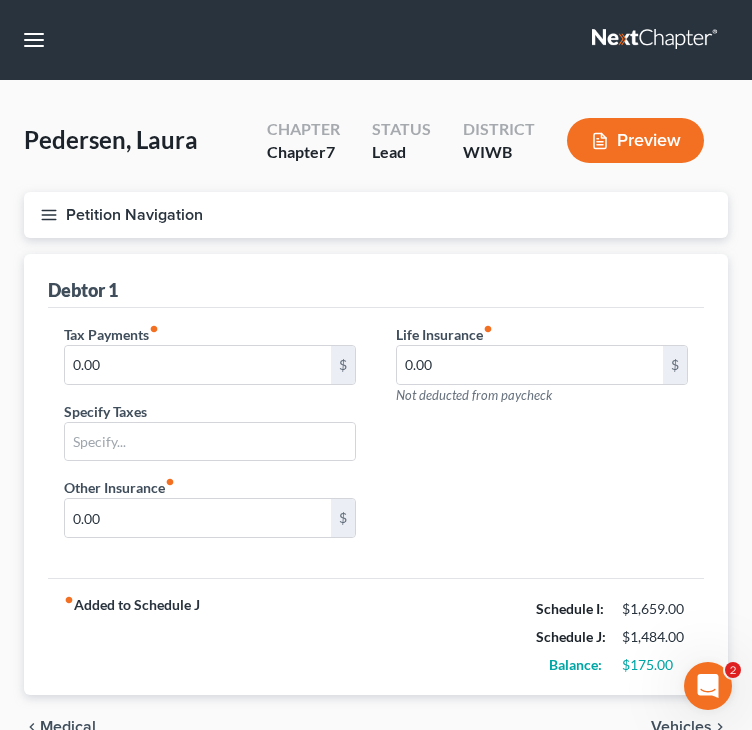 click on "Tax Payments  fiber_manual_record 0.00 $ Specify Taxes Life Insurance  fiber_manual_record 0.00 $ Not deducted from paycheck Other Insurance  fiber_manual_record 0.00 $" at bounding box center (376, 443) 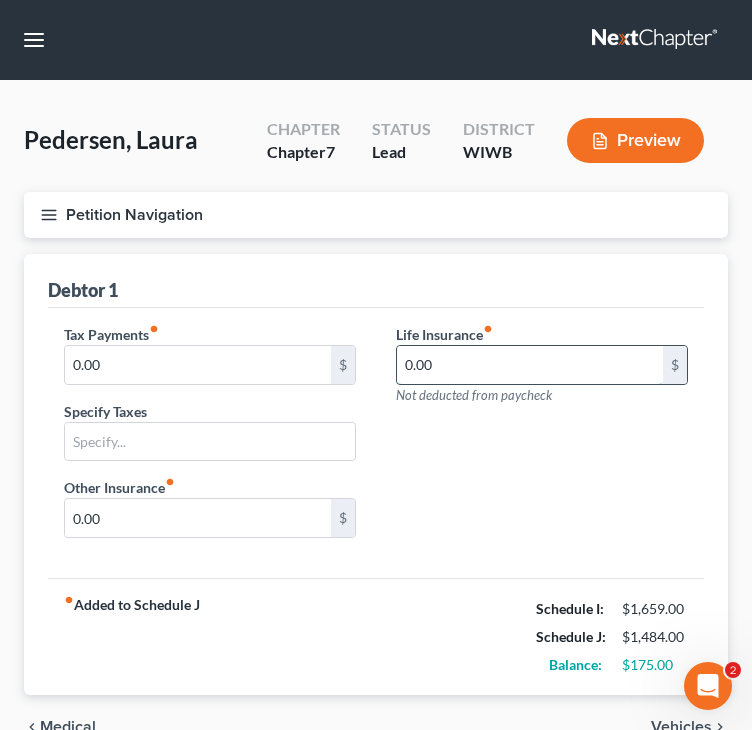 click on "0.00" at bounding box center (530, 365) 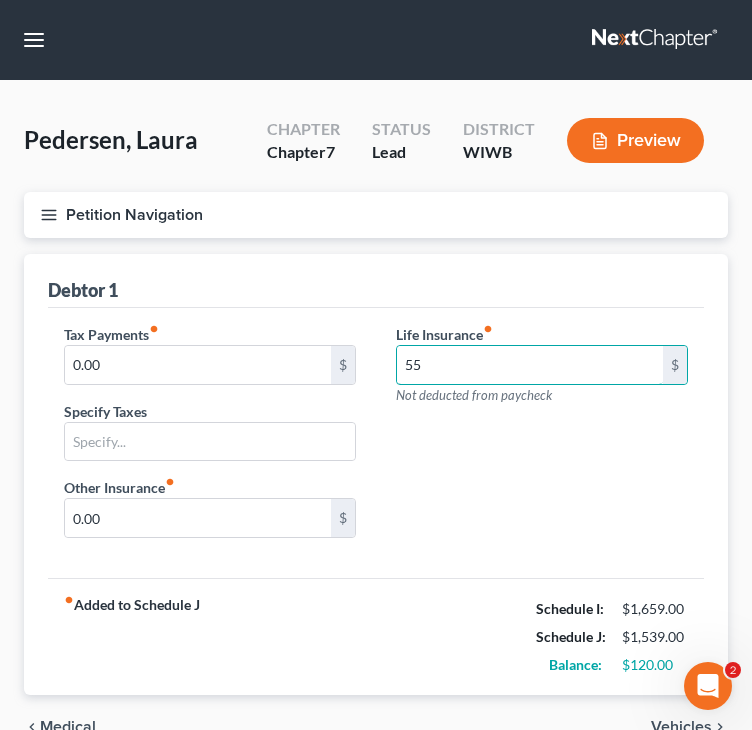 type on "55" 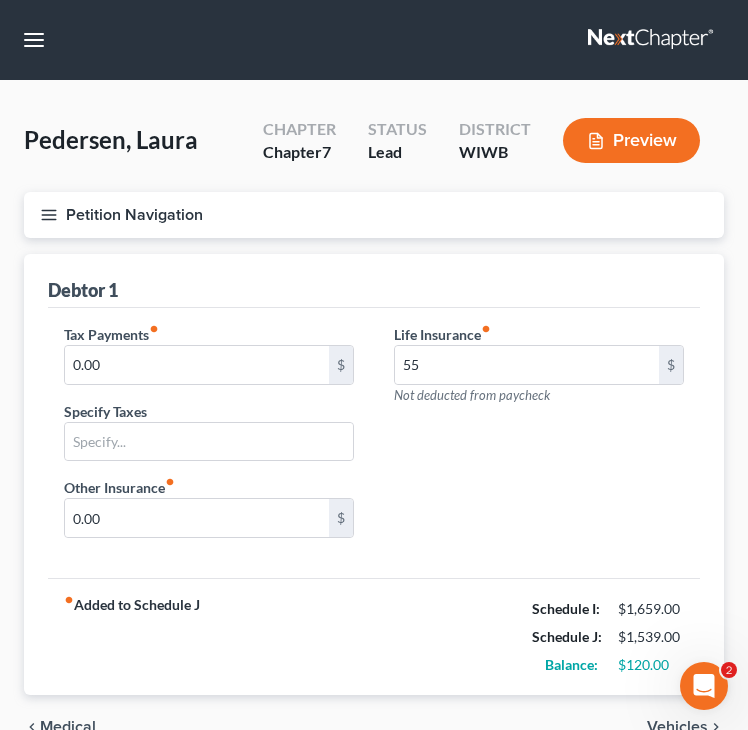 click on "Pedersen, Laura Upgraded Chapter Chapter  7 Status Lead District WIWB Preview Petition Navigation
Case Dashboard
Payments
Invoices
Payments
Payments
Credit Report" at bounding box center (374, 440) 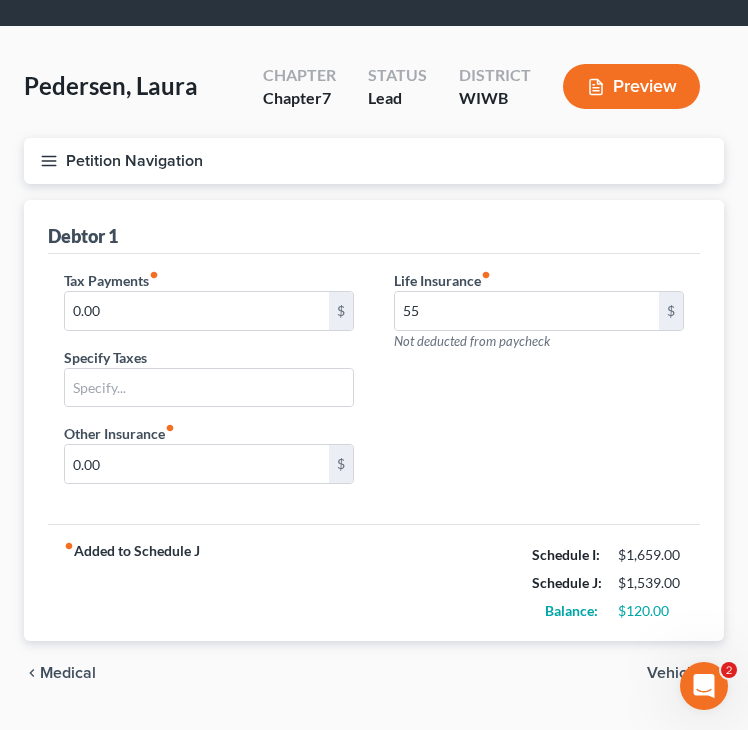scroll, scrollTop: 103, scrollLeft: 0, axis: vertical 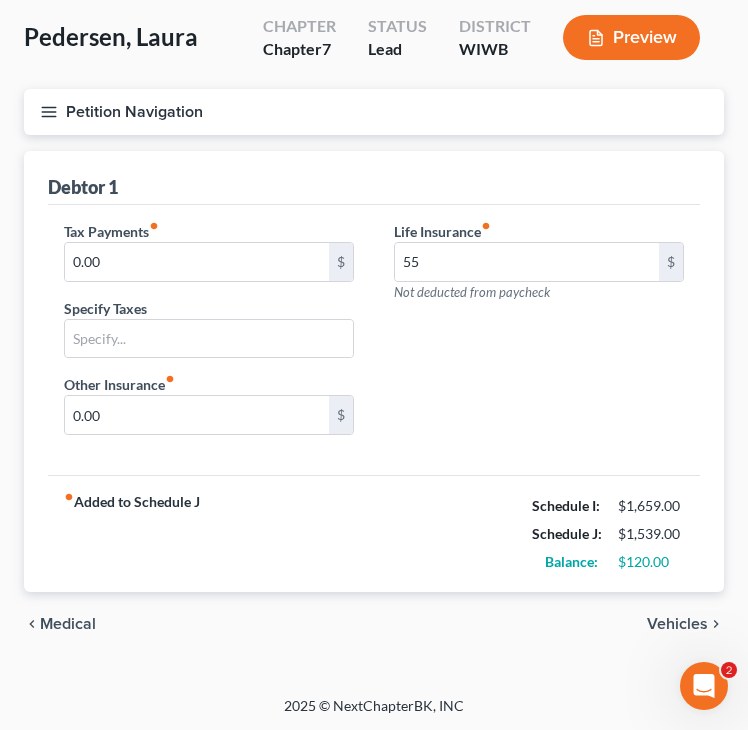 click on "Vehicles" at bounding box center (677, 624) 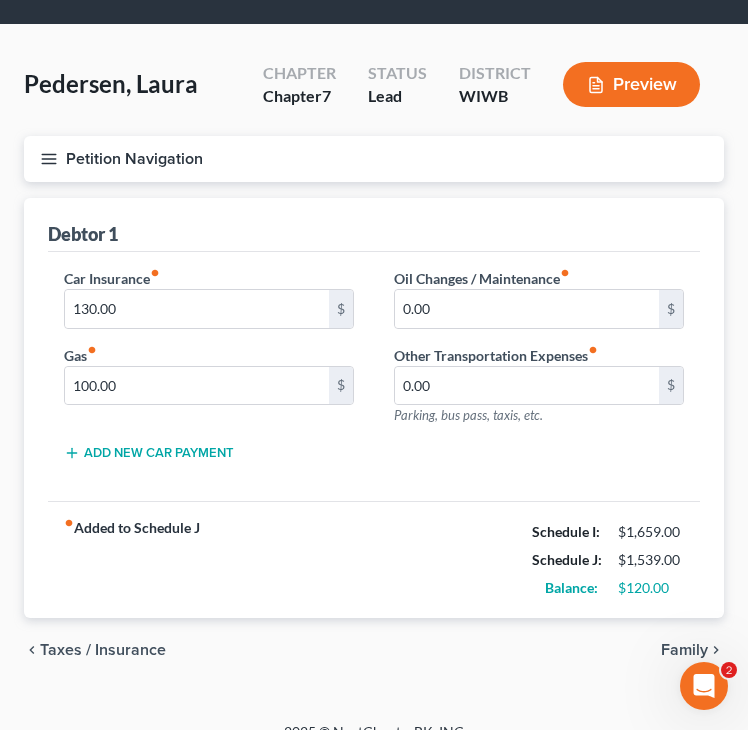scroll, scrollTop: 0, scrollLeft: 0, axis: both 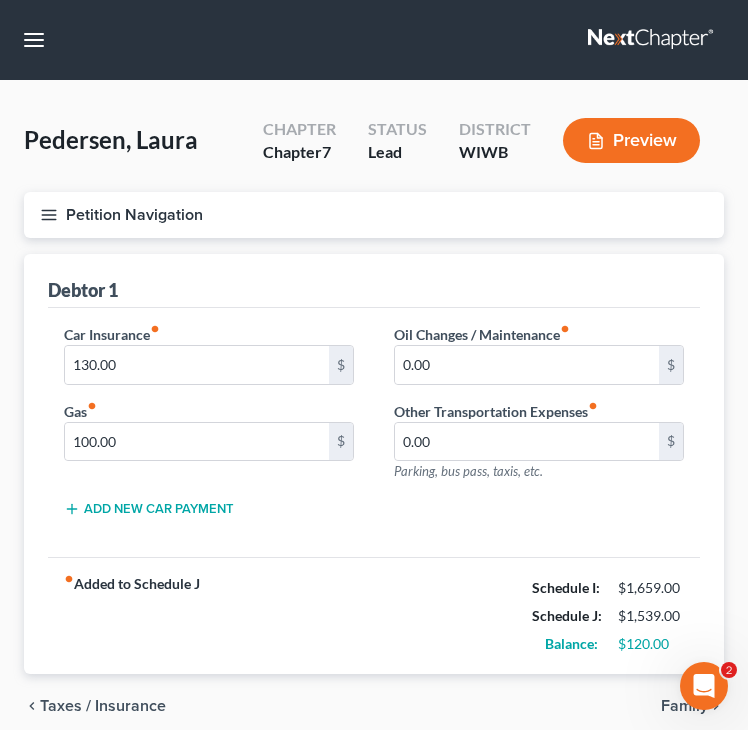 click on "Family" at bounding box center [684, 706] 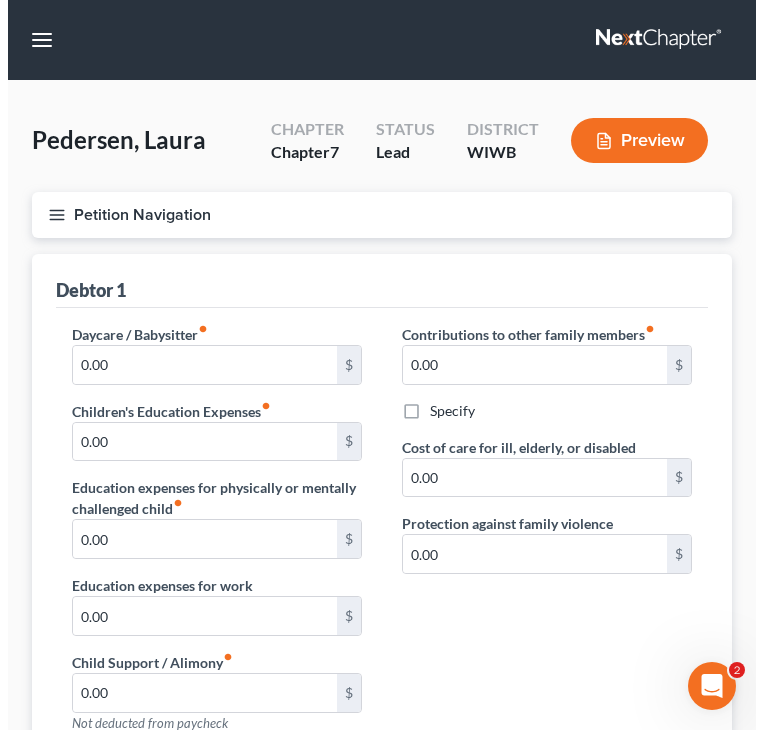 scroll, scrollTop: 638, scrollLeft: 0, axis: vertical 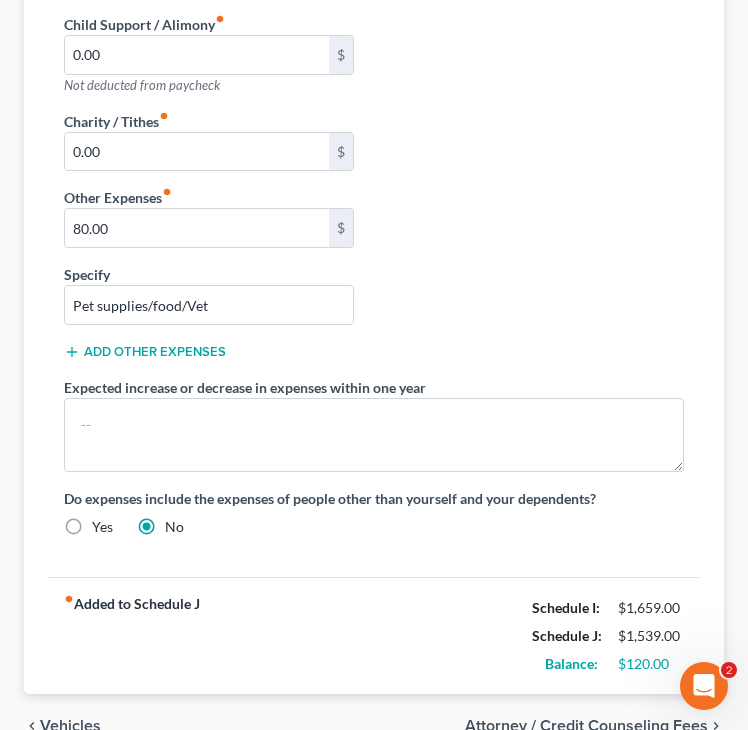 click on "Attorney / Credit Counseling Fees" at bounding box center [586, 726] 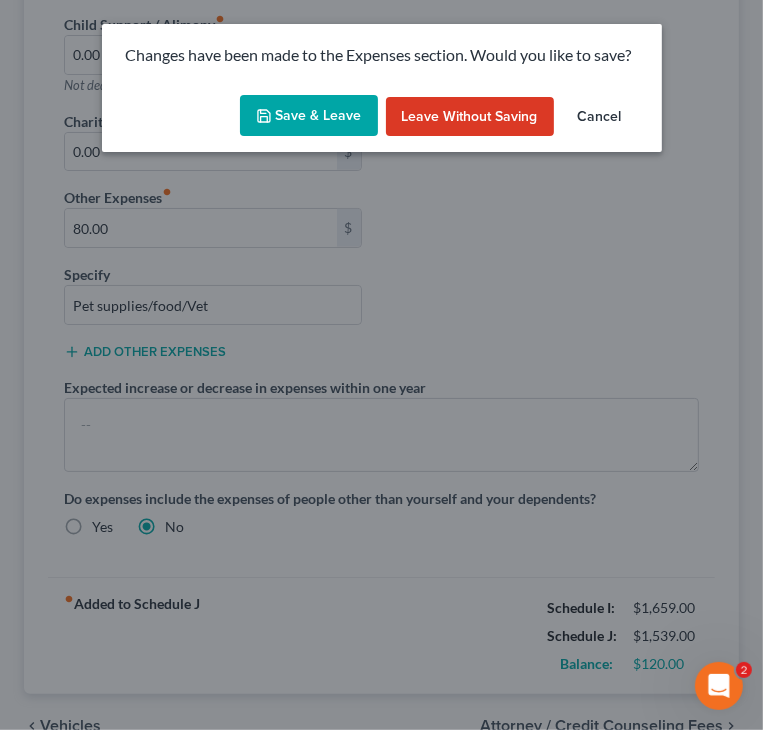 click on "Save & Leave" at bounding box center [309, 116] 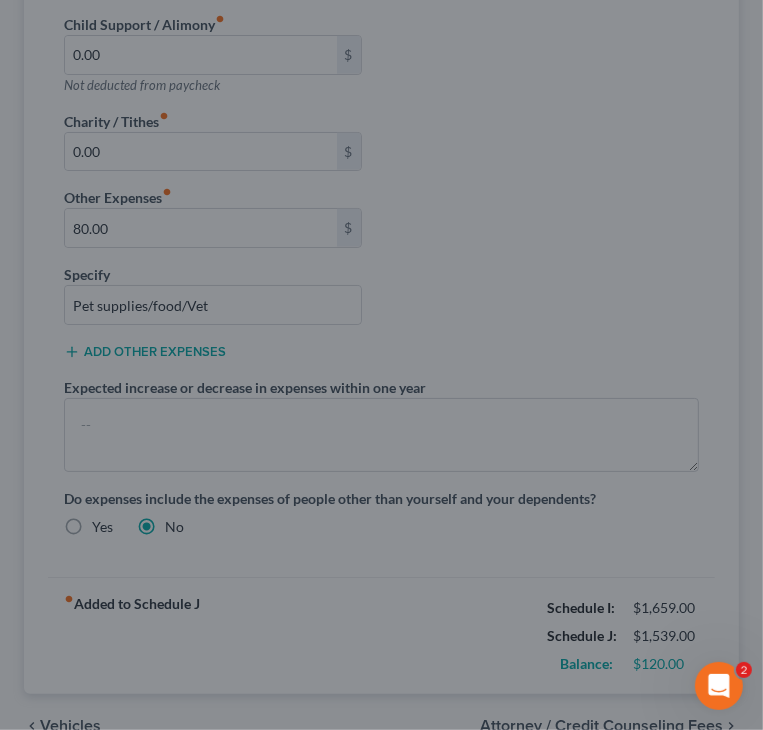 select on "1" 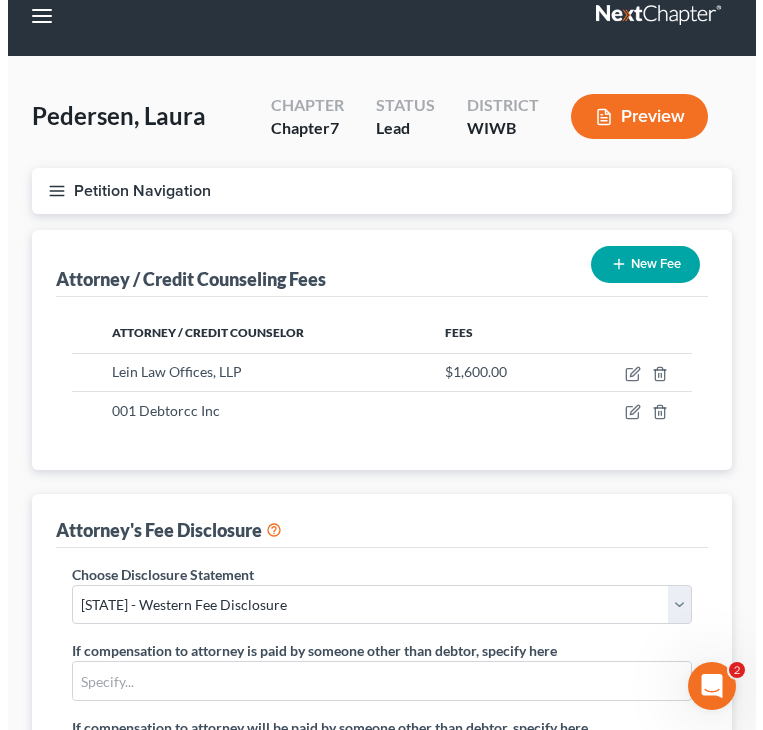 scroll, scrollTop: 0, scrollLeft: 0, axis: both 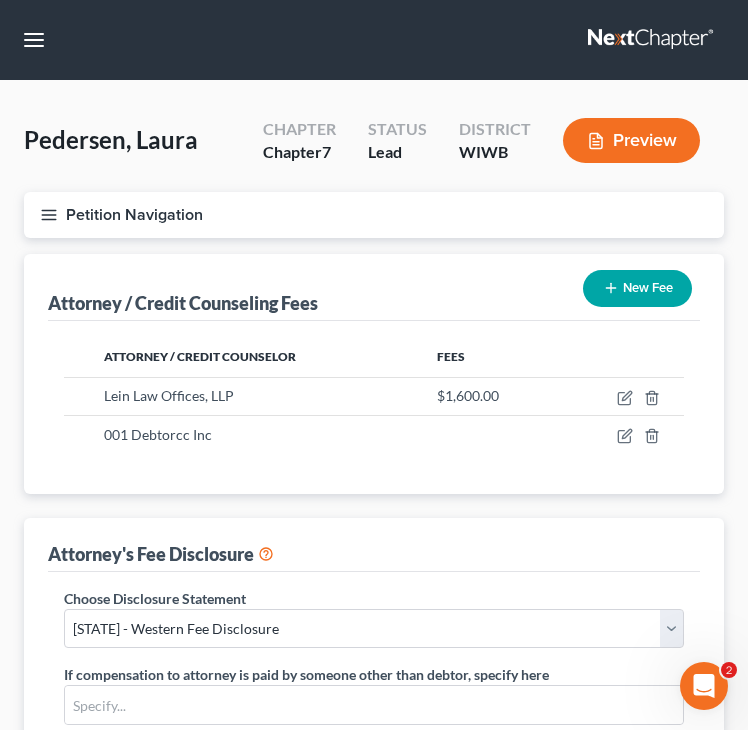 click 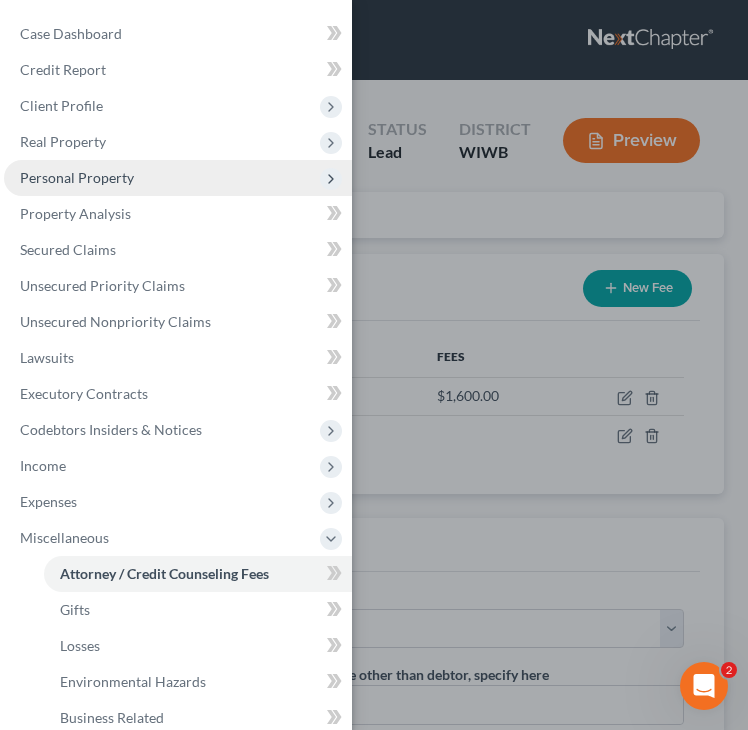 click on "Personal Property" at bounding box center [77, 177] 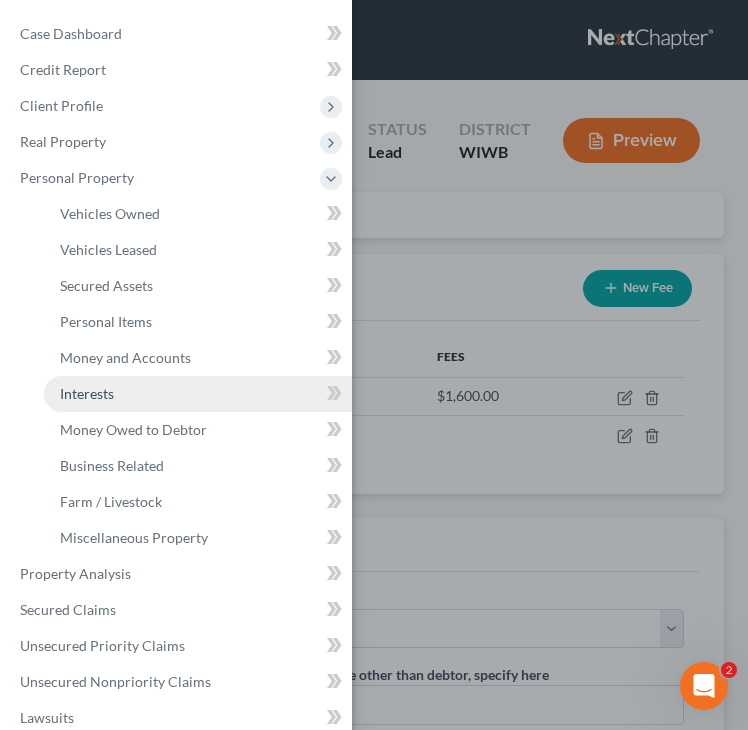 click on "Interests" at bounding box center [87, 393] 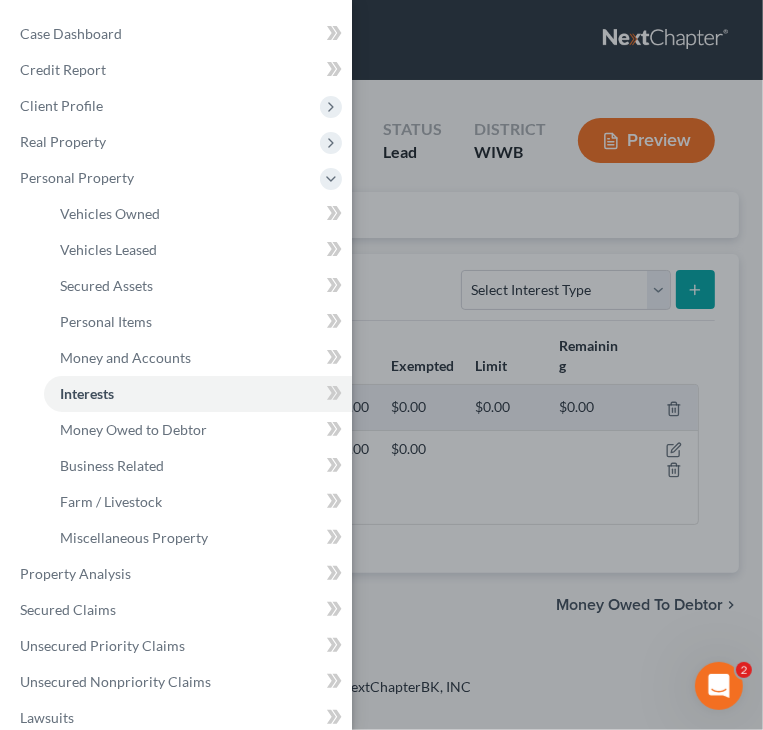 click on "Case Dashboard
Payments
Invoices
Payments
Payments
Credit Report
Client Profile" at bounding box center [381, 365] 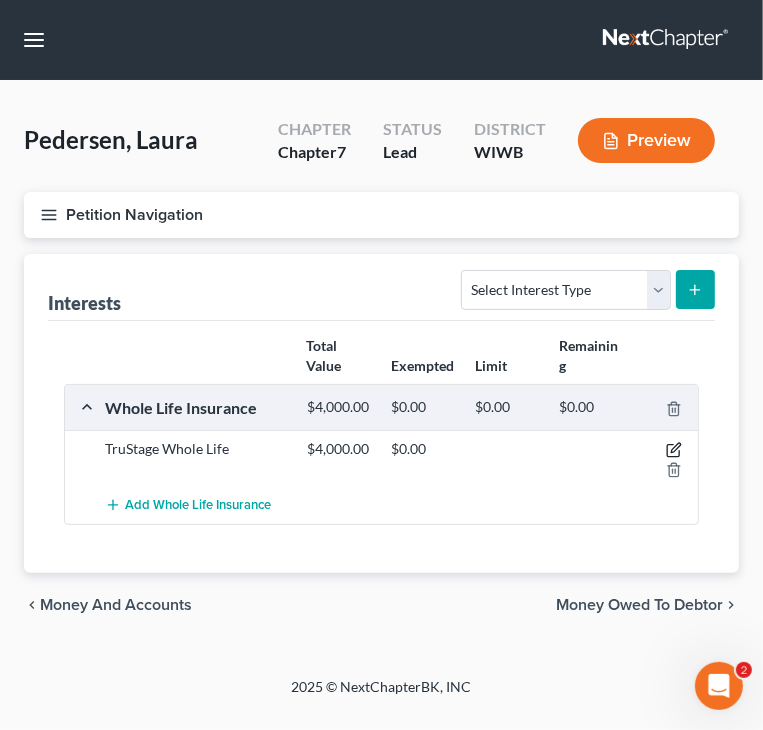 click 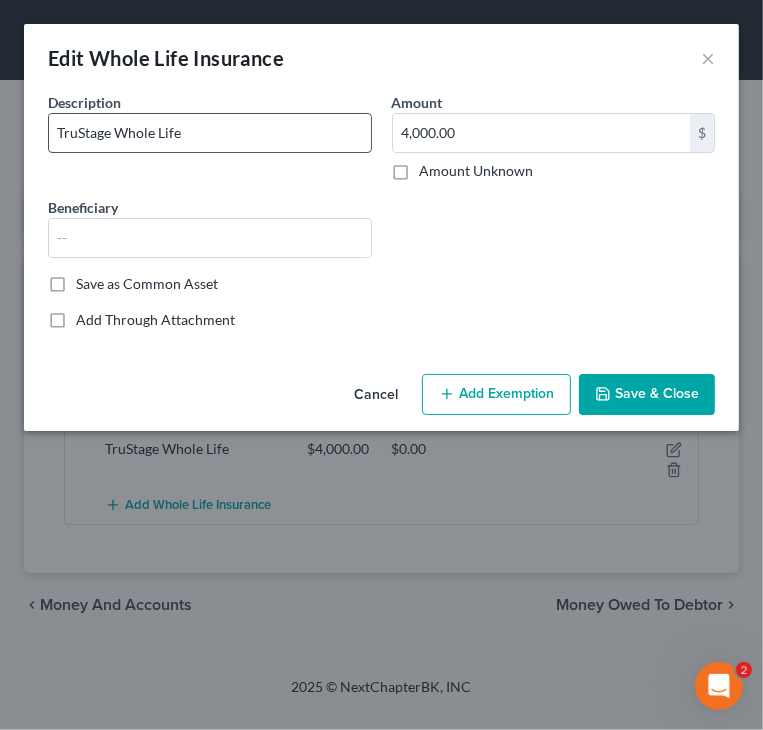 click on "TruStage Whole Life" at bounding box center (210, 133) 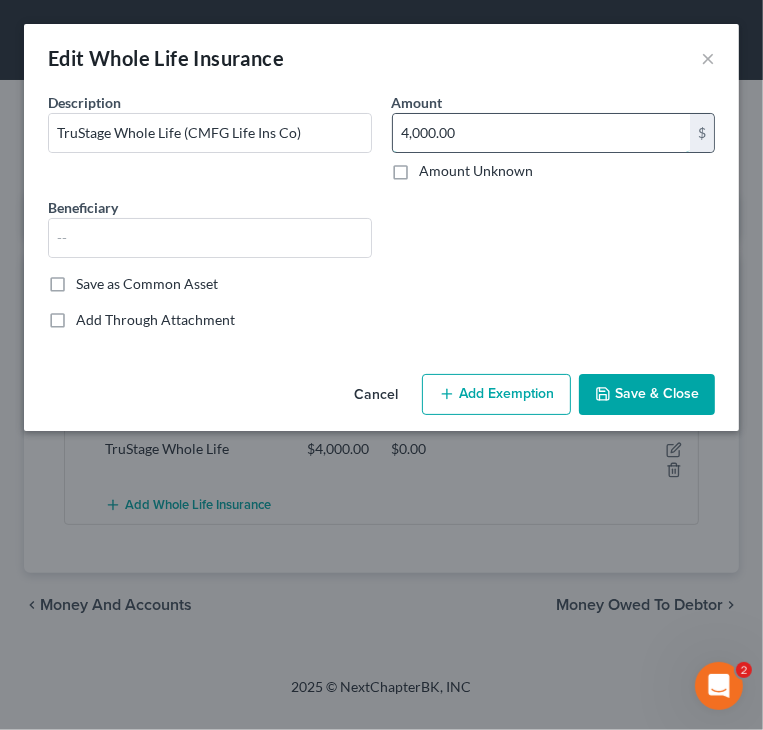 click on "4,000.00" at bounding box center (542, 133) 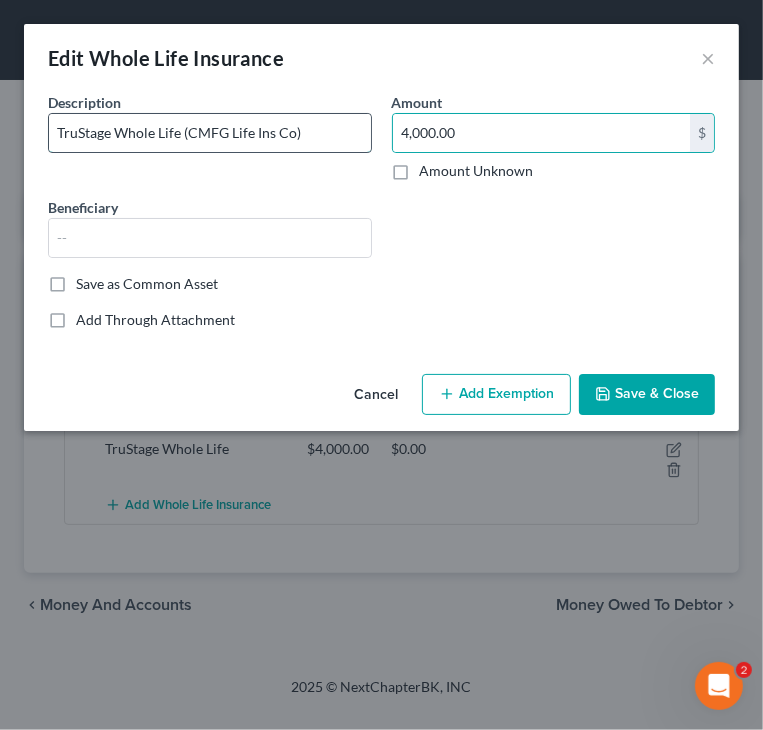 click on "TruStage Whole Life (CMFG Life Ins Co)" at bounding box center [210, 133] 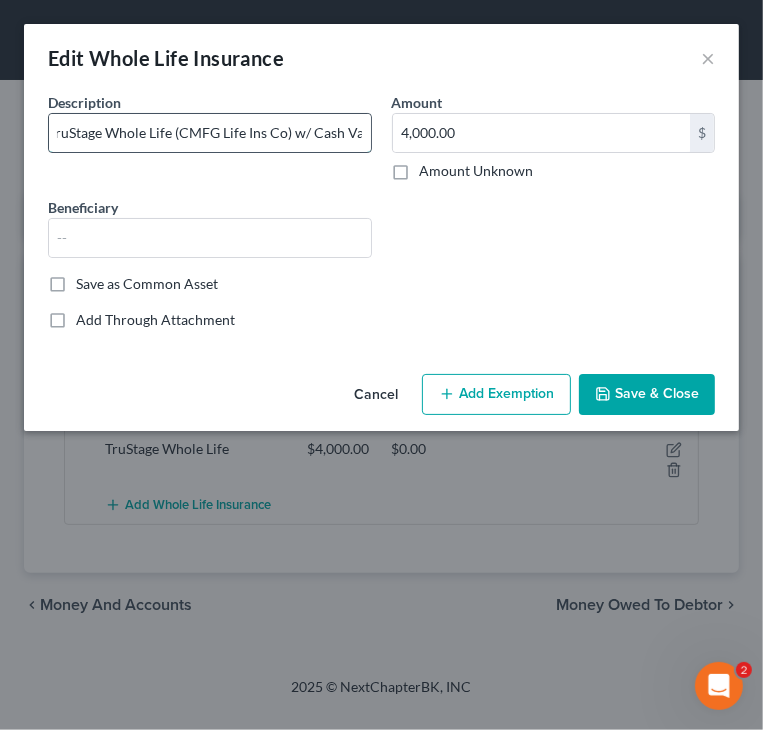 scroll, scrollTop: 0, scrollLeft: 24, axis: horizontal 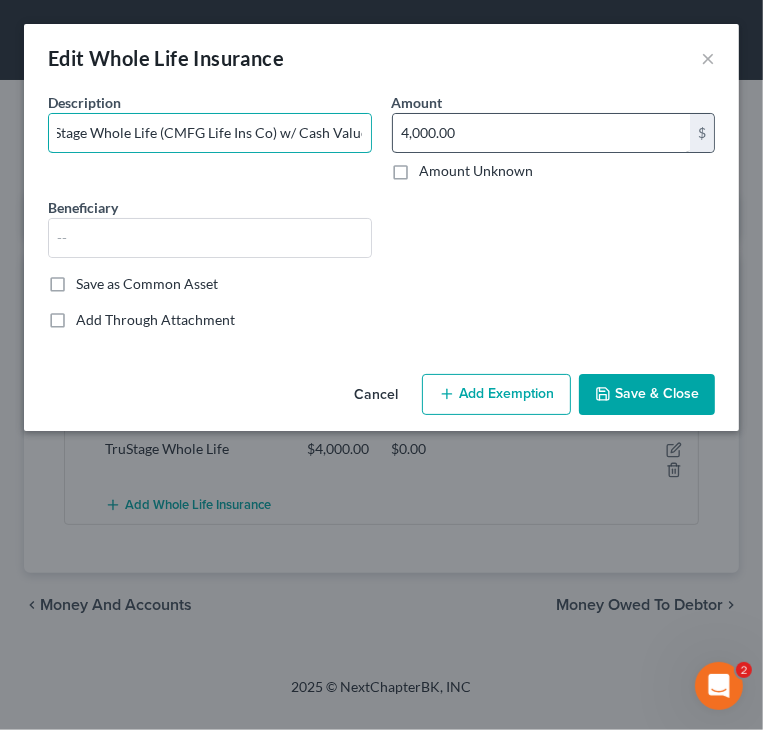 type on "TruStage Whole Life (CMFG Life Ins Co) w/ Cash Value" 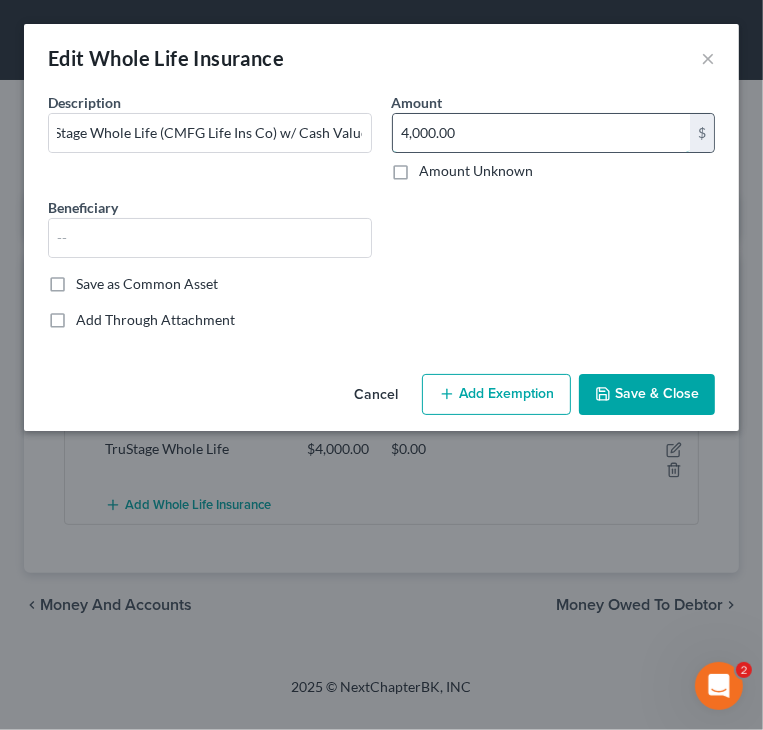 scroll, scrollTop: 0, scrollLeft: 0, axis: both 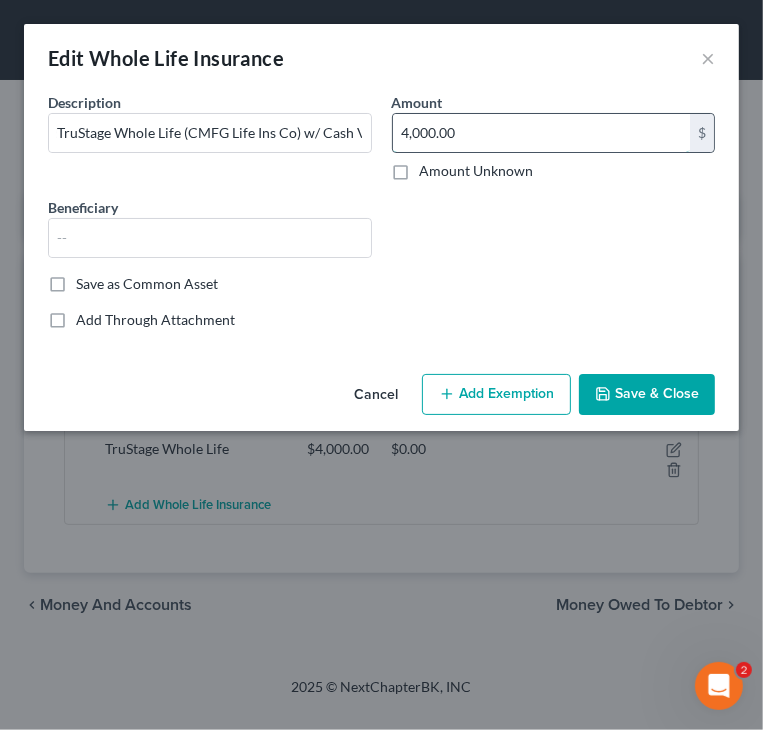 click on "4,000.00" at bounding box center (542, 133) 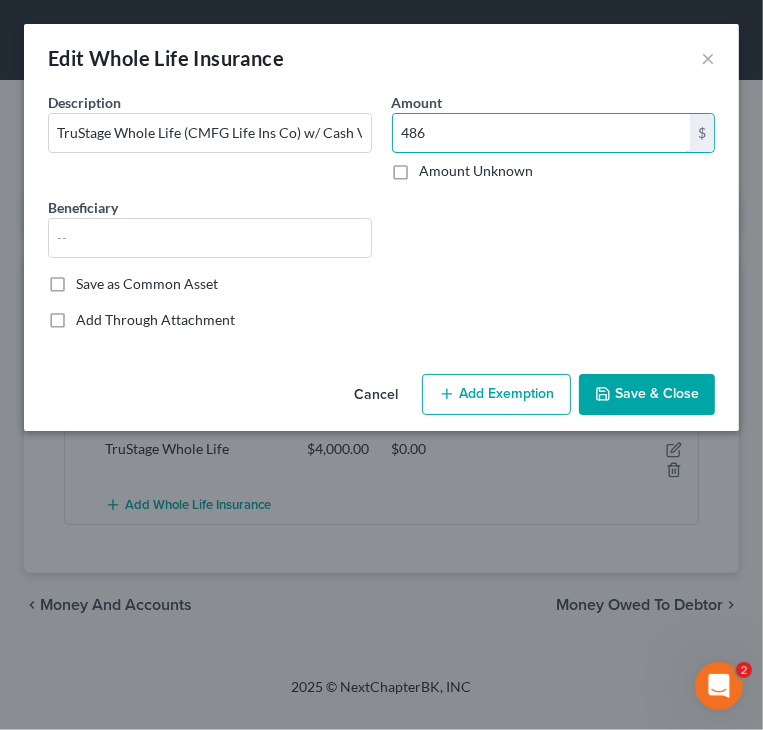 type on "486" 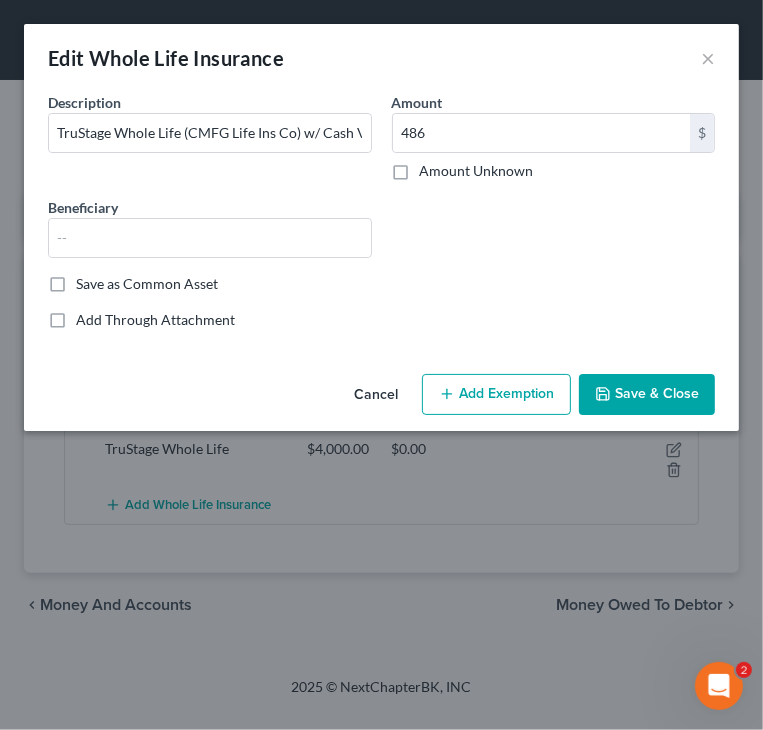 click on "Save & Close" at bounding box center (647, 395) 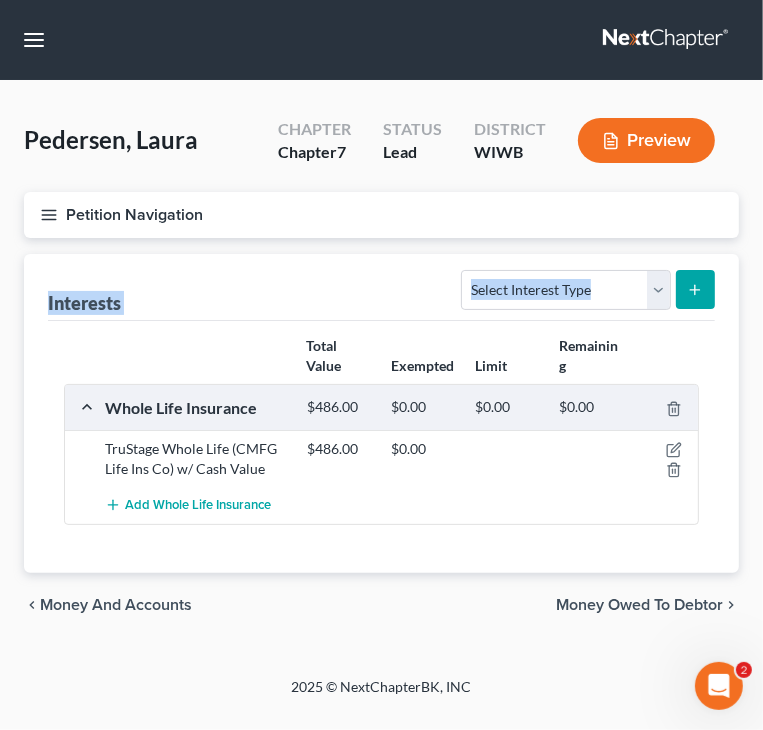drag, startPoint x: 135, startPoint y: 345, endPoint x: 56, endPoint y: 211, distance: 155.55385 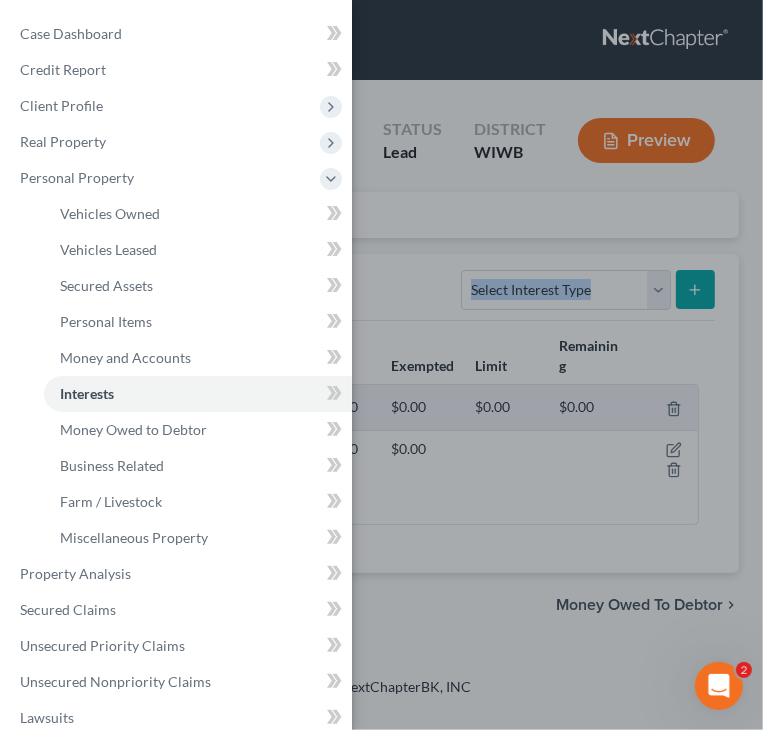 scroll, scrollTop: 382, scrollLeft: 0, axis: vertical 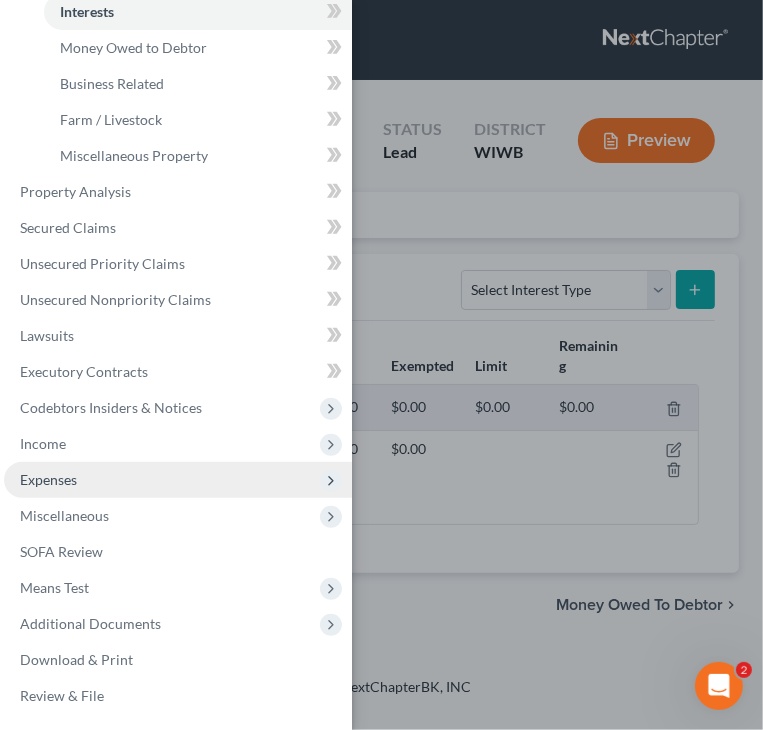 click on "Expenses" at bounding box center [178, 480] 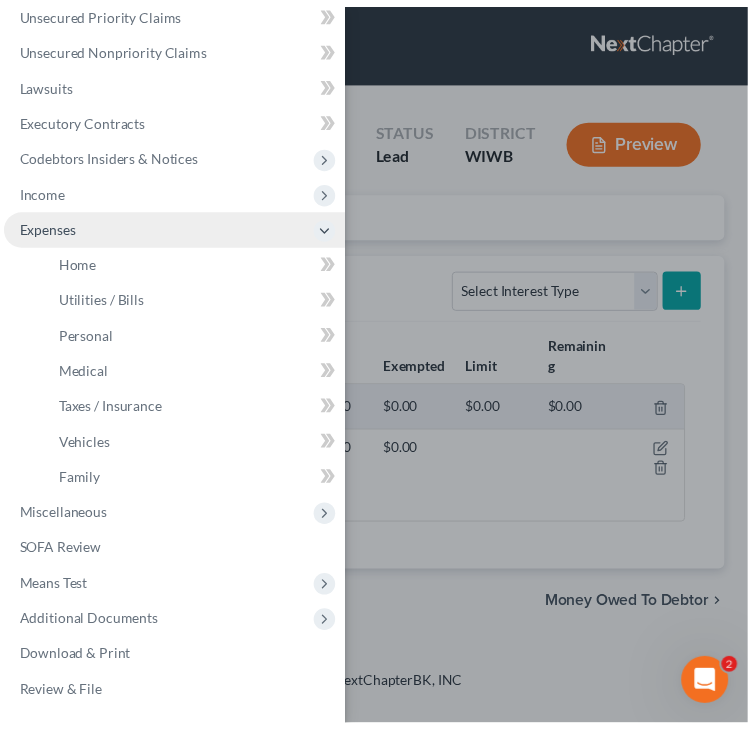 scroll, scrollTop: 274, scrollLeft: 0, axis: vertical 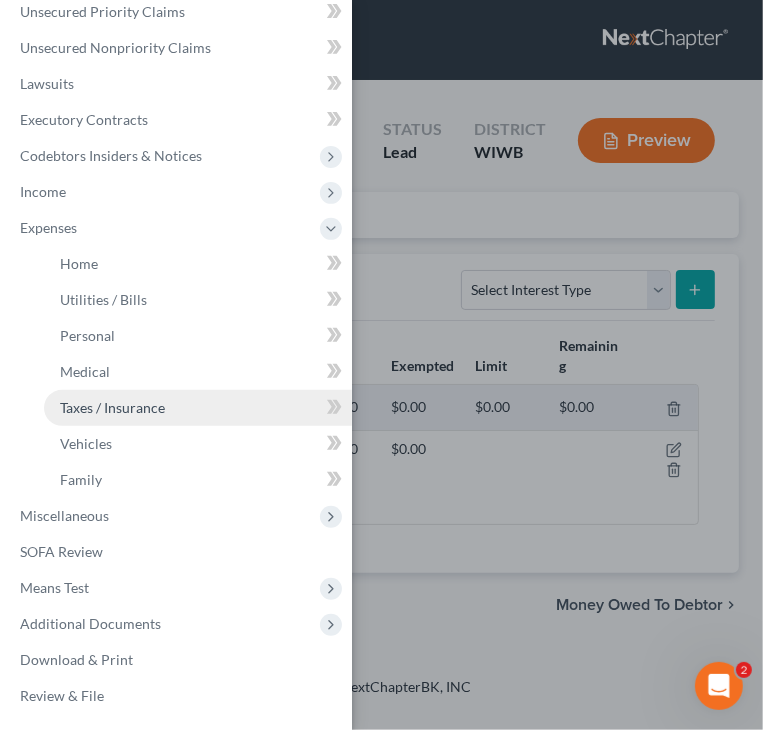 click on "Taxes / Insurance" at bounding box center [112, 407] 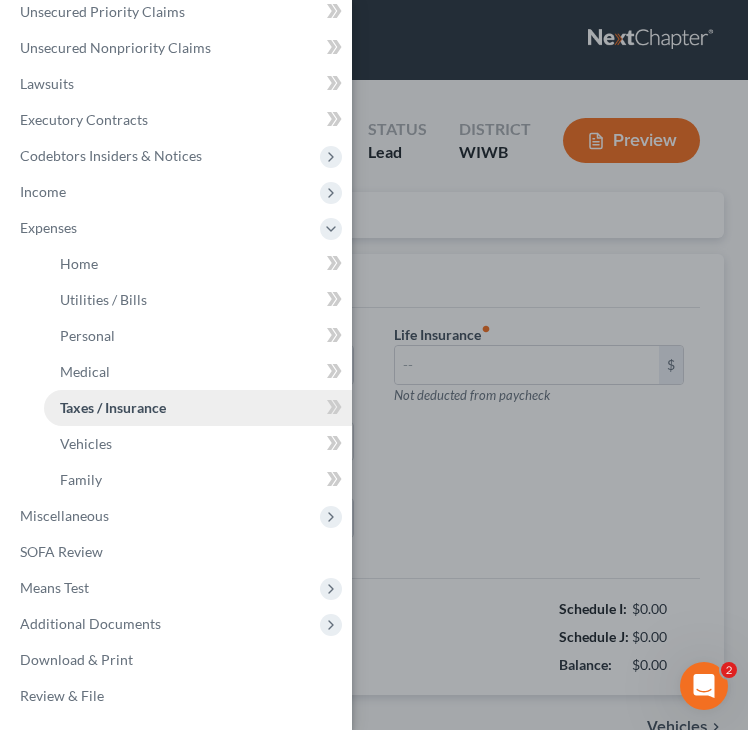 type on "0.00" 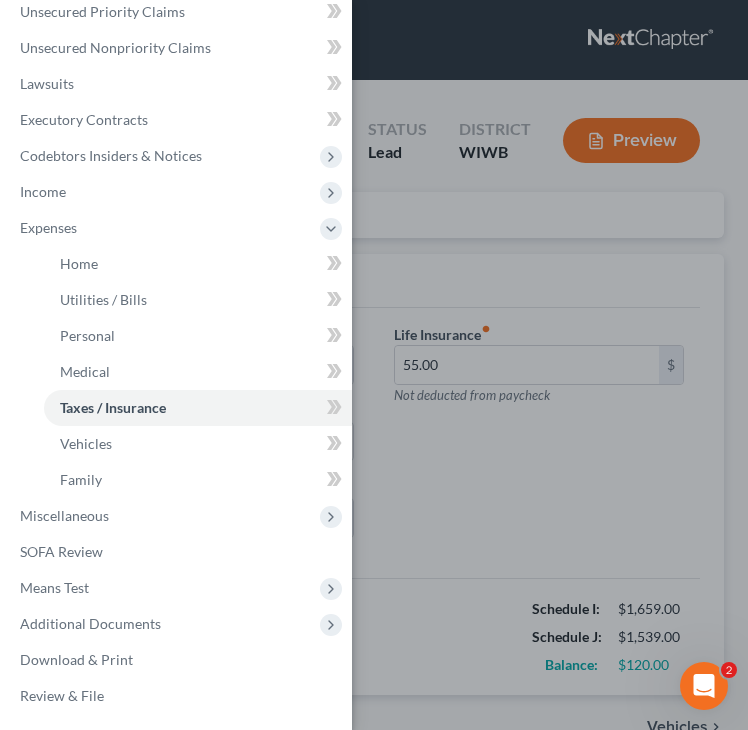 click on "Case Dashboard
Payments
Invoices
Payments
Payments
Credit Report
Client Profile" at bounding box center (374, 365) 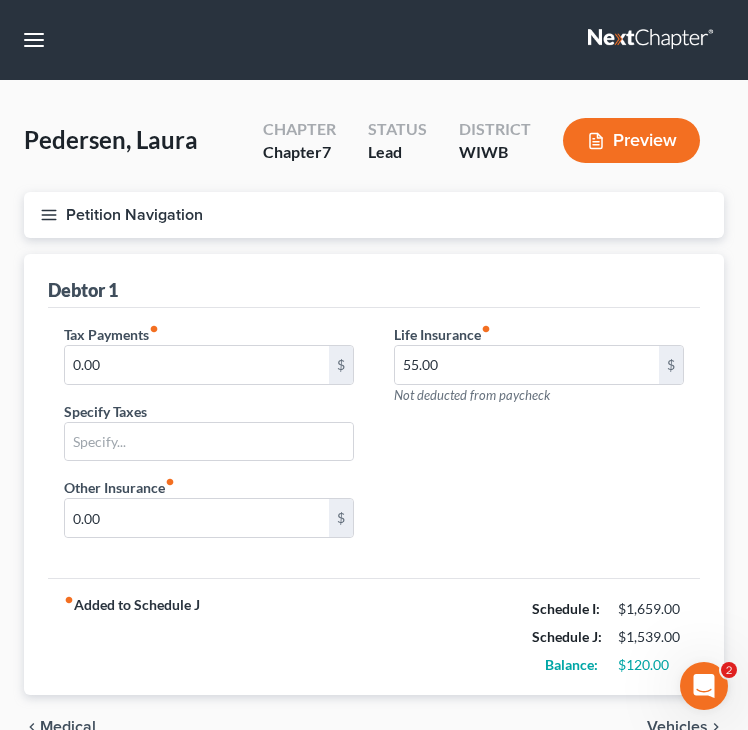 click on "Vehicles" at bounding box center (677, 727) 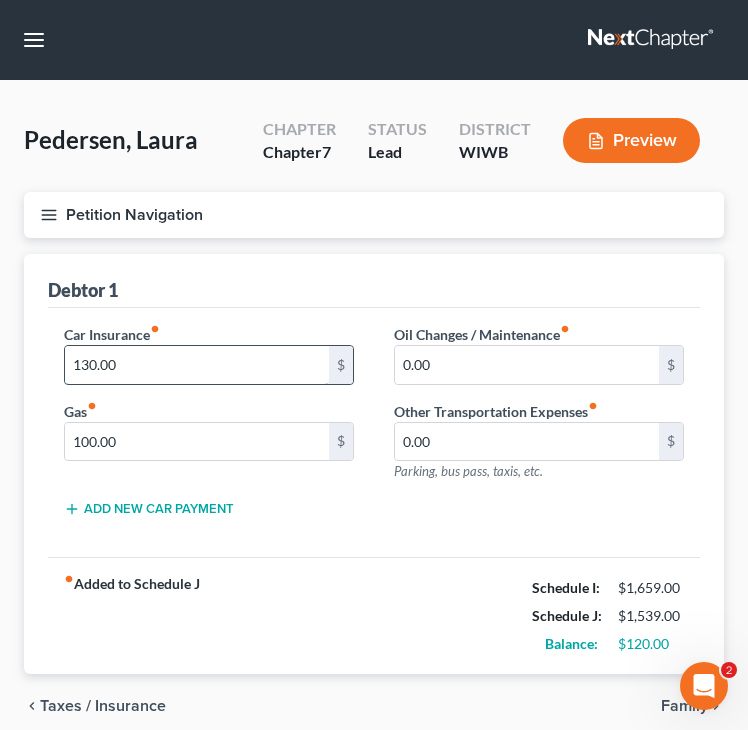 click on "130.00" at bounding box center (197, 365) 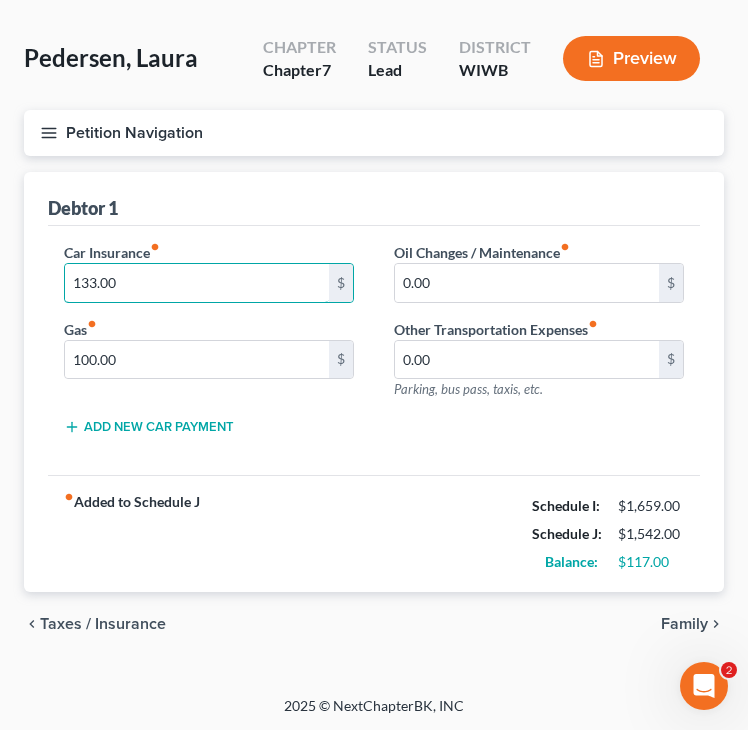 scroll, scrollTop: 83, scrollLeft: 0, axis: vertical 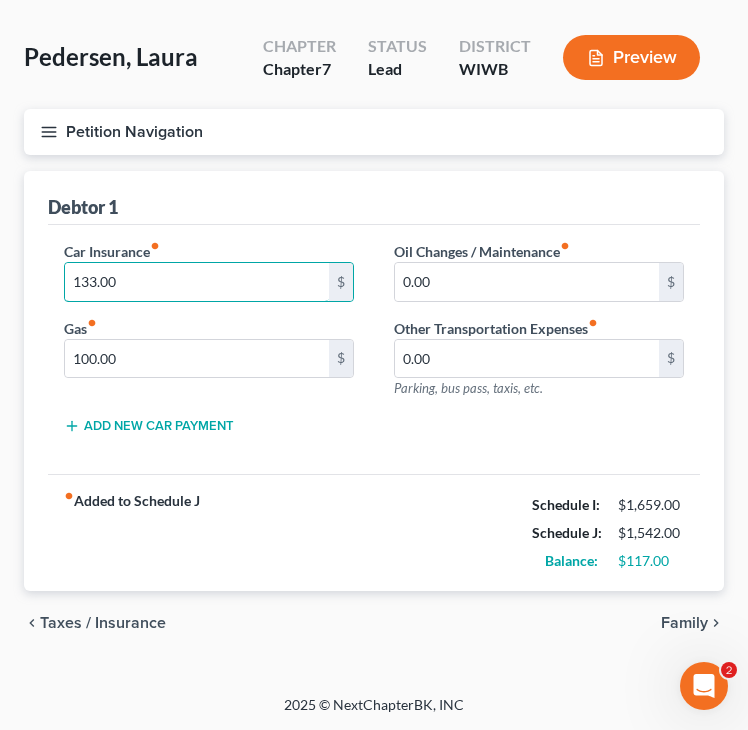 type on "133.00" 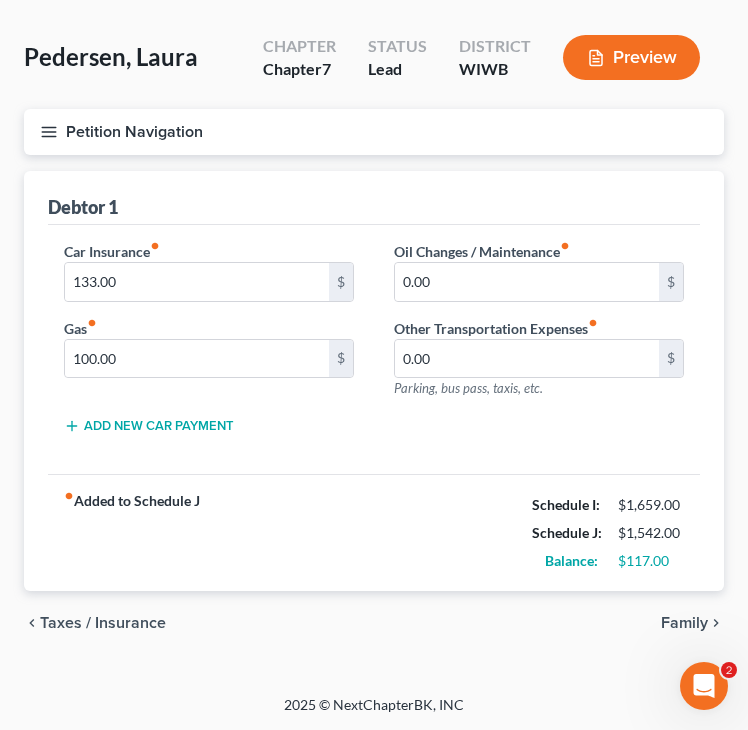 click on "chevron_right" at bounding box center (716, 623) 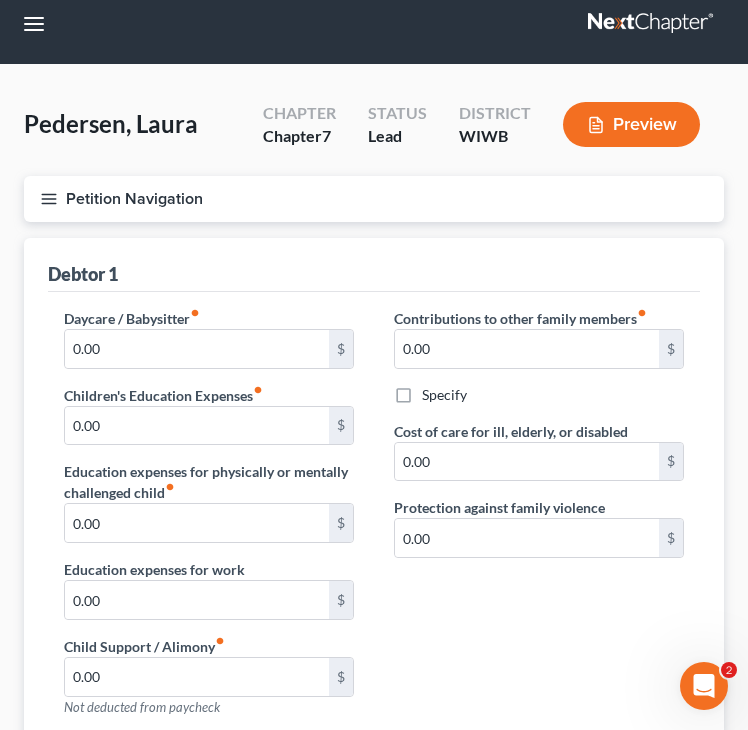 scroll, scrollTop: 0, scrollLeft: 0, axis: both 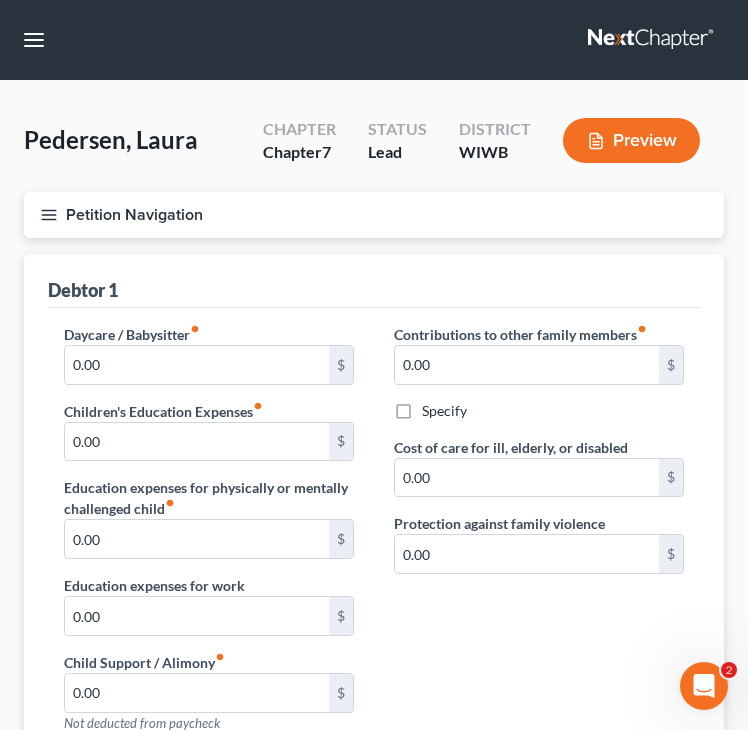 click on "Home New Case Client Portal Directory Cases DebtorCC Managed Cases Lein Law Offices, LLP ceron@[EMAIL_DOMAIN] My Account Settings Plan + Billing Account Add-Ons Log out New Case Home Client Portal Directory Cases DebtorCC Managed Cases         - No Result - See all results Or Press Enter... CURRENT FIRM  Lein Law Offices, LLP Lein Law Offices, LLP ceron@[EMAIL_DOMAIN] My Account Settings Plan + Billing Account Add-Ons Log out" at bounding box center [374, 40] 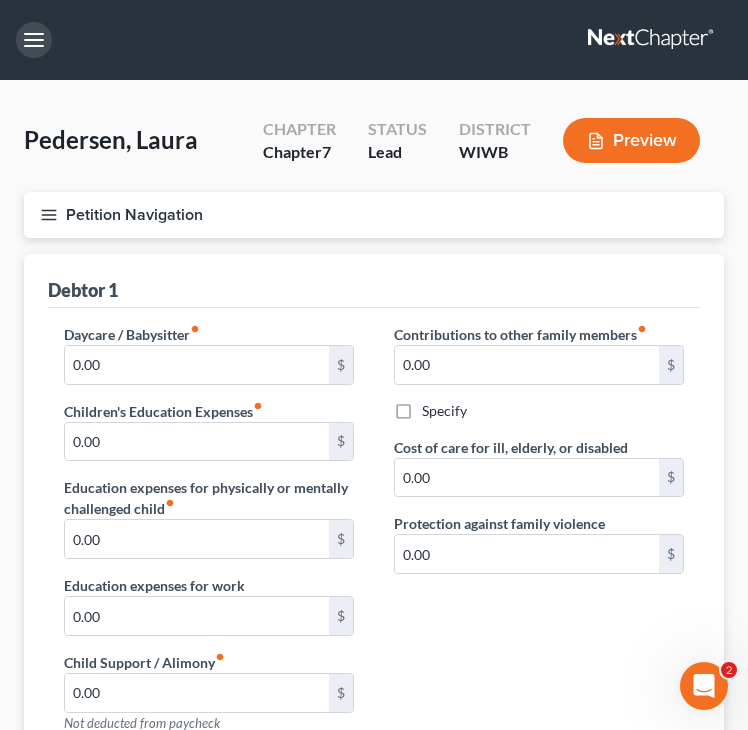 click at bounding box center (34, 40) 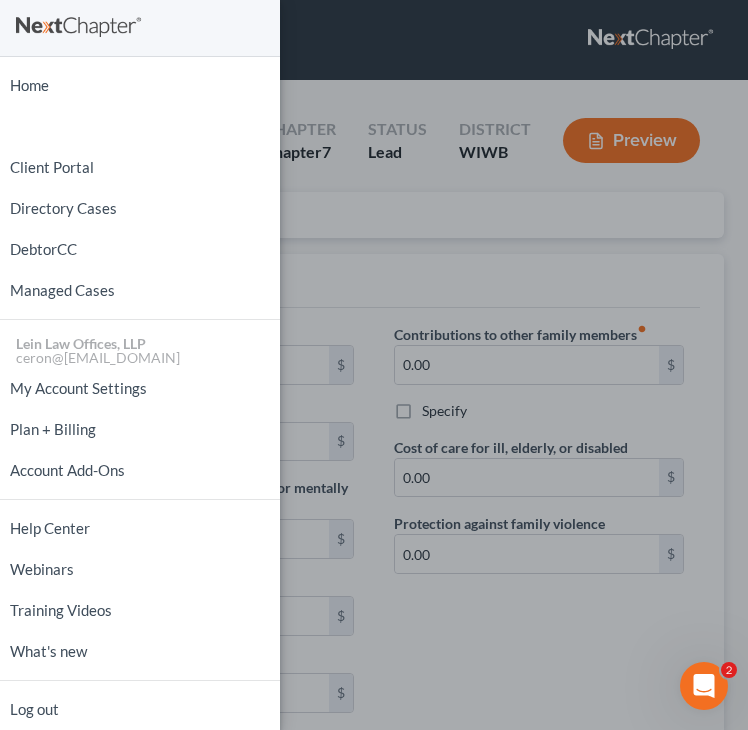 click on "Home New Case Client Portal Directory Cases DebtorCC Managed Cases Lein Law Offices, LLP ceron@[EMAIL_DOMAIN] My Account Settings Plan + Billing Account Add-Ons Help Center Webinars Training Videos What's new Log out" at bounding box center [374, 365] 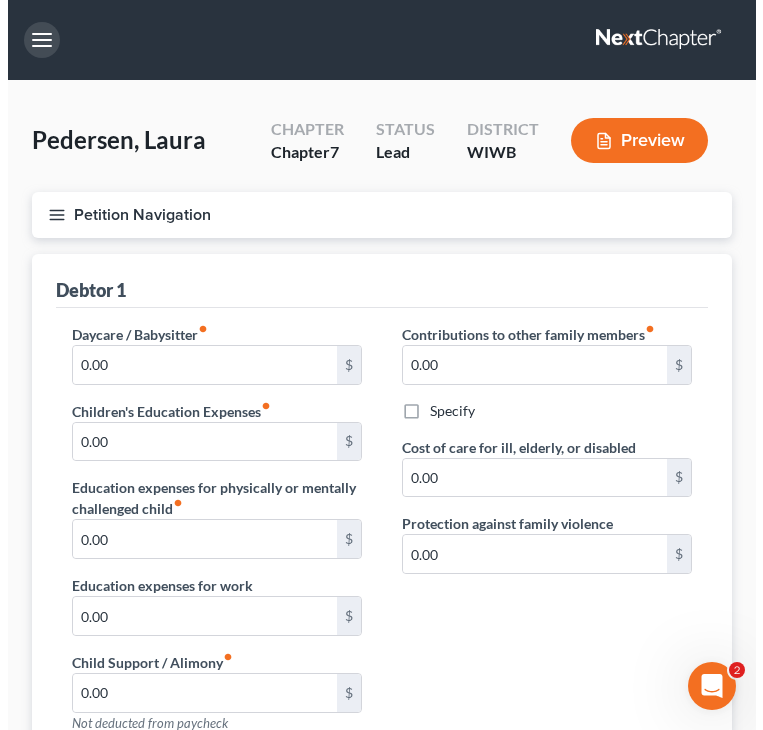 scroll, scrollTop: 638, scrollLeft: 0, axis: vertical 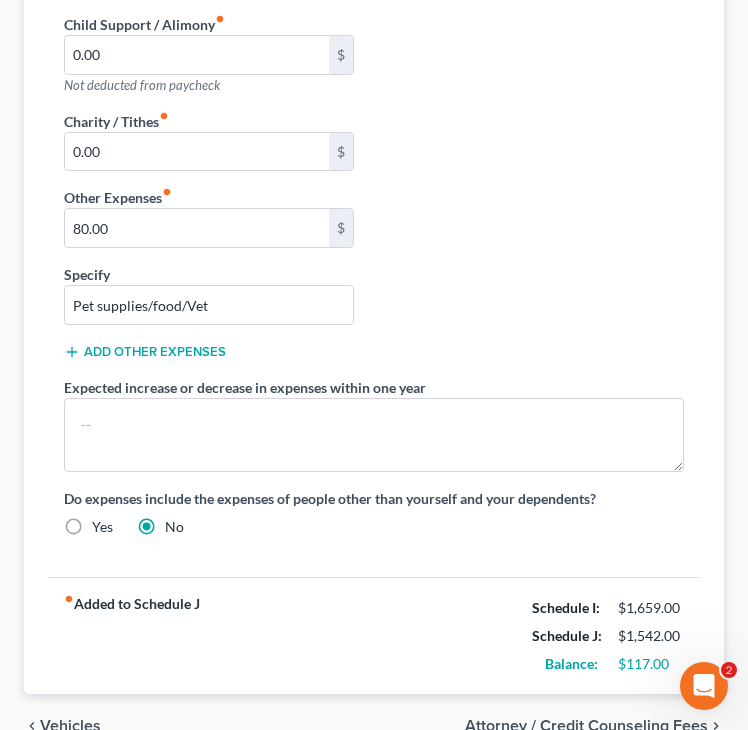 click on "Attorney / Credit Counseling Fees" at bounding box center [586, 726] 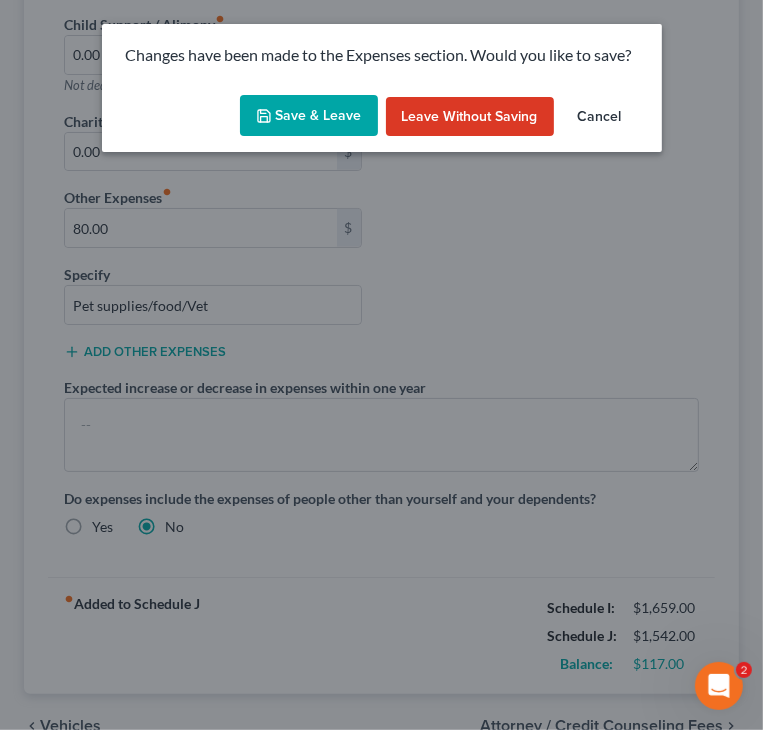 click on "Save & Leave" at bounding box center (309, 116) 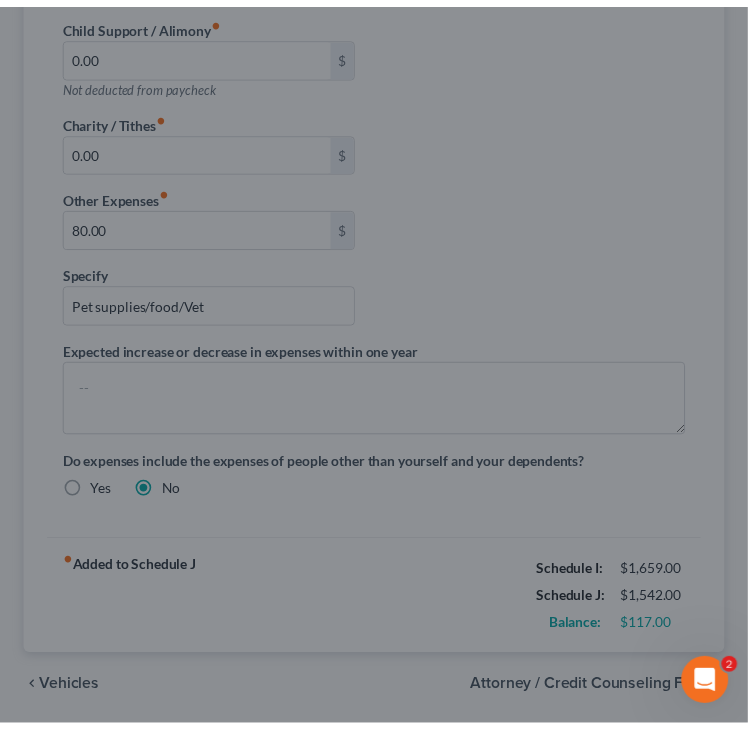 select on "1" 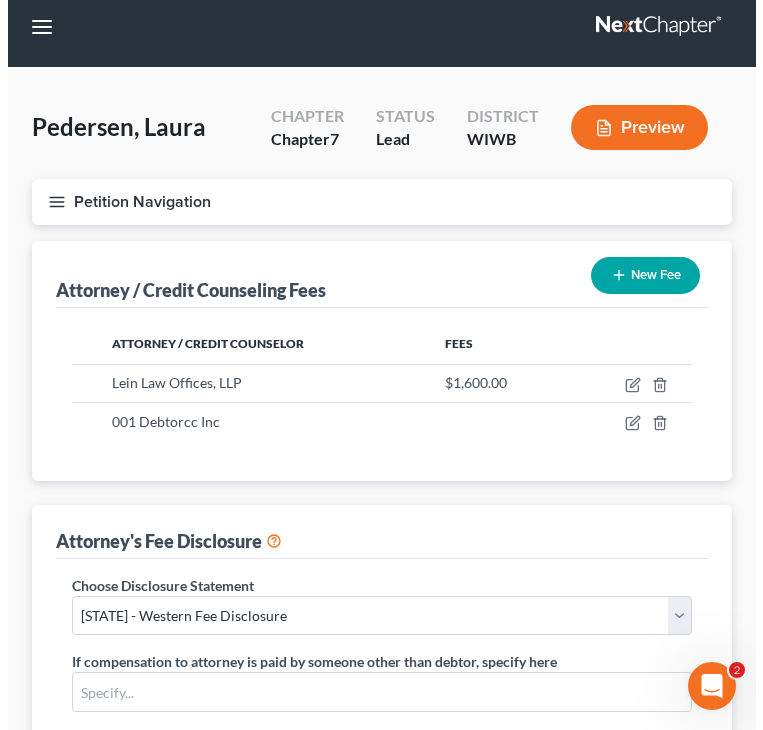 scroll, scrollTop: 0, scrollLeft: 0, axis: both 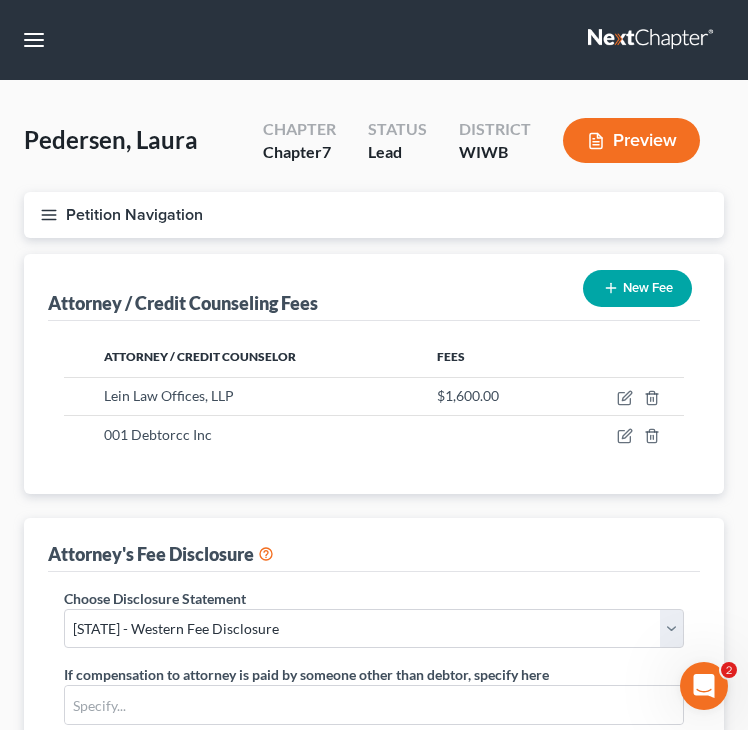 click 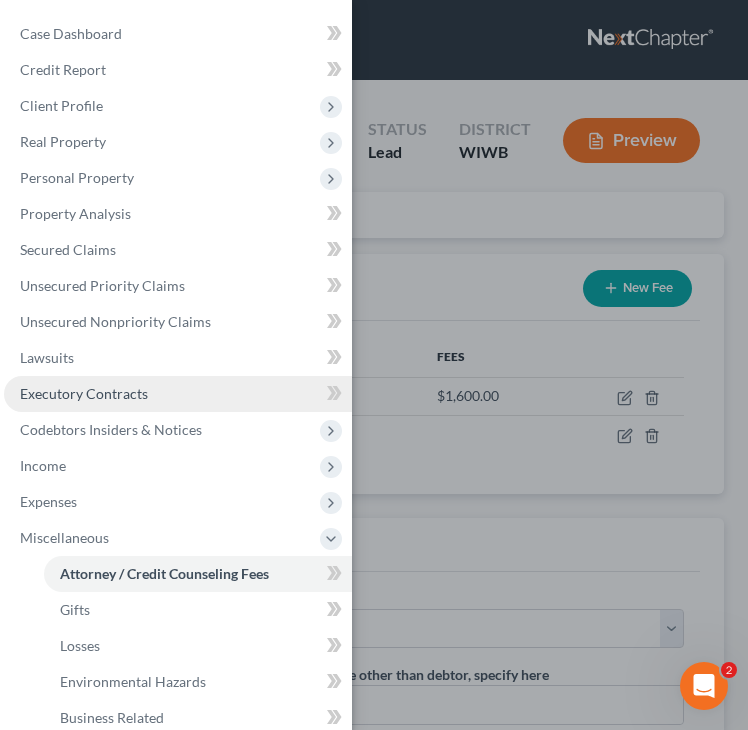 click on "Executory Contracts" at bounding box center (84, 393) 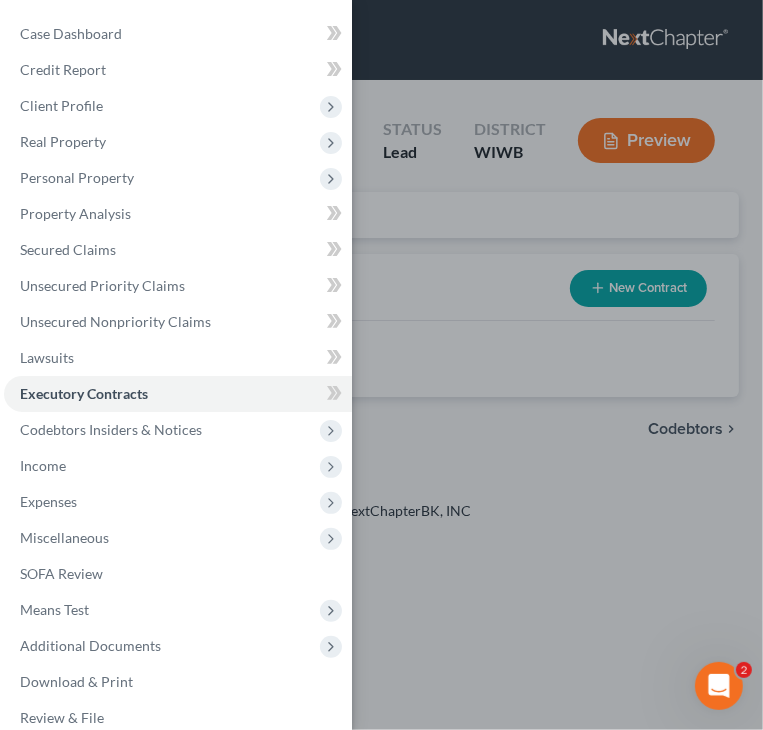 click on "Case Dashboard
Payments
Invoices
Payments
Payments
Credit Report
Client Profile" at bounding box center (381, 365) 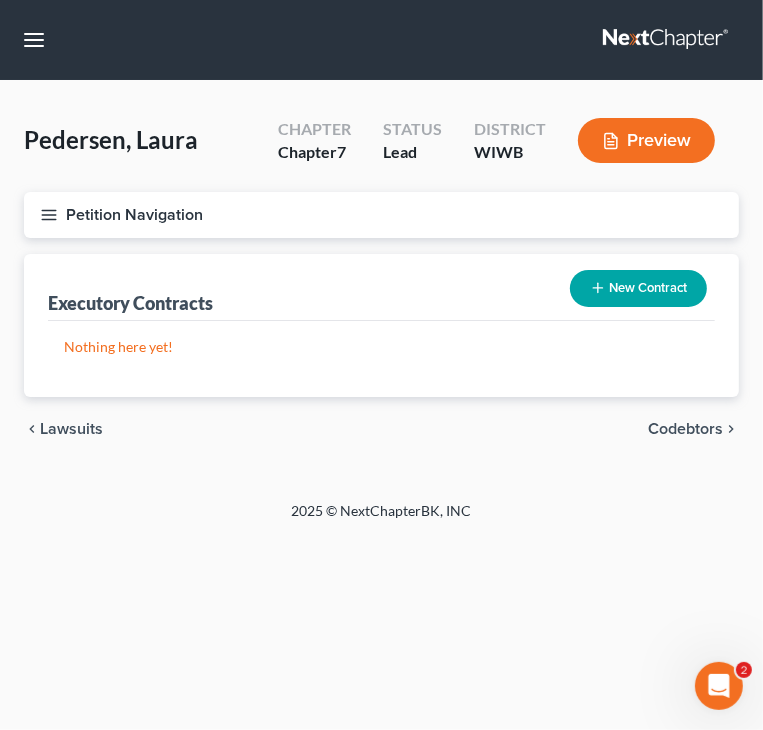 click on "New Contract" at bounding box center (638, 288) 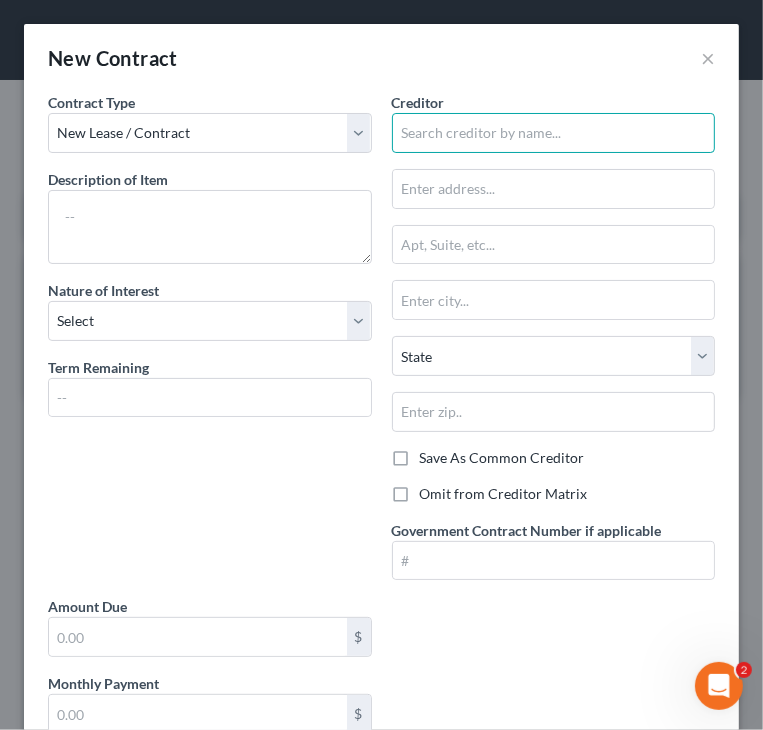 click at bounding box center [554, 133] 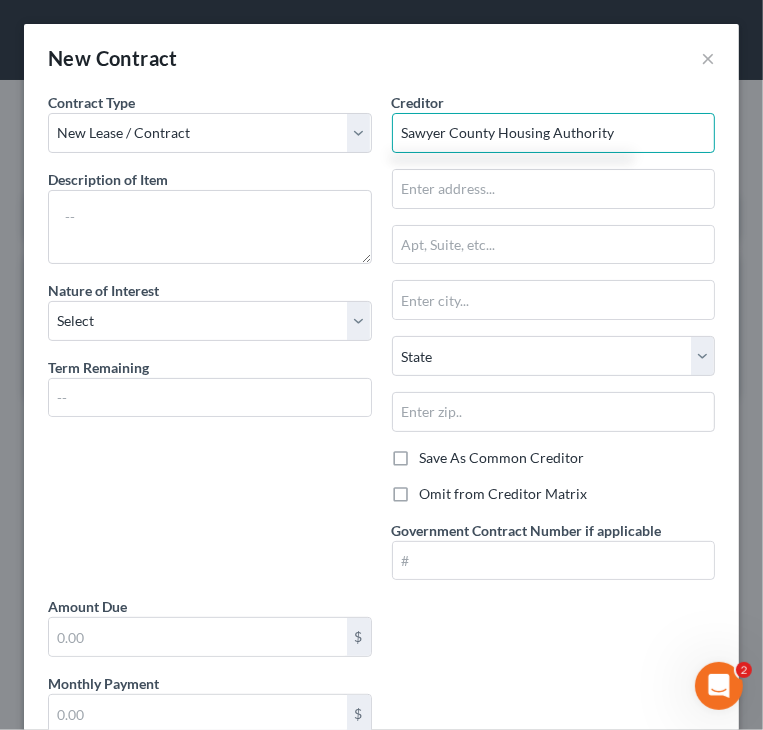 type on "Sawyer County Housing Authority" 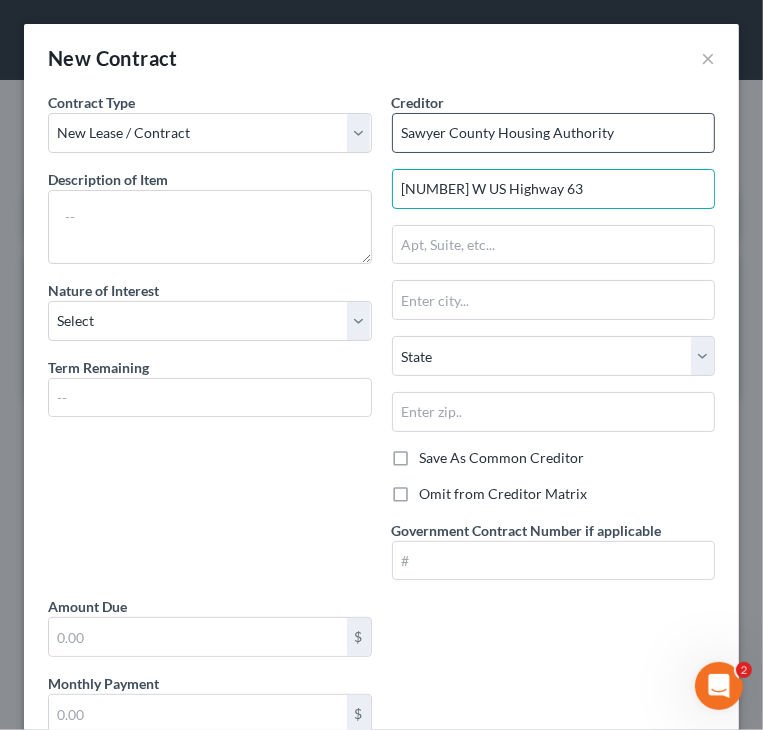 type on "[NUMBER] W US Highway 63" 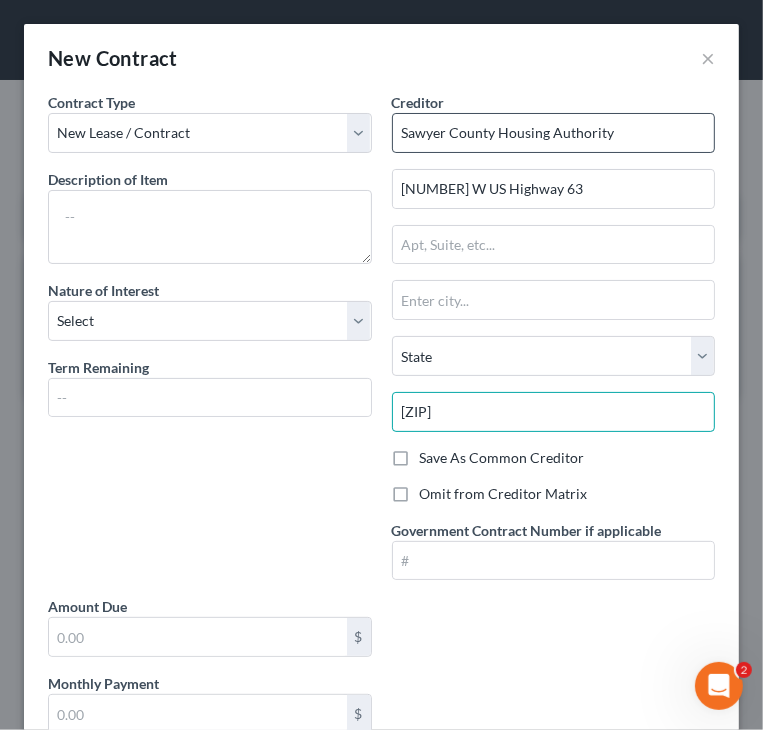 type on "[ZIP]" 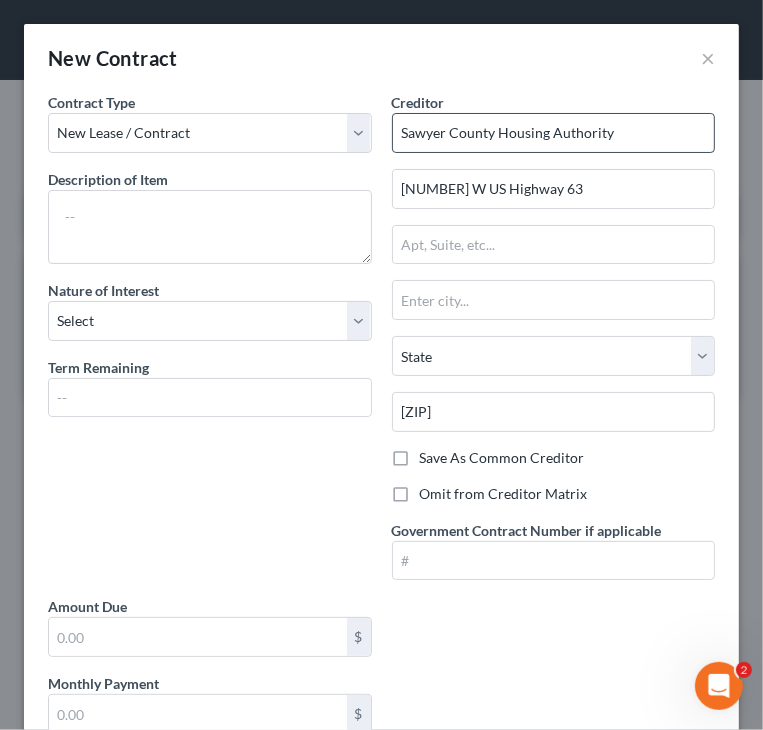 type on "[CITY]" 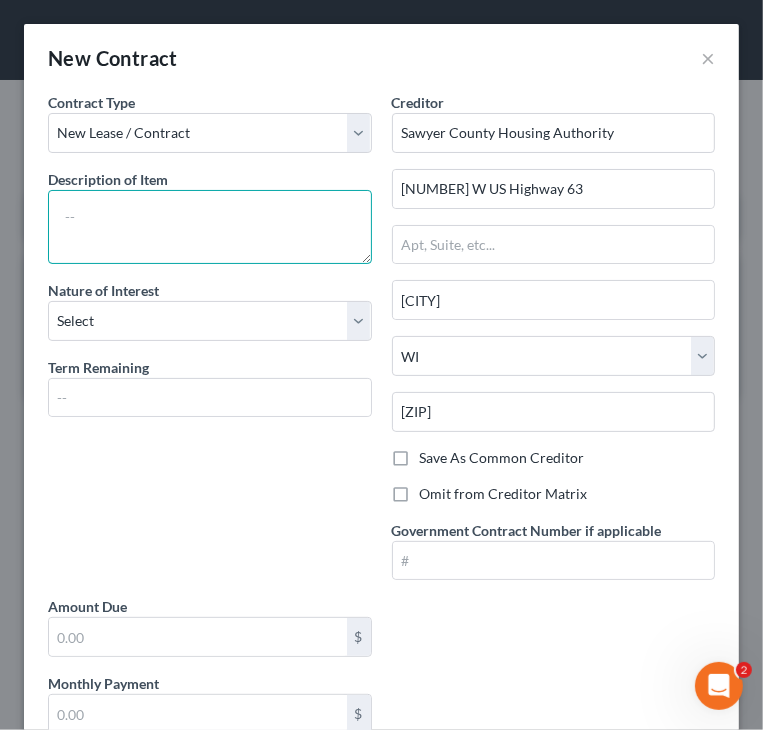 click at bounding box center (210, 227) 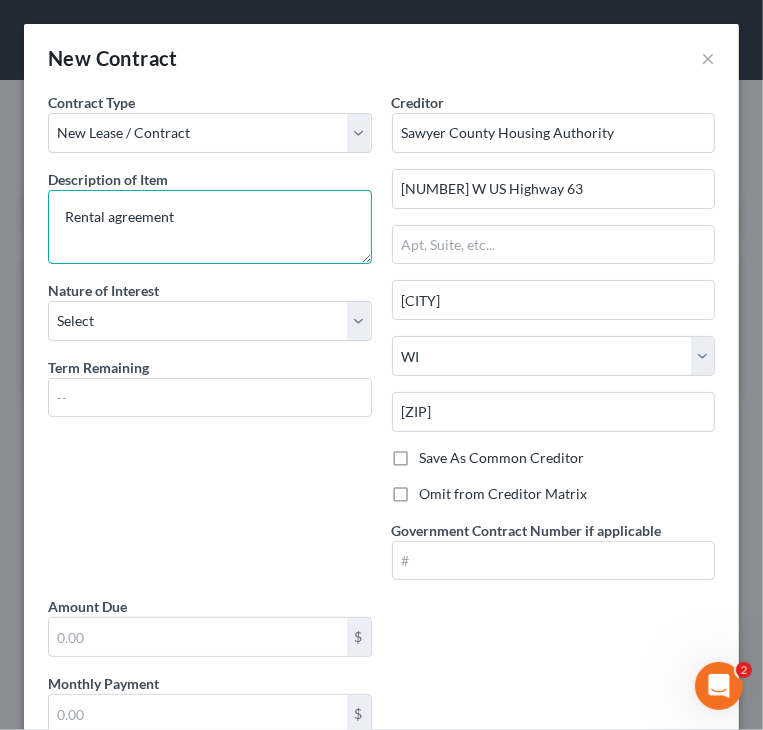 click on "Rental agreement" at bounding box center [210, 227] 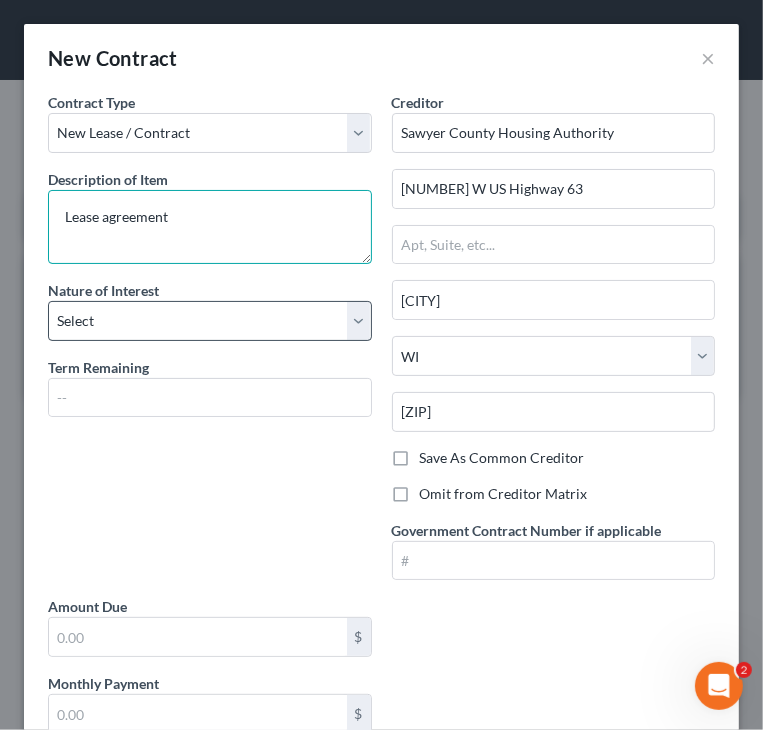 type on "Lease agreement" 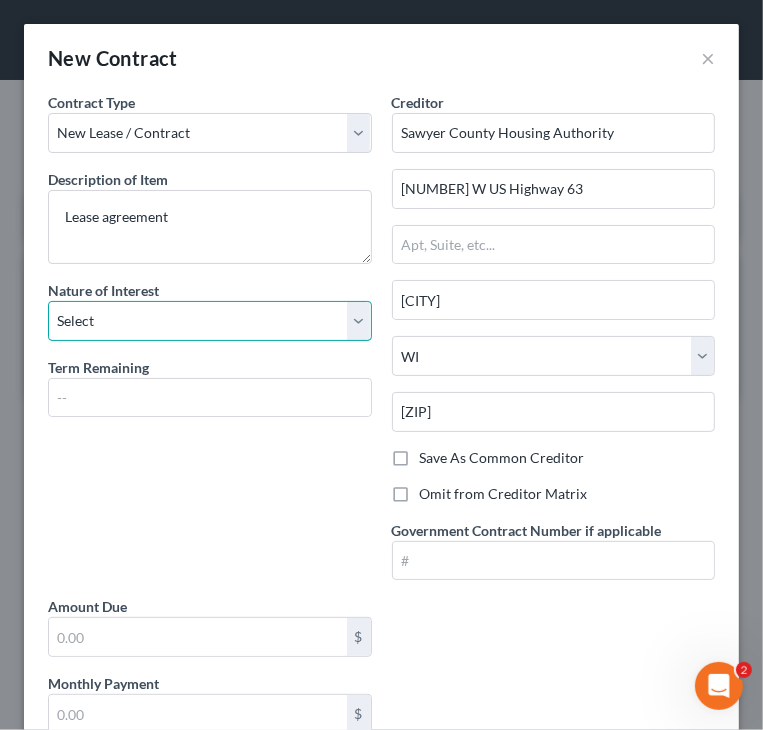 click on "Select Purchaser Agent Lessor Lessee" at bounding box center [210, 321] 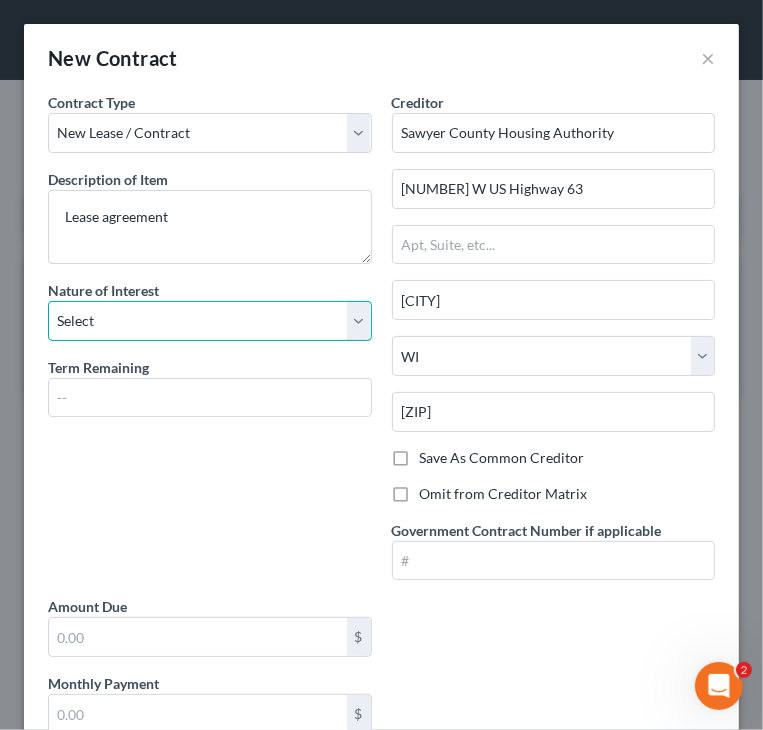 select on "3" 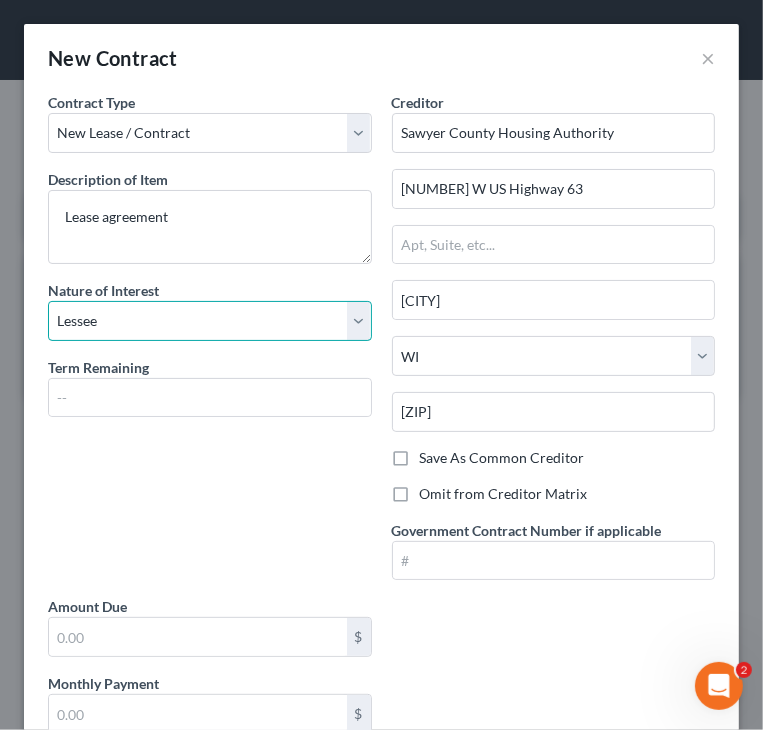 click on "Select Purchaser Agent Lessor Lessee" at bounding box center [210, 321] 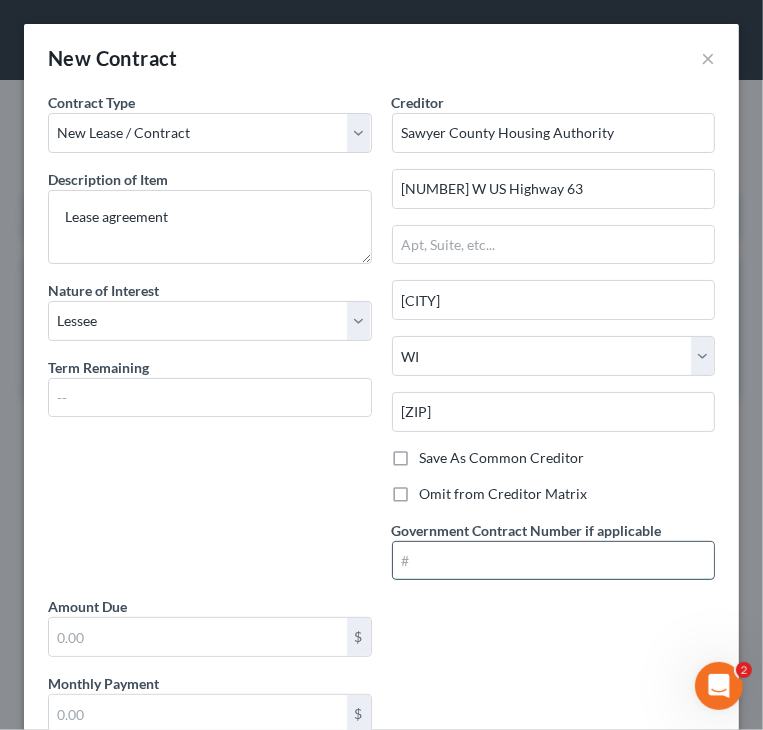 click at bounding box center (554, 561) 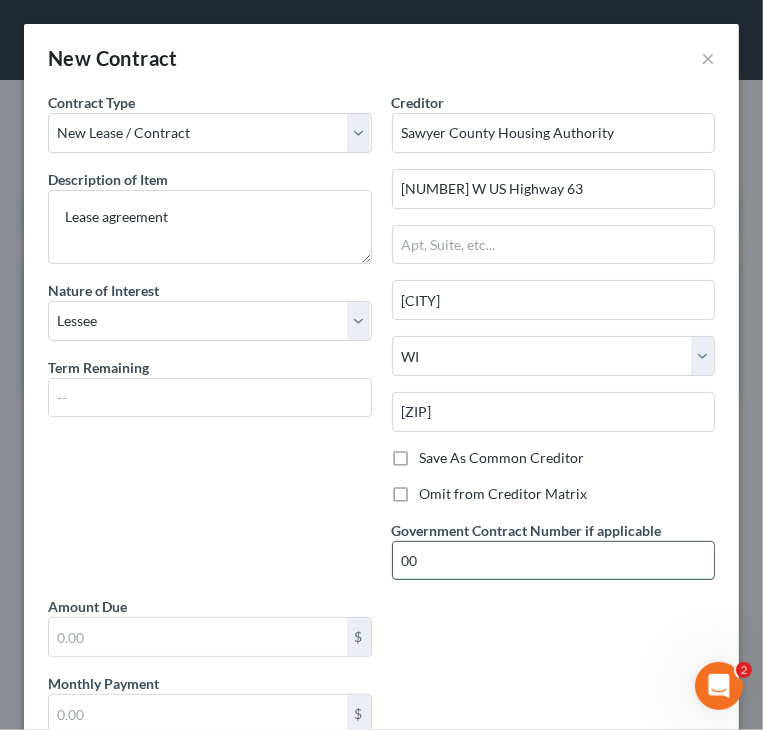 type on "0" 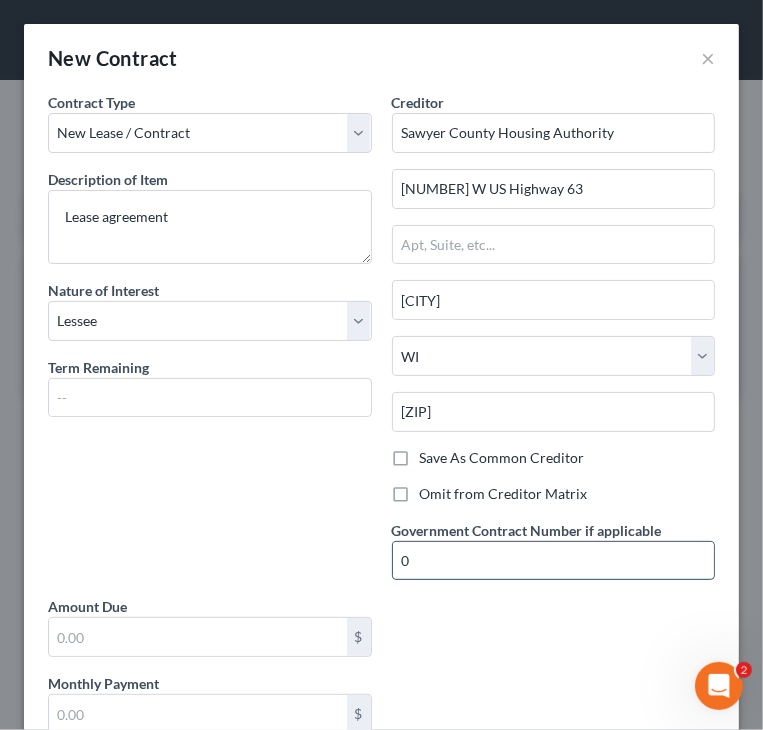type 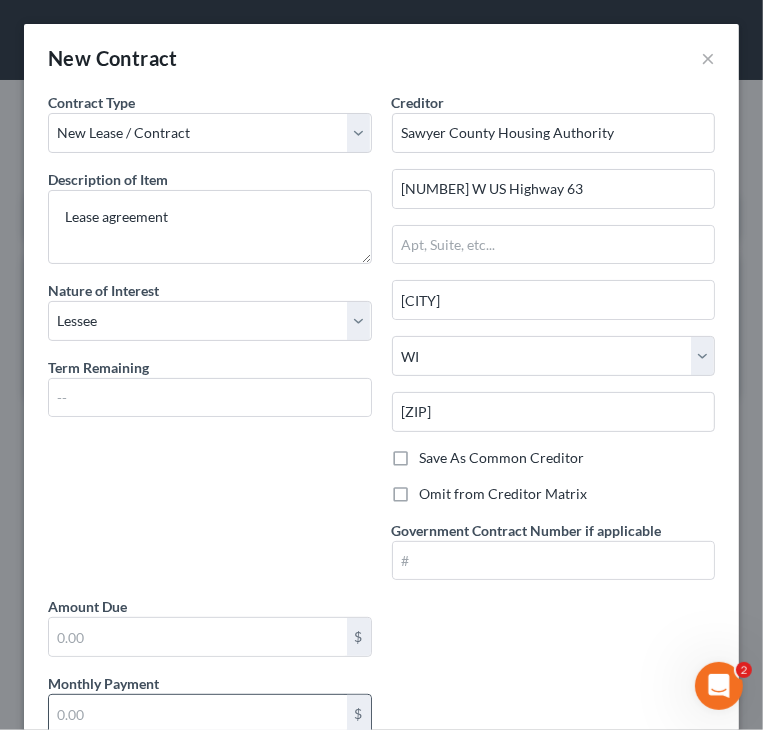 click at bounding box center [198, 714] 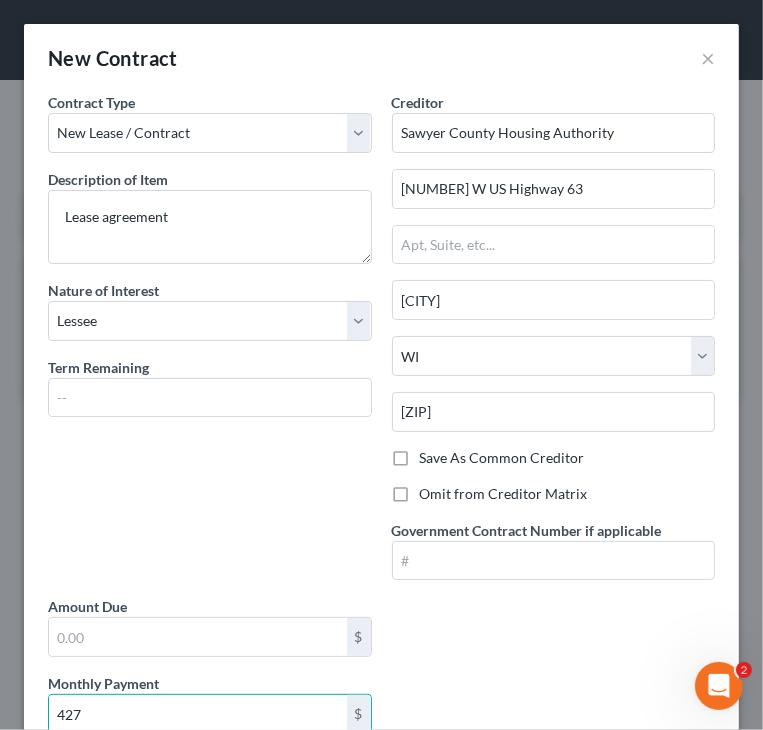type on "[AMOUNT]" 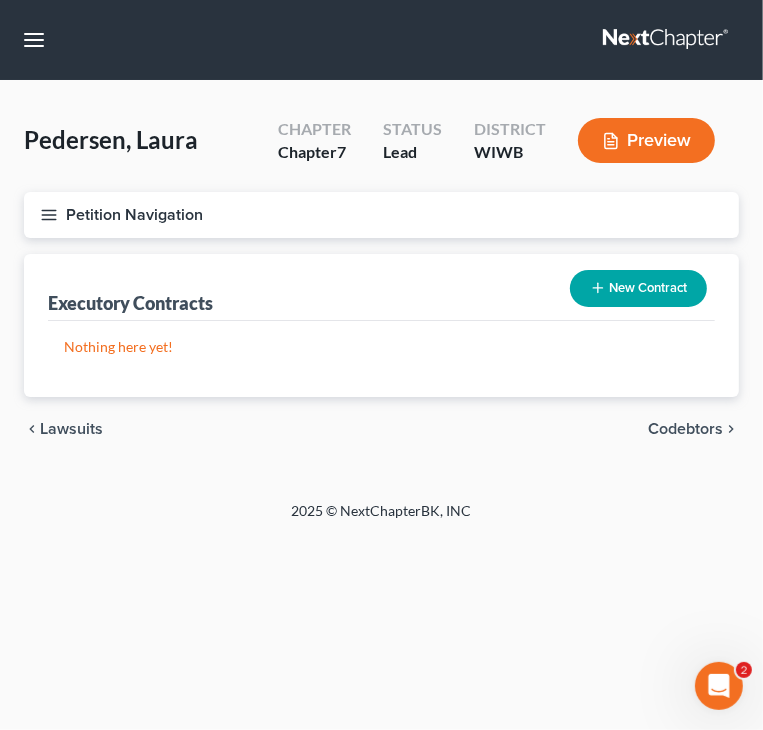 click on "New Contract" at bounding box center [638, 288] 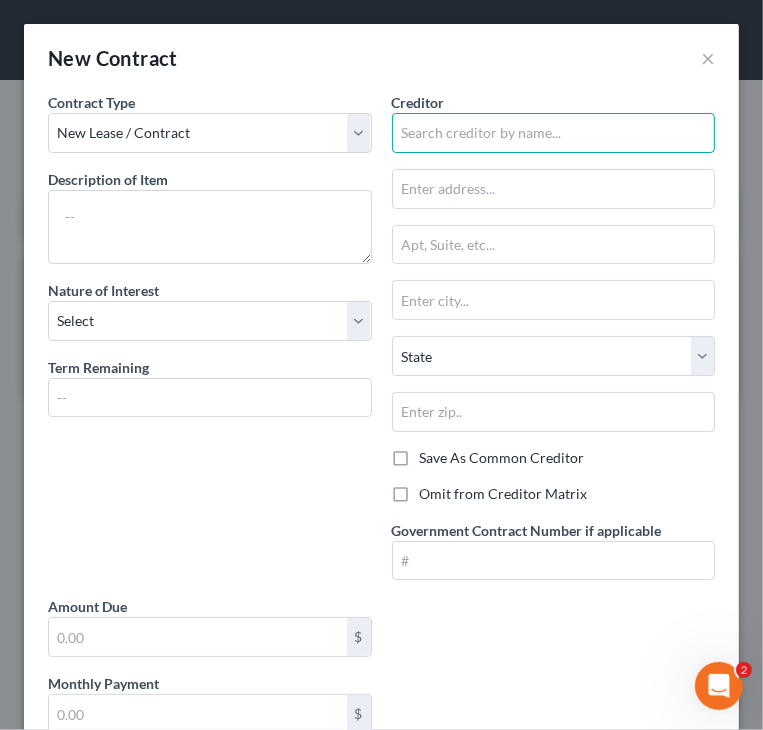 click at bounding box center (554, 133) 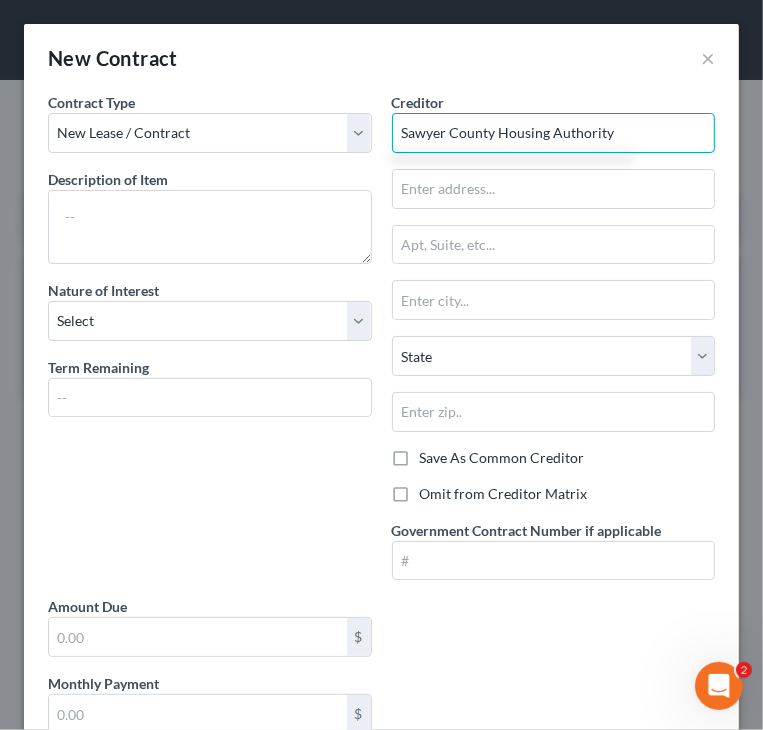 type on "Sawyer County Housing Authority" 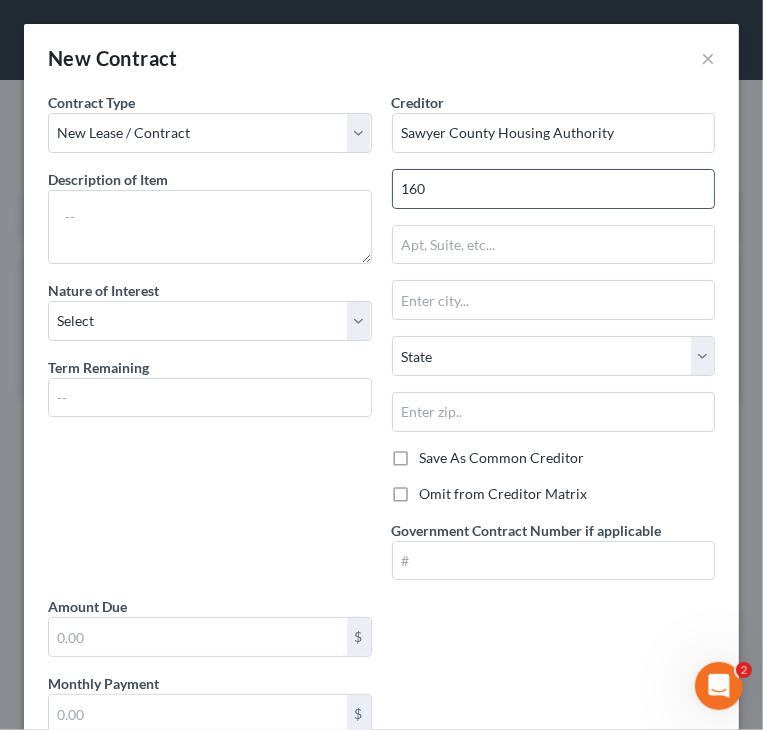 type on "[NUMBER] W US Highway 63" 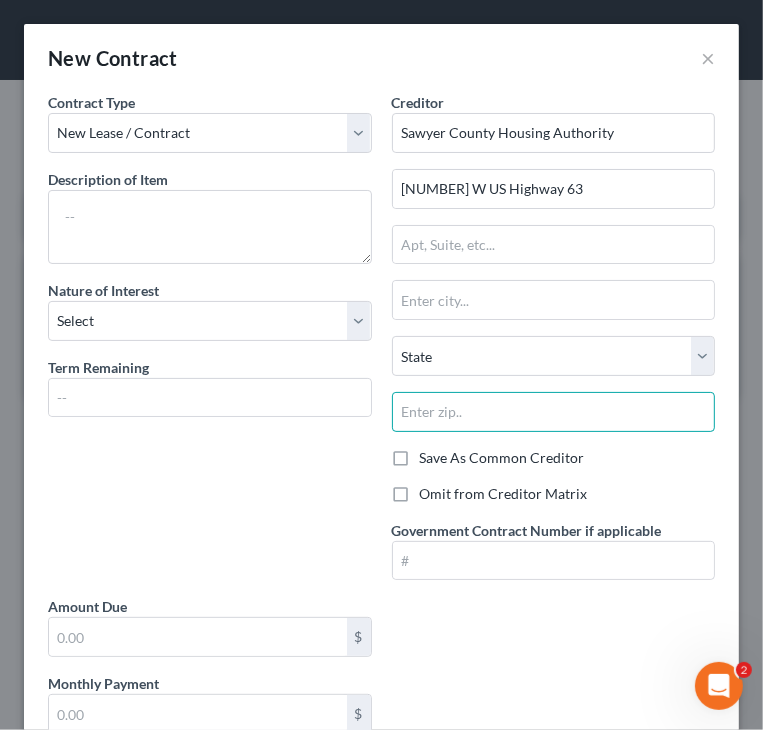 click at bounding box center (554, 412) 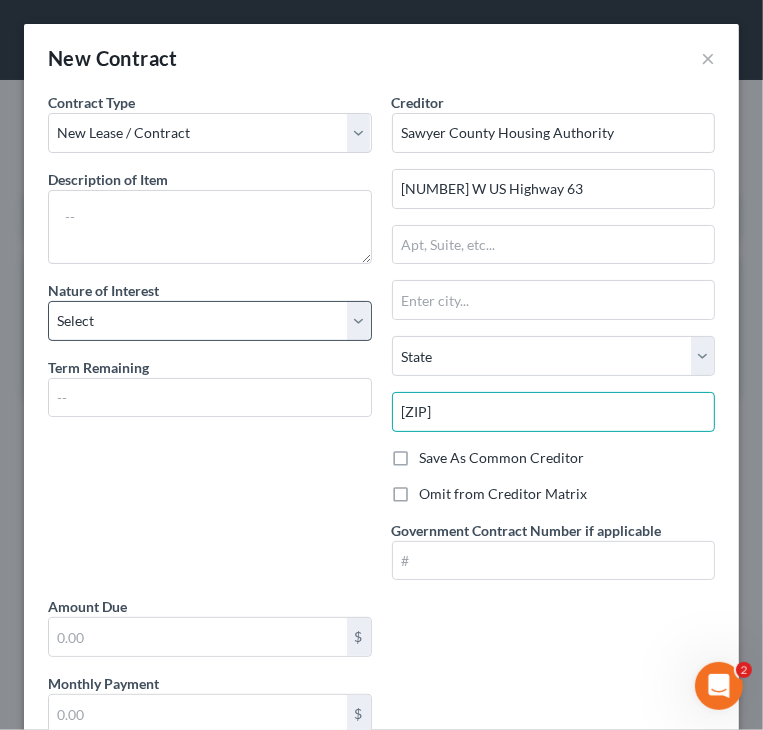 type on "[ZIP]" 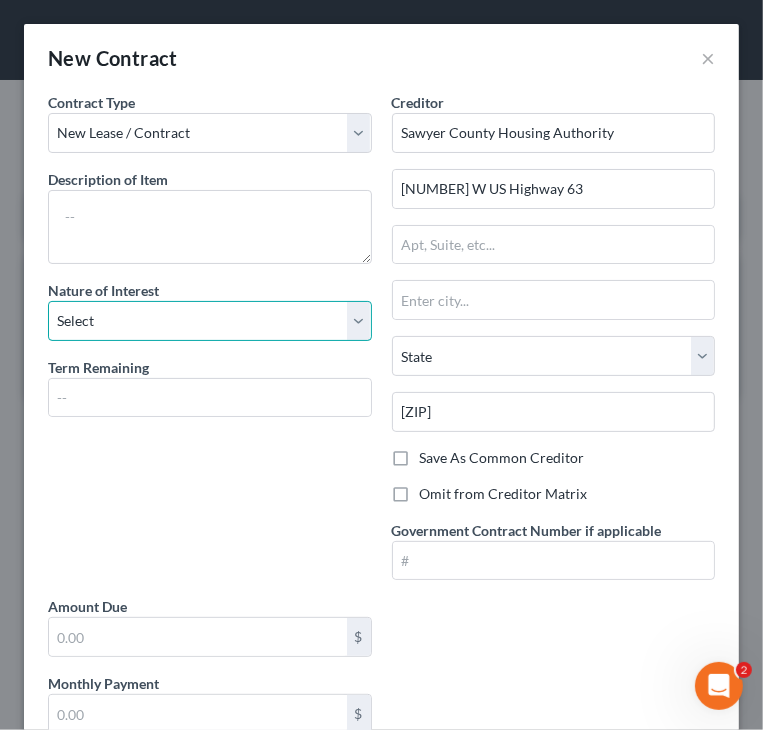 type on "[CITY]" 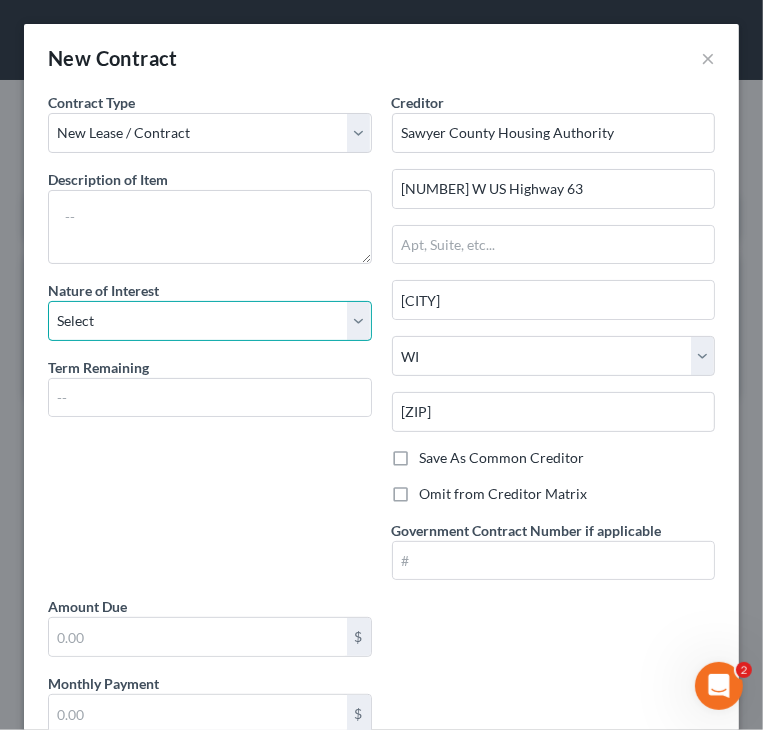 click on "Select Purchaser Agent Lessor Lessee" at bounding box center [210, 321] 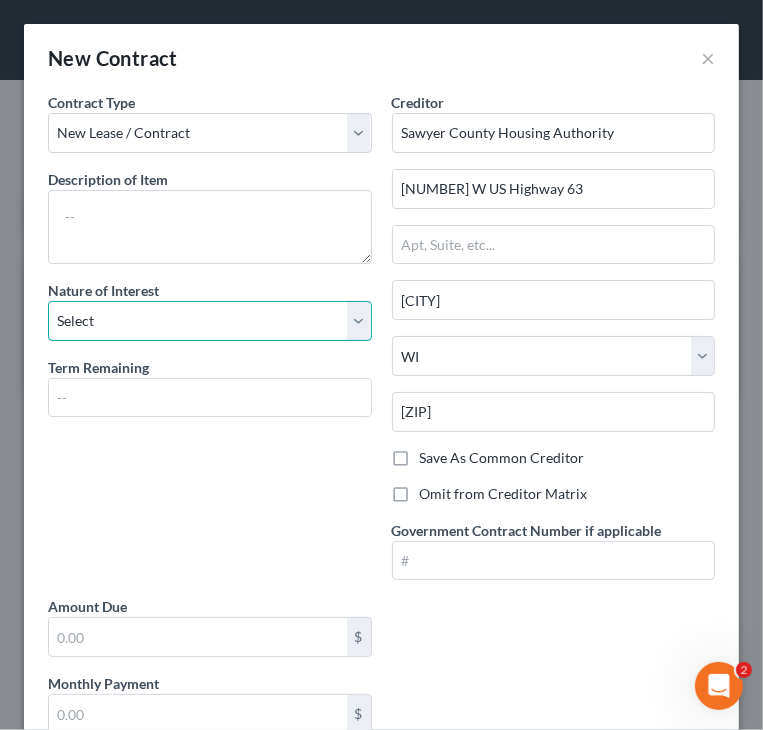 select on "3" 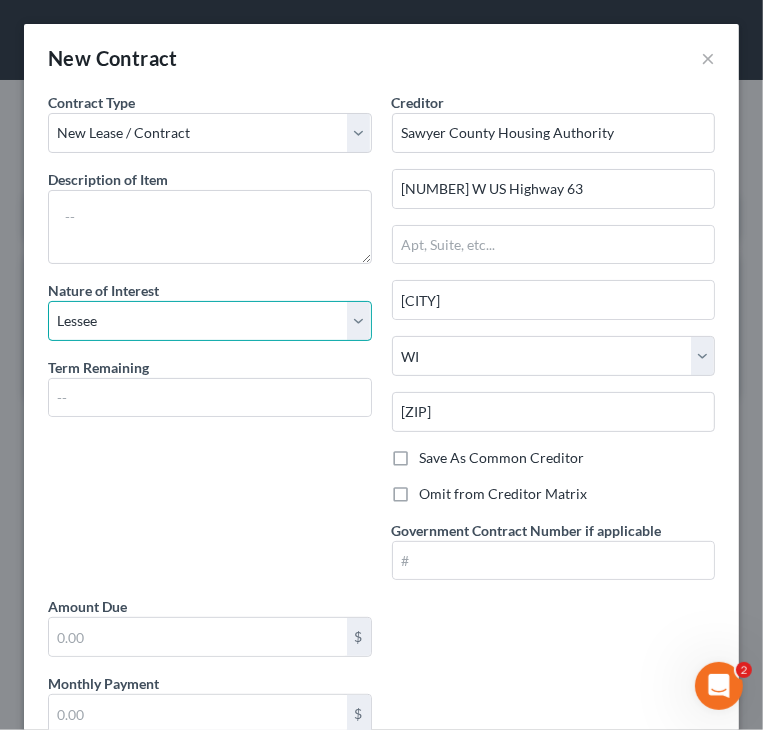 click on "Select Purchaser Agent Lessor Lessee" at bounding box center (210, 321) 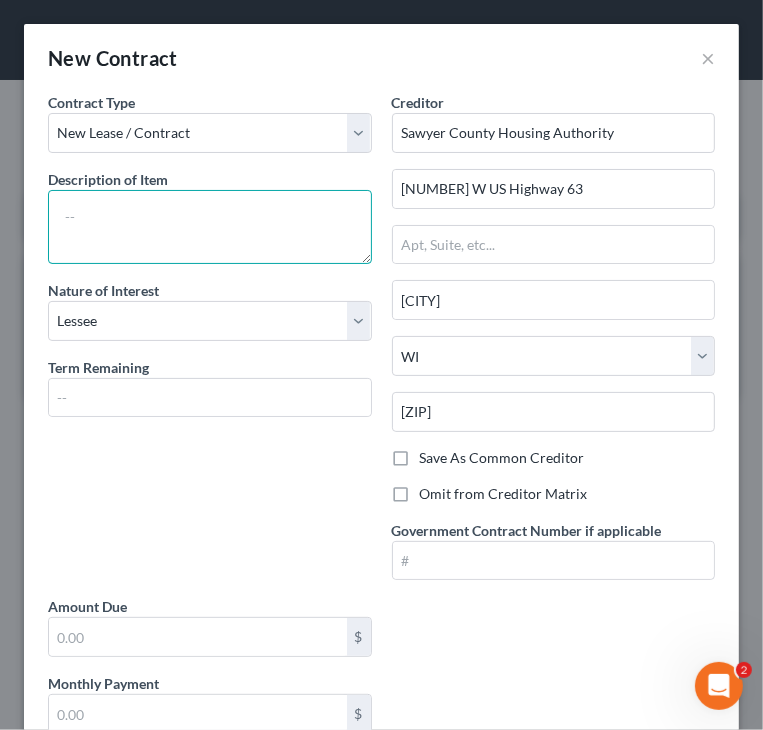 click at bounding box center (210, 227) 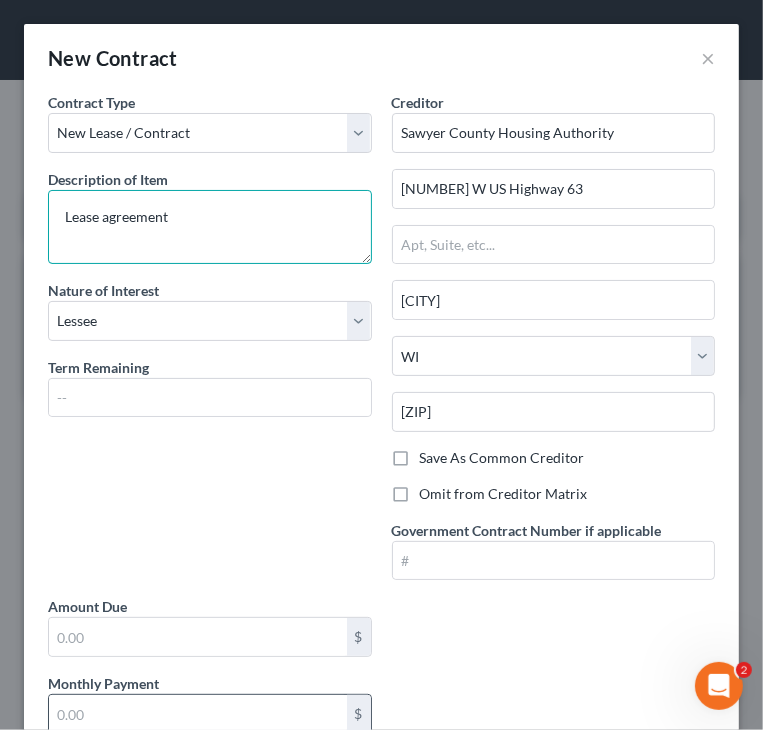 type on "Lease agreement" 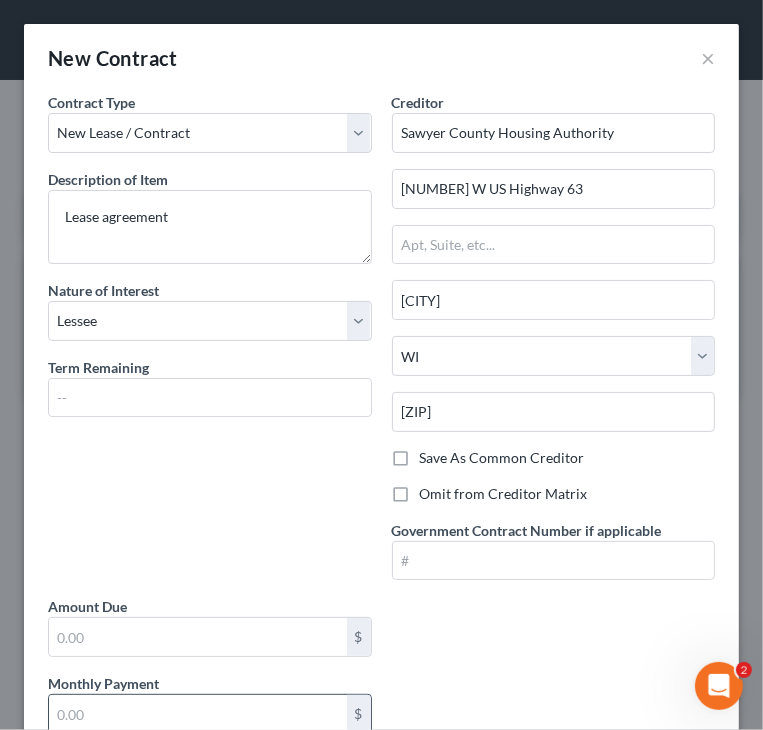 click at bounding box center (198, 714) 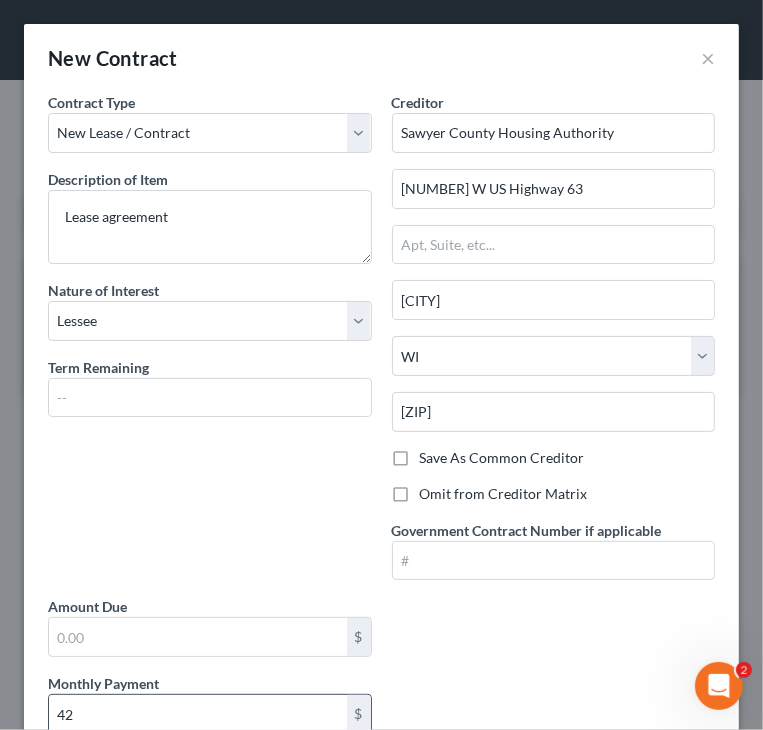 type on "[AMOUNT]" 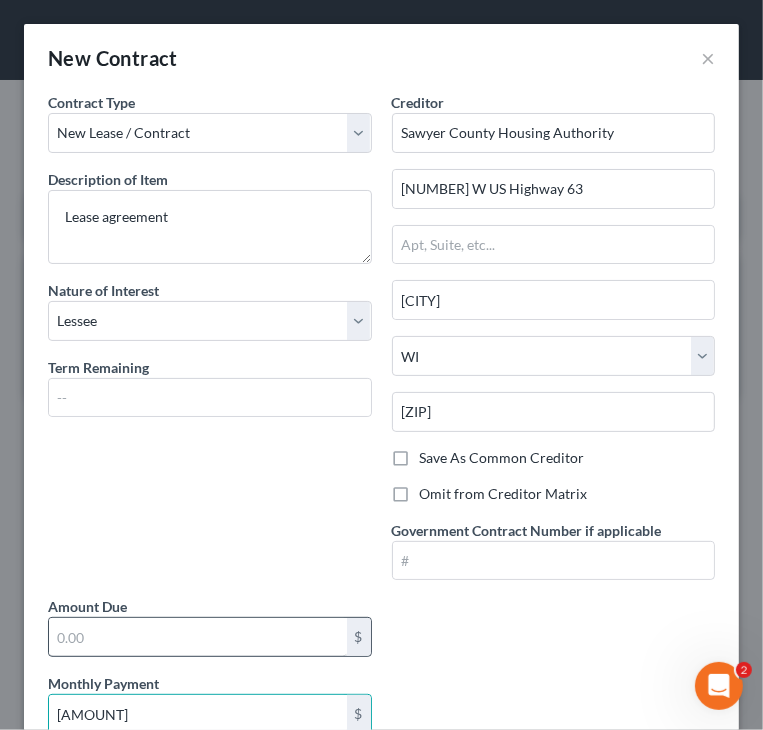 scroll, scrollTop: 422, scrollLeft: 0, axis: vertical 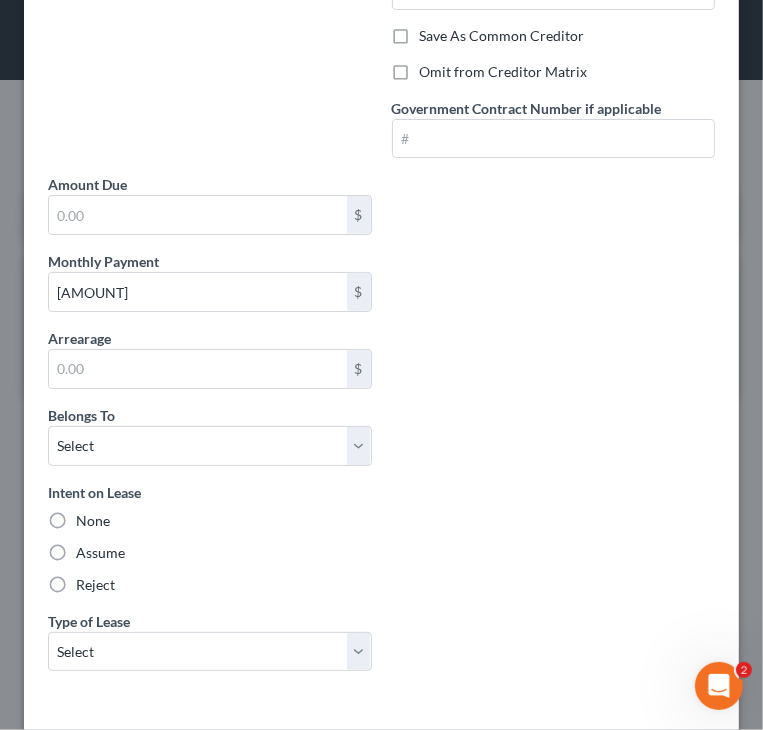 click on "Assume" at bounding box center [100, 553] 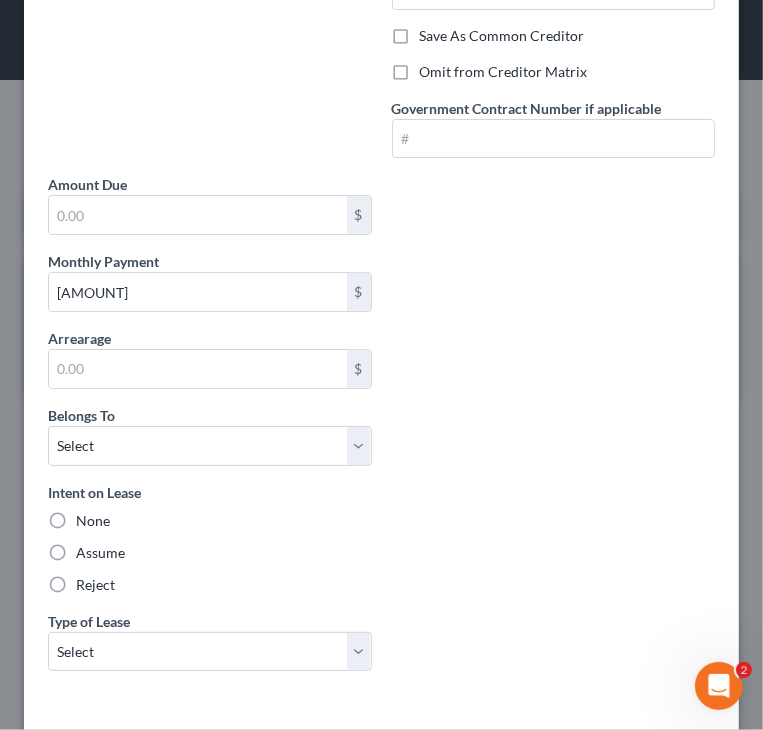 click on "Assume" at bounding box center (90, 549) 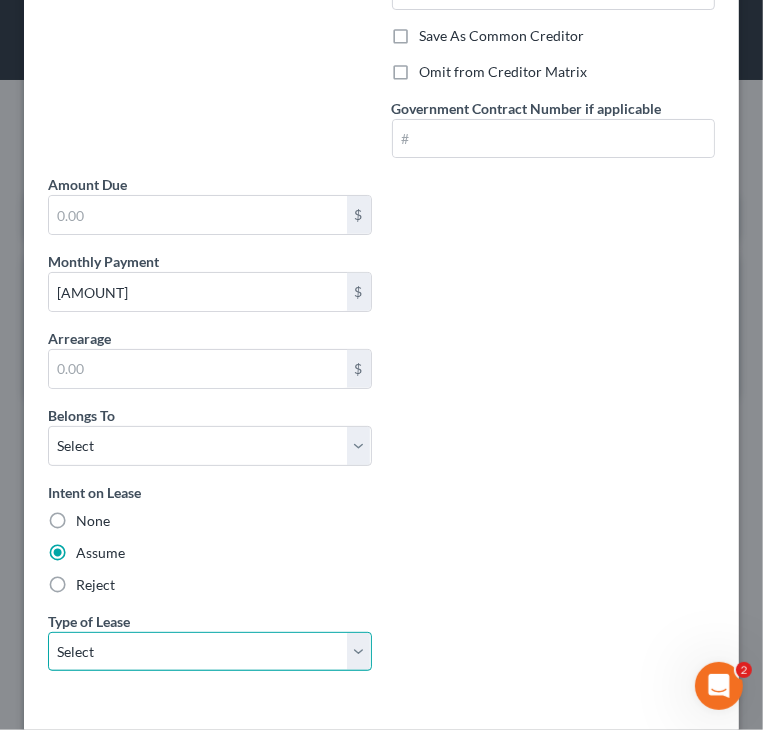 click on "Select Real Estate Car Other" at bounding box center (210, 652) 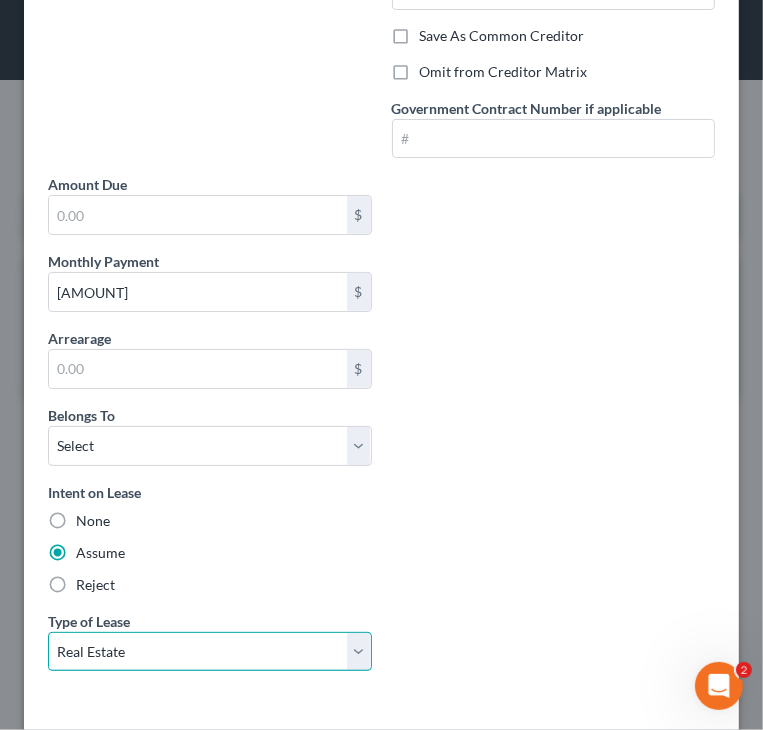 click on "Select Real Estate Car Other" at bounding box center [210, 652] 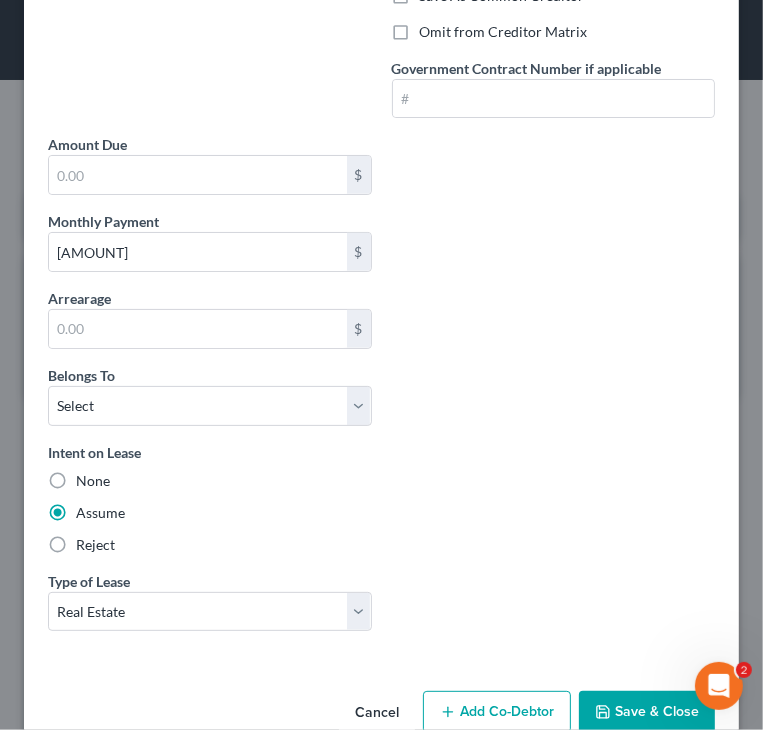 scroll, scrollTop: 500, scrollLeft: 0, axis: vertical 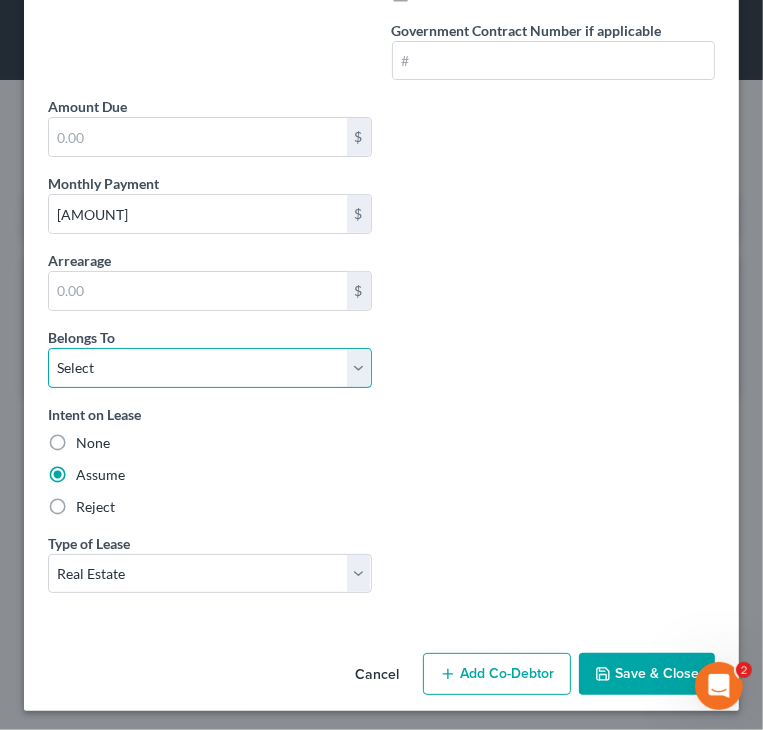 click on "Select Debtor 1 Only Debtor 2 Only Debtor 1 And Debtor 2 Only At Least One Of The Debtors And Another Community Property" at bounding box center [210, 368] 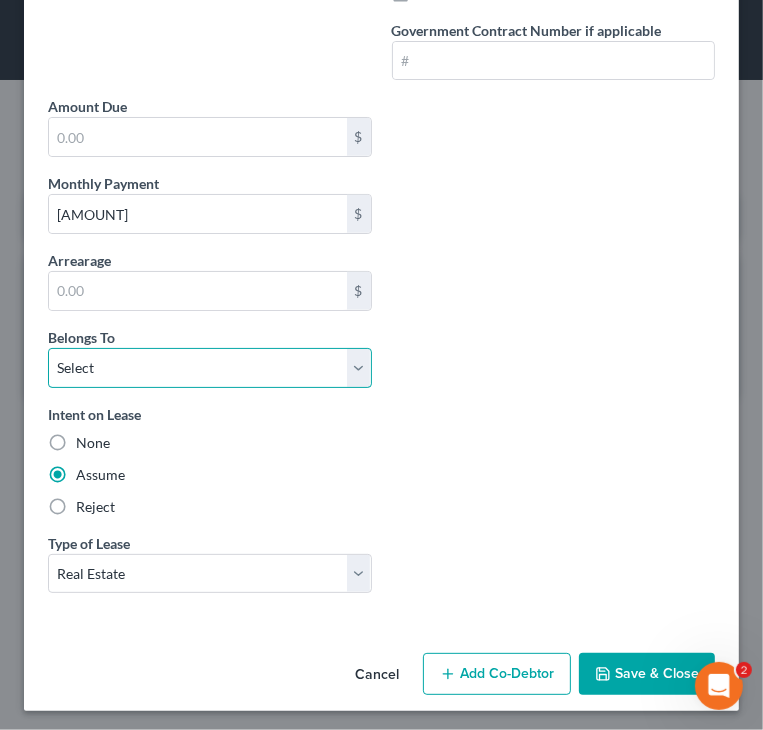 select on "0" 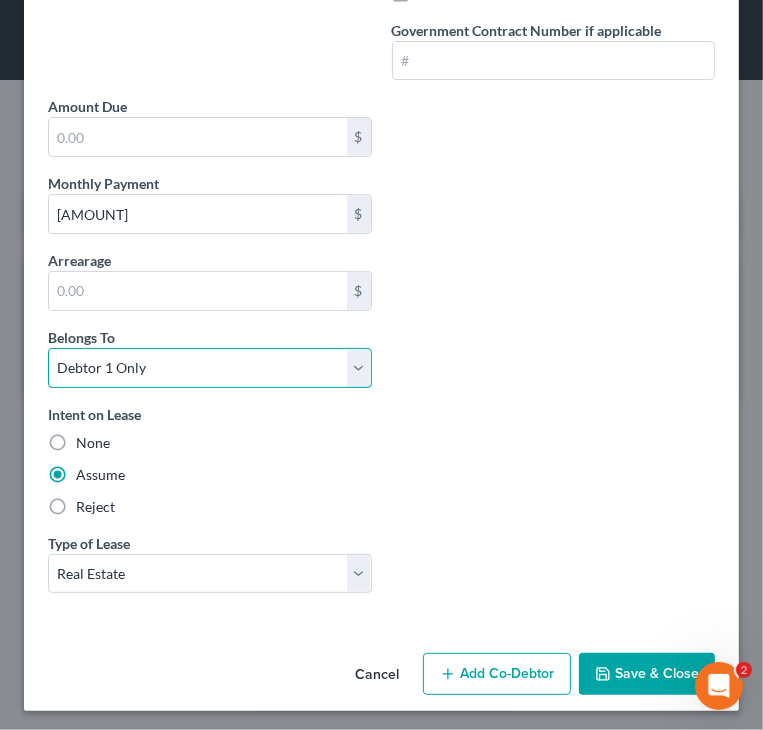 click on "Select Debtor 1 Only Debtor 2 Only Debtor 1 And Debtor 2 Only At Least One Of The Debtors And Another Community Property" at bounding box center [210, 368] 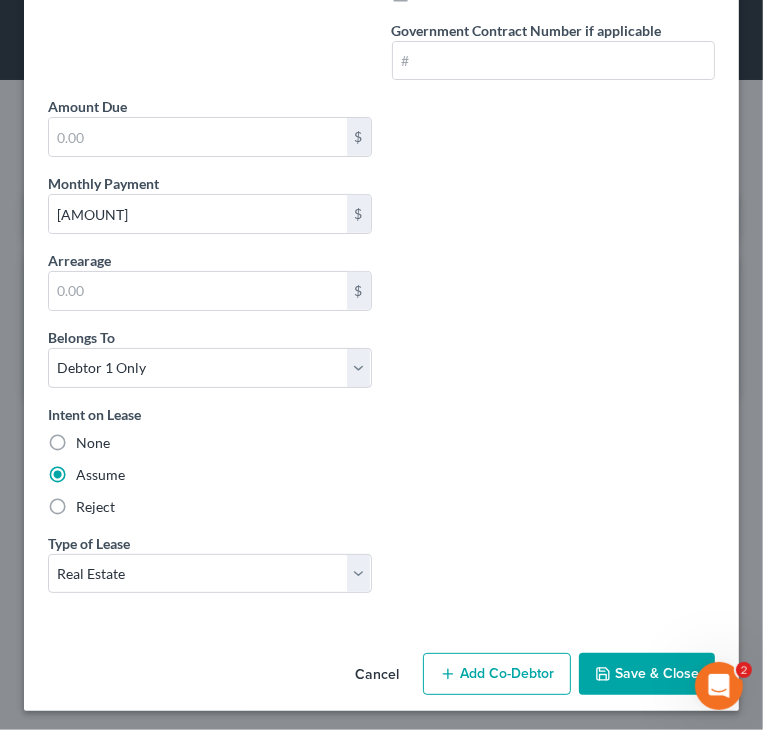 click on "Save & Close" at bounding box center (647, 674) 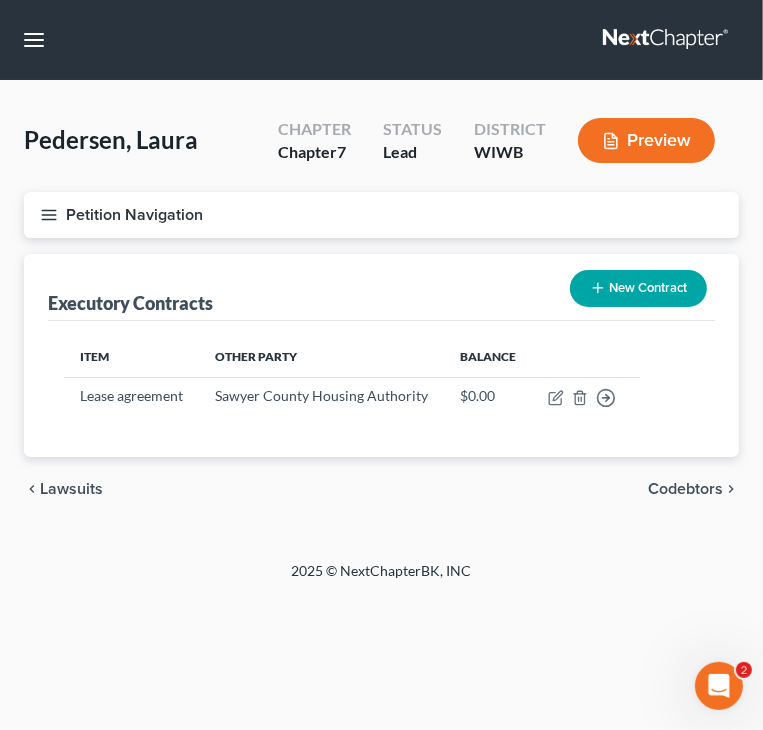 click on "chevron_left
Lawsuits
Codebtors
chevron_right" at bounding box center (381, 489) 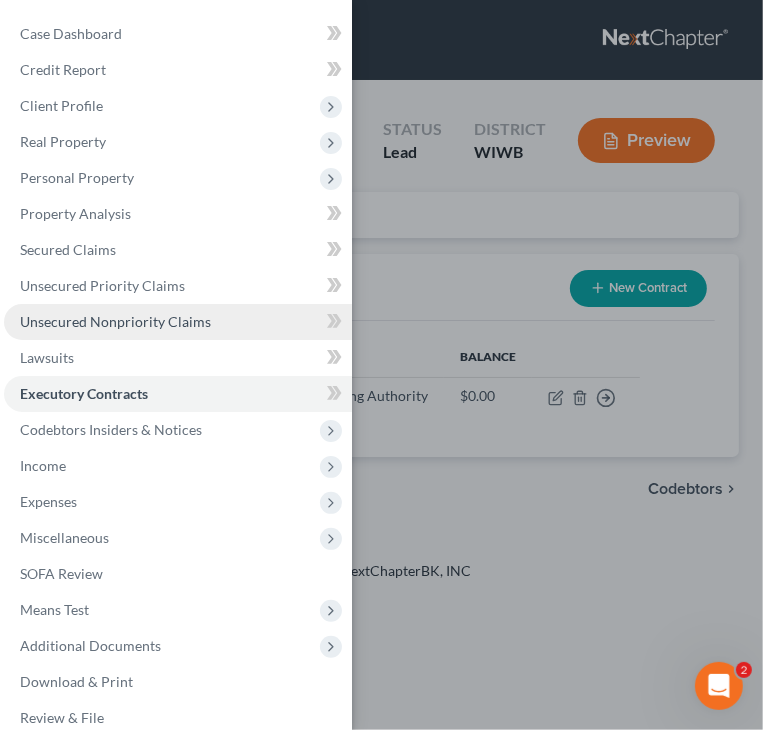 click on "Unsecured Nonpriority Claims" at bounding box center (115, 321) 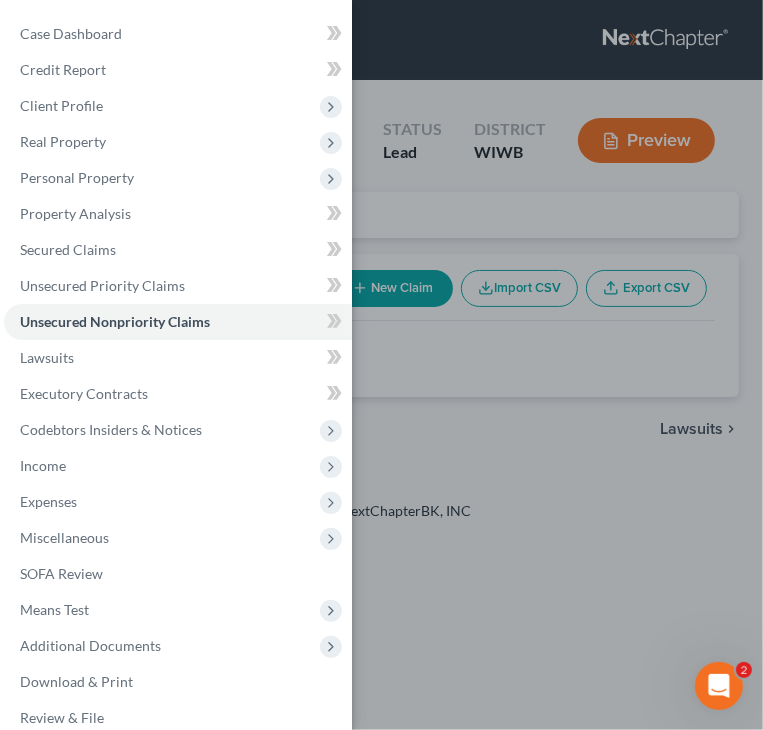 click on "Case Dashboard
Payments
Invoices
Payments
Payments
Credit Report
Client Profile" at bounding box center (381, 365) 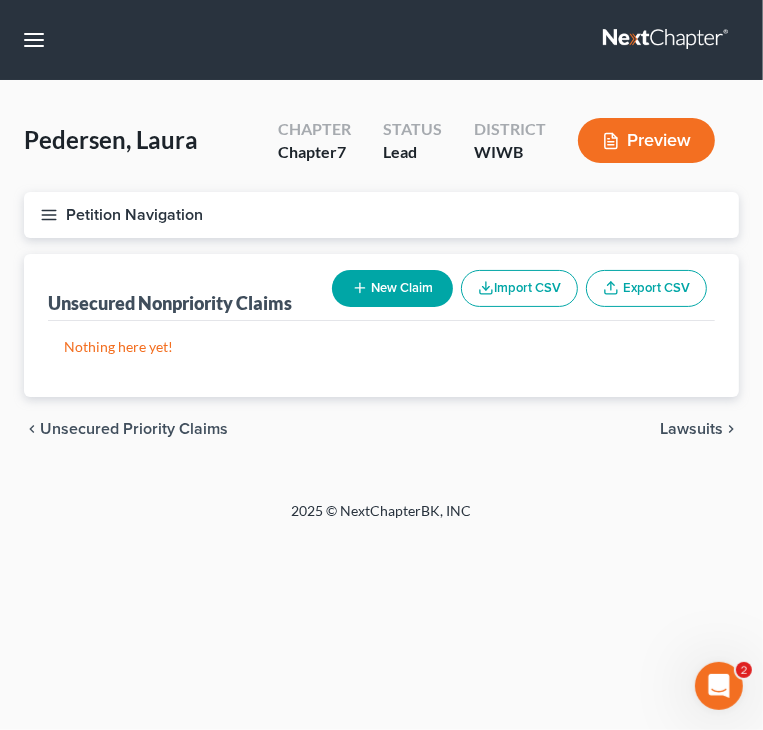 click on "New Claim" at bounding box center [392, 288] 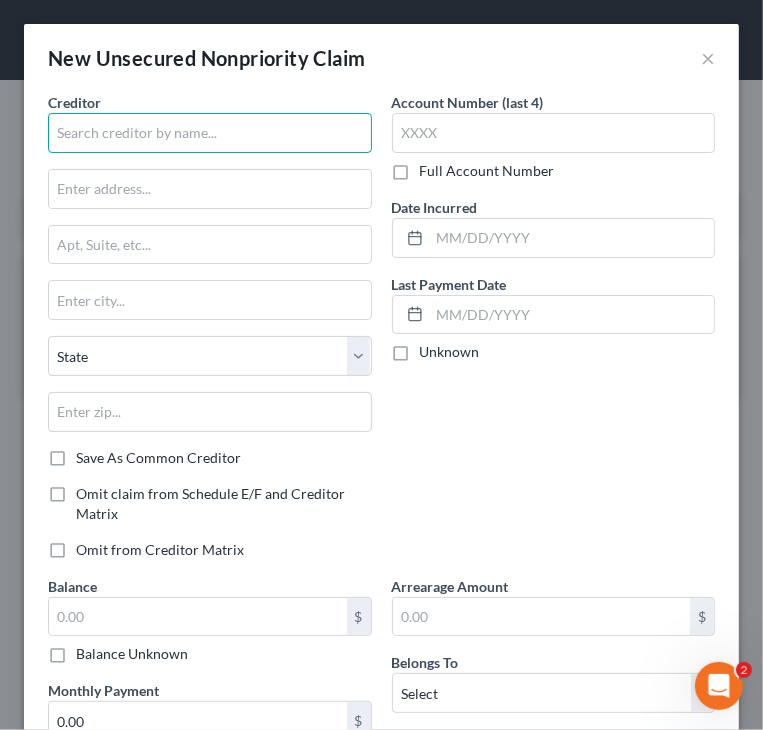 click at bounding box center [210, 133] 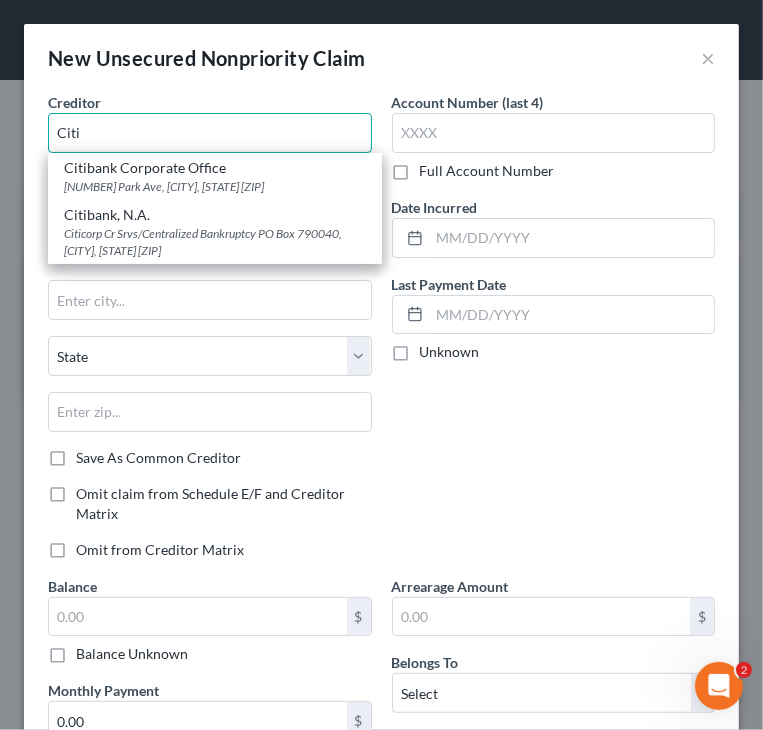 type on "Citi" 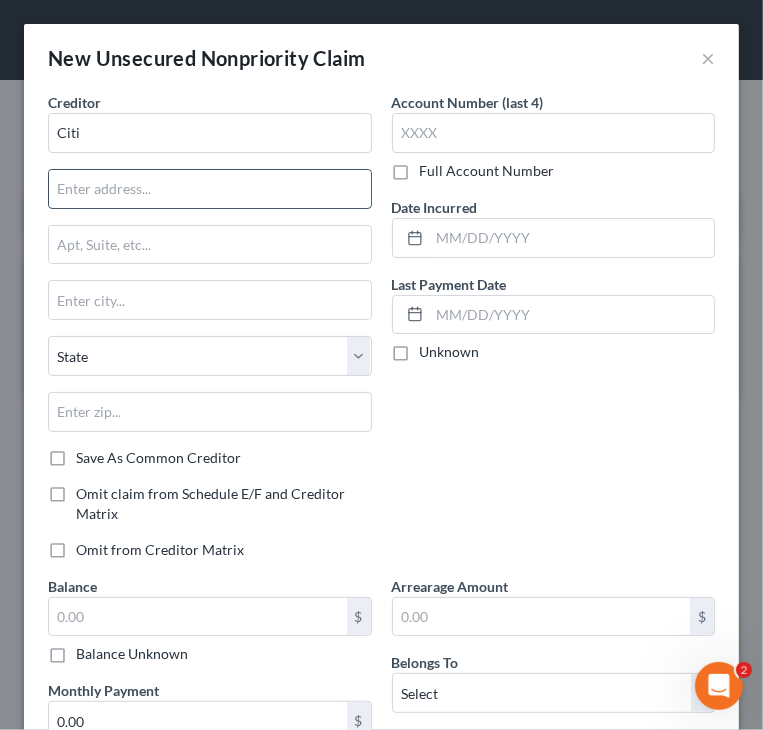 click at bounding box center (210, 189) 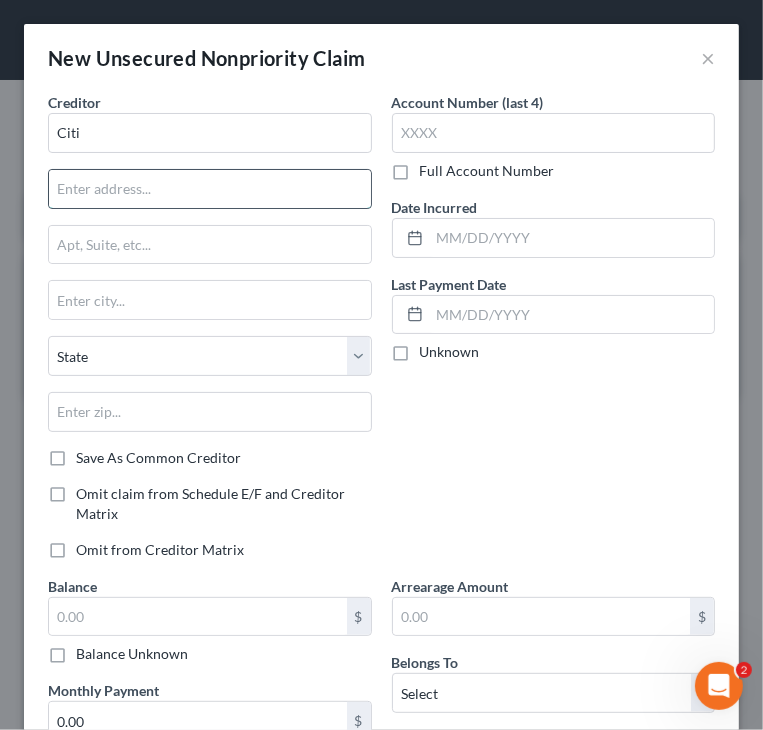 type on "Attn: Bankruptcy Dept" 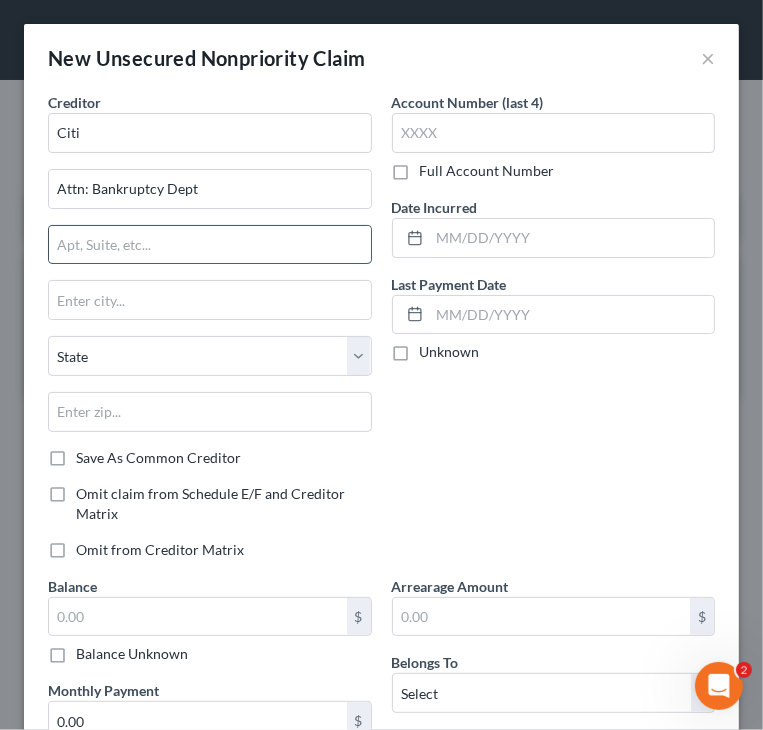 click at bounding box center (210, 245) 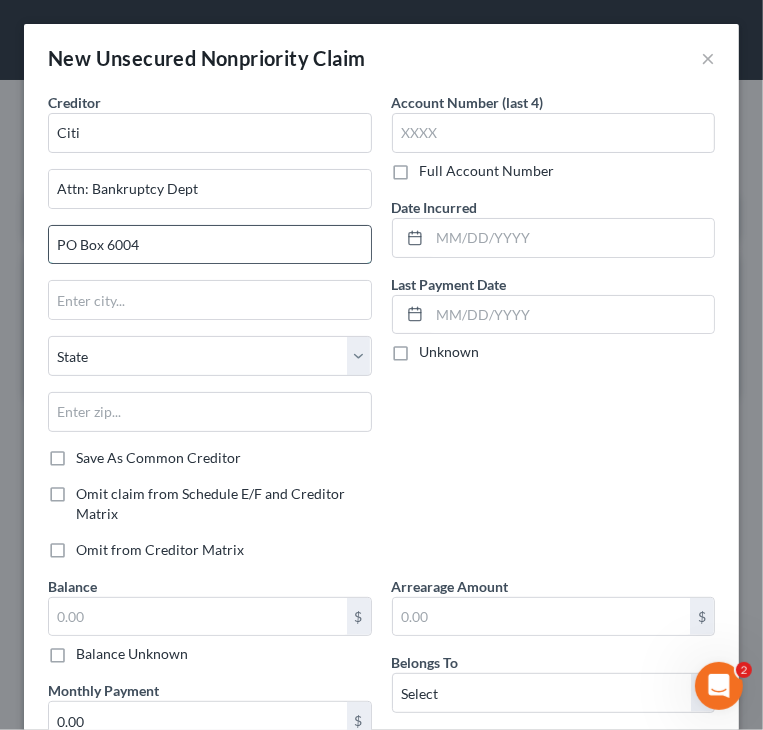 type on "PO Box 6004" 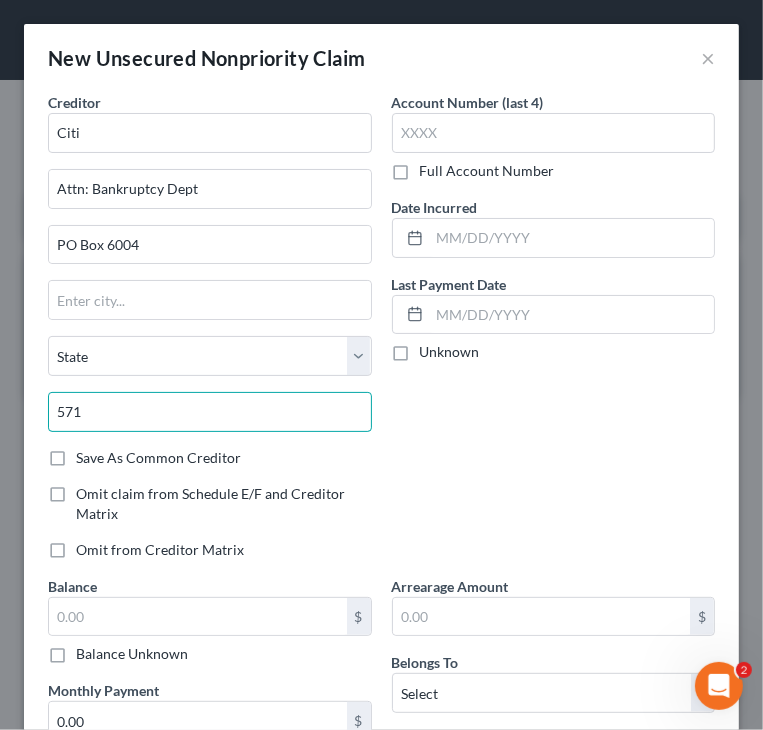 type on "57117" 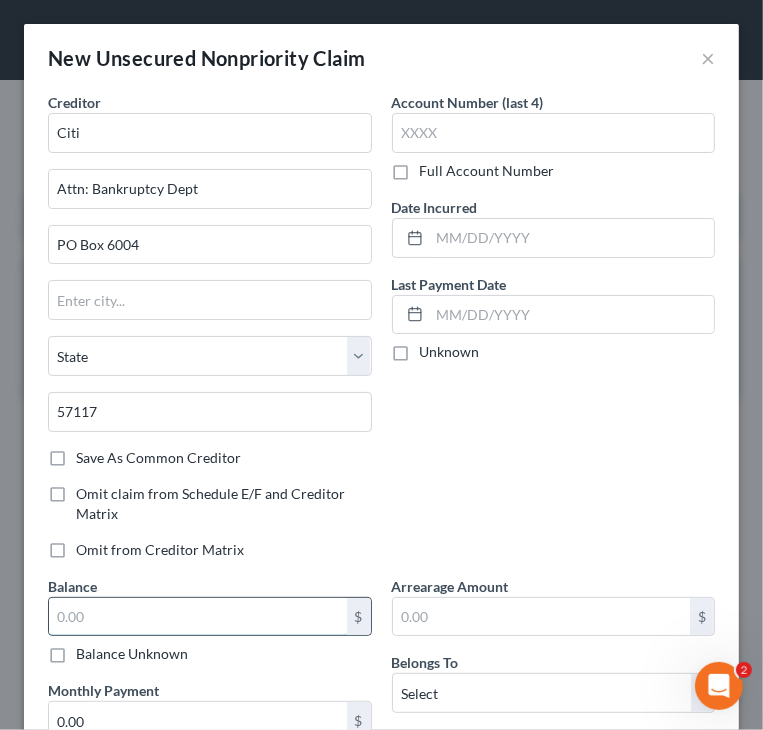 type on "Sioux Falls" 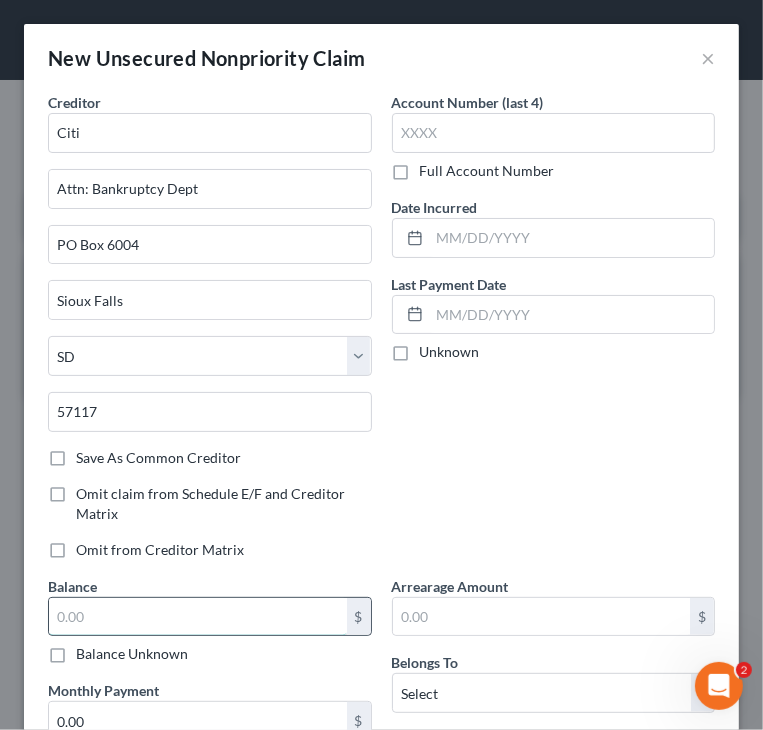 click at bounding box center [198, 617] 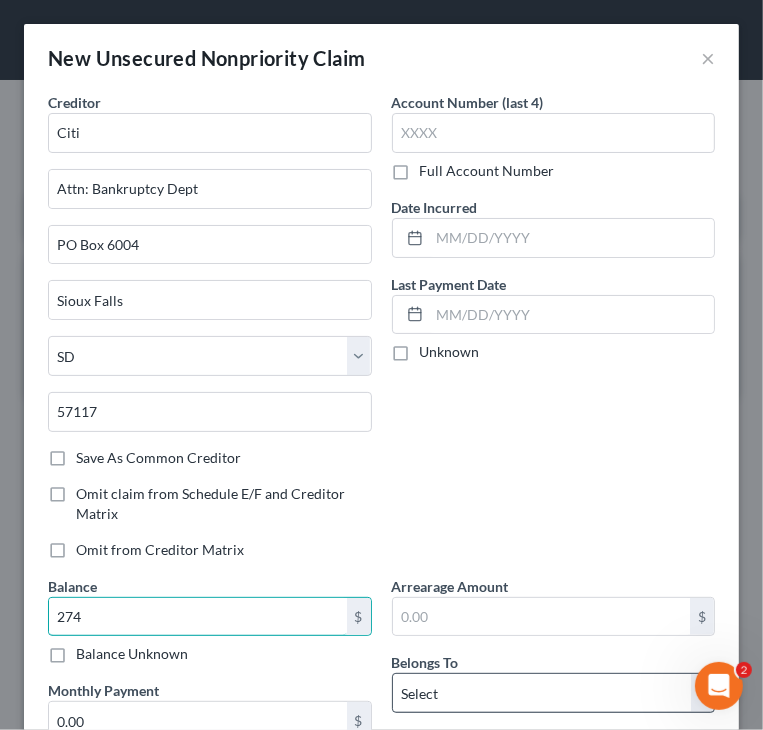 type on "274" 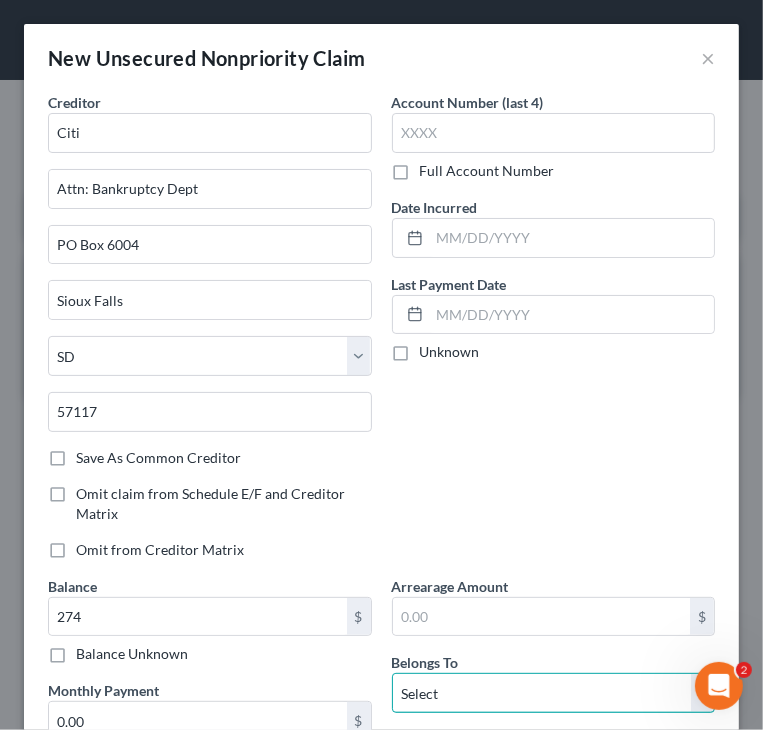 click on "Select Debtor 1 Only Debtor 2 Only Debtor 1 And Debtor 2 Only At Least One Of The Debtors And Another Community Property" at bounding box center [554, 693] 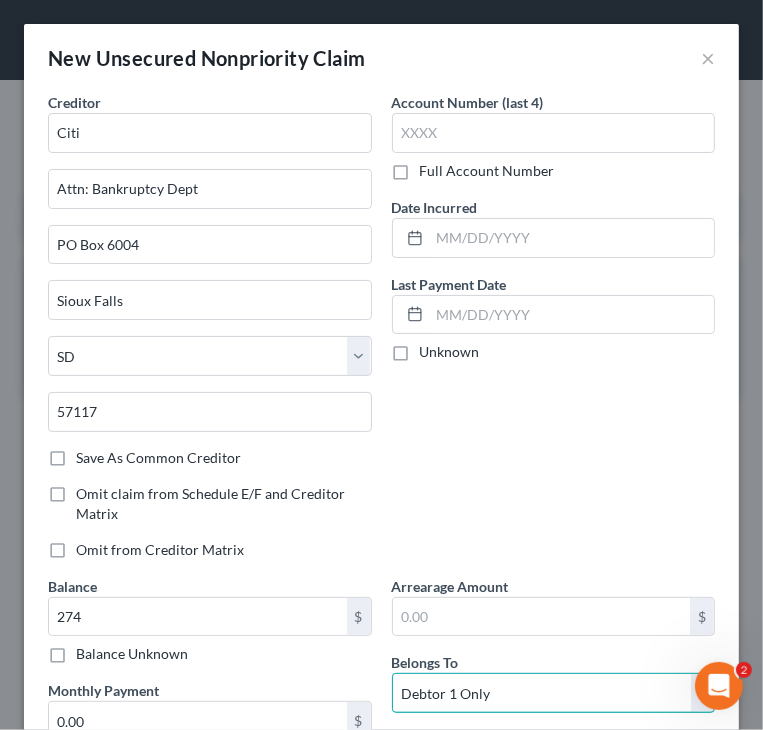 click on "Select Debtor 1 Only Debtor 2 Only Debtor 1 And Debtor 2 Only At Least One Of The Debtors And Another Community Property" at bounding box center (554, 693) 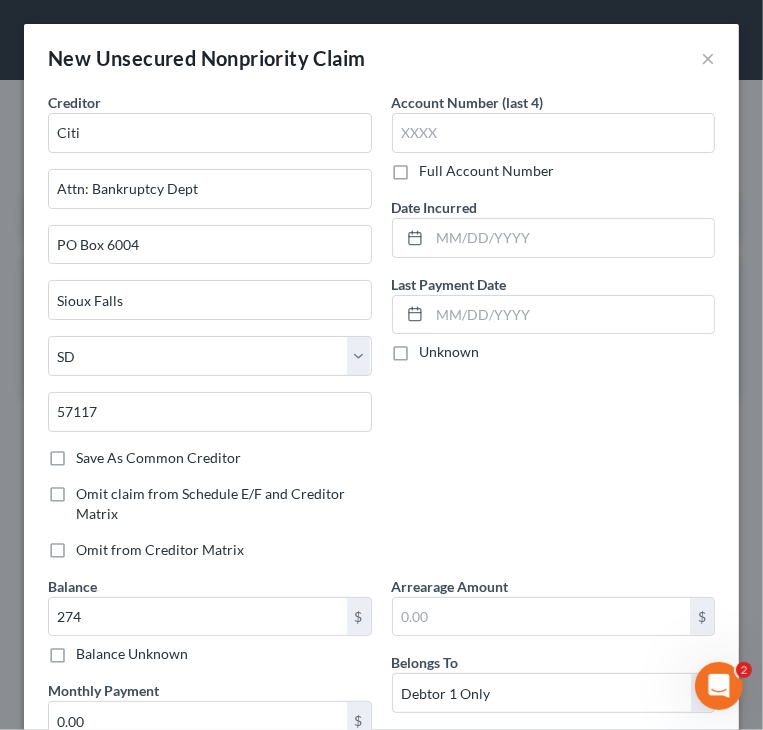 click on "Account Number (last 4)
Full Account Number" at bounding box center (554, 136) 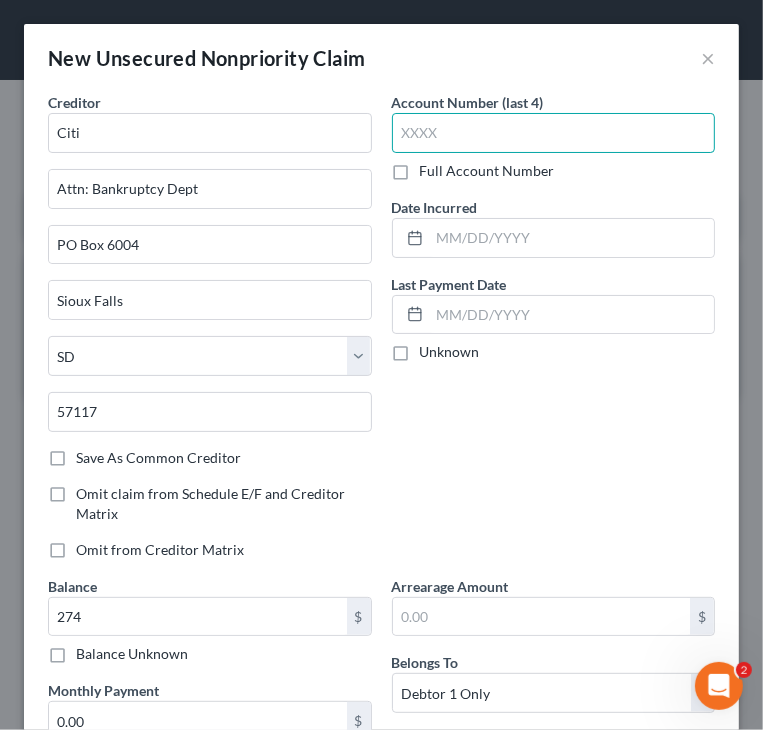 click at bounding box center (554, 133) 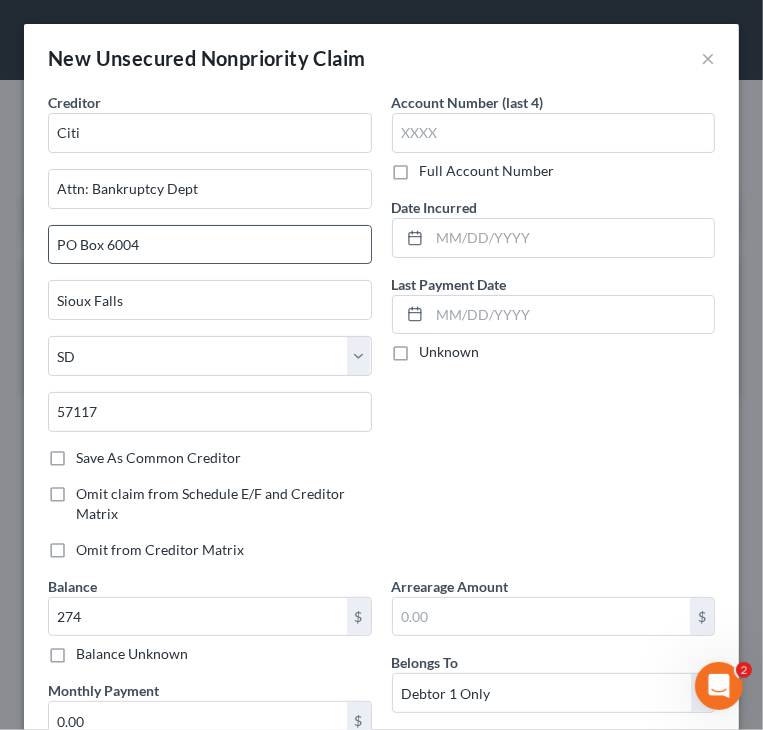 click on "PO Box 6004" at bounding box center (210, 245) 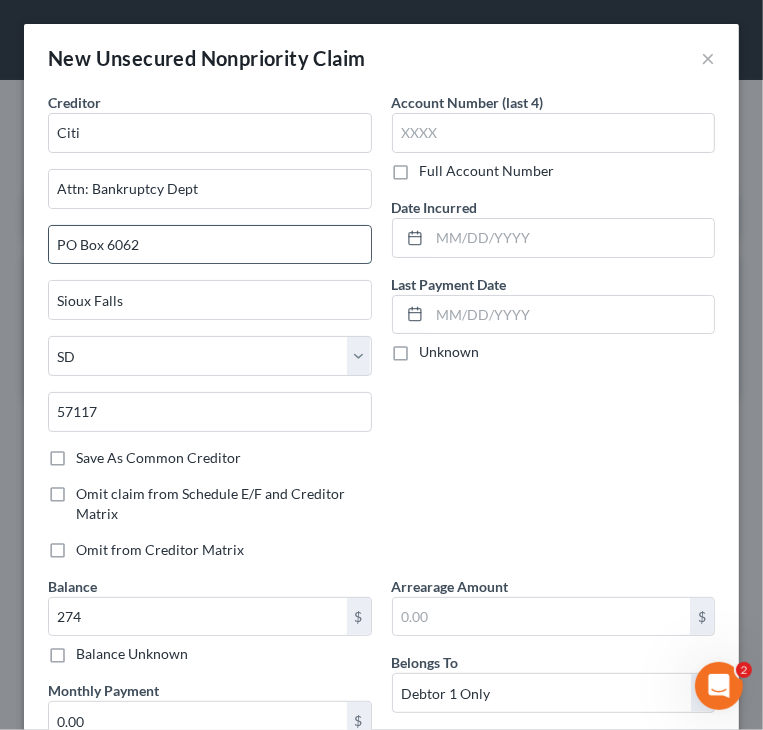 type on "PO Box 6062" 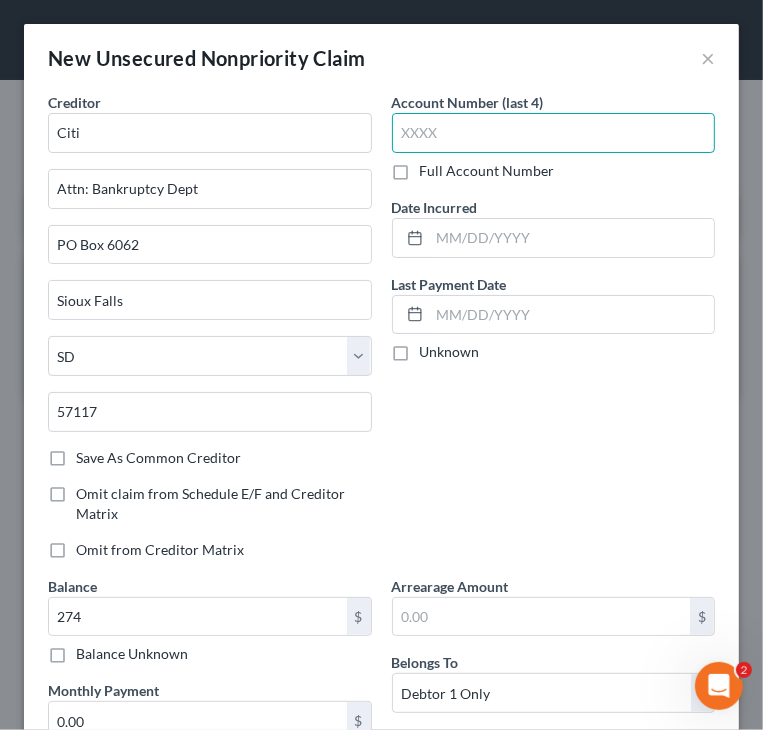 click at bounding box center (554, 133) 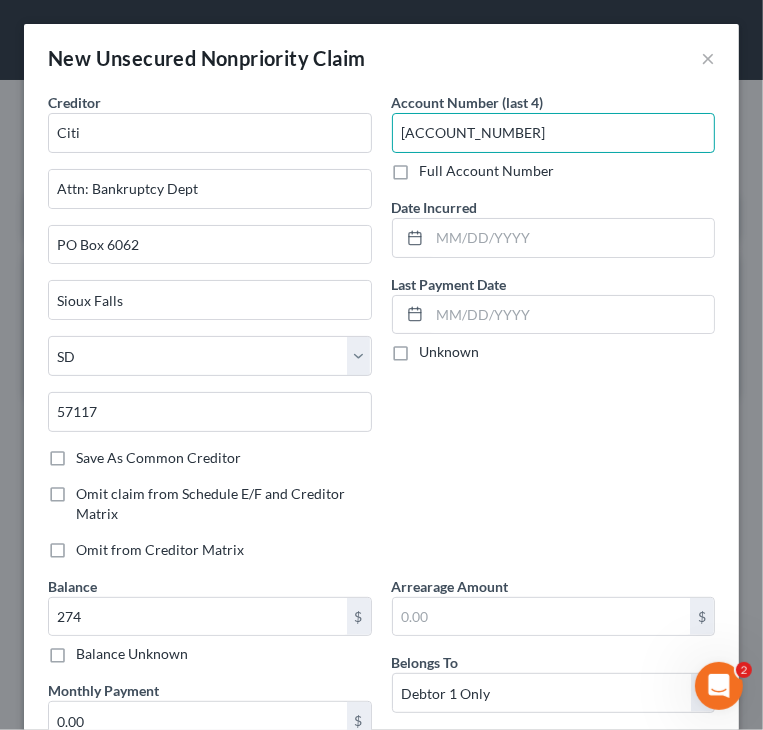 type on "[ACCOUNT_NUMBER]" 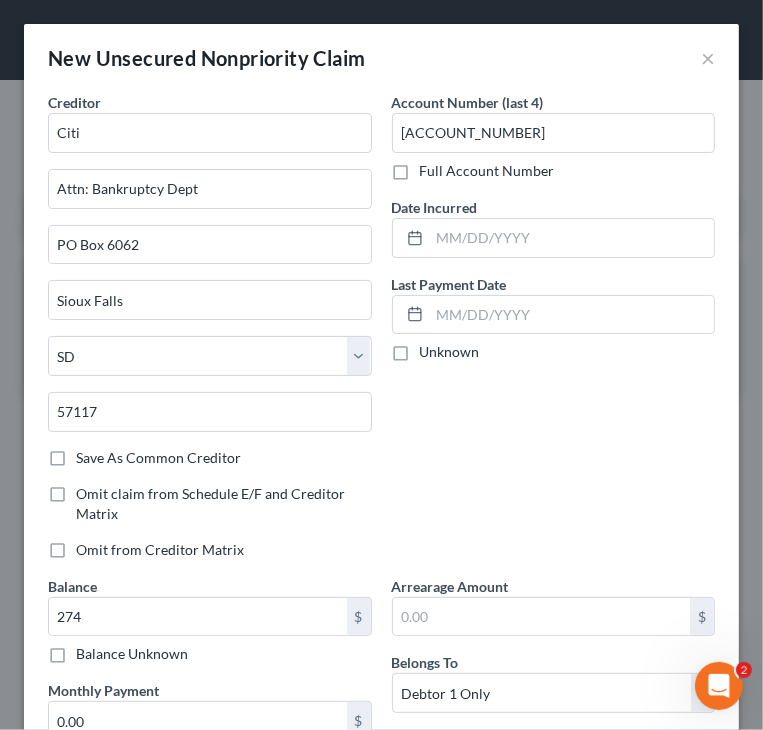 click on "Unknown" at bounding box center (554, 352) 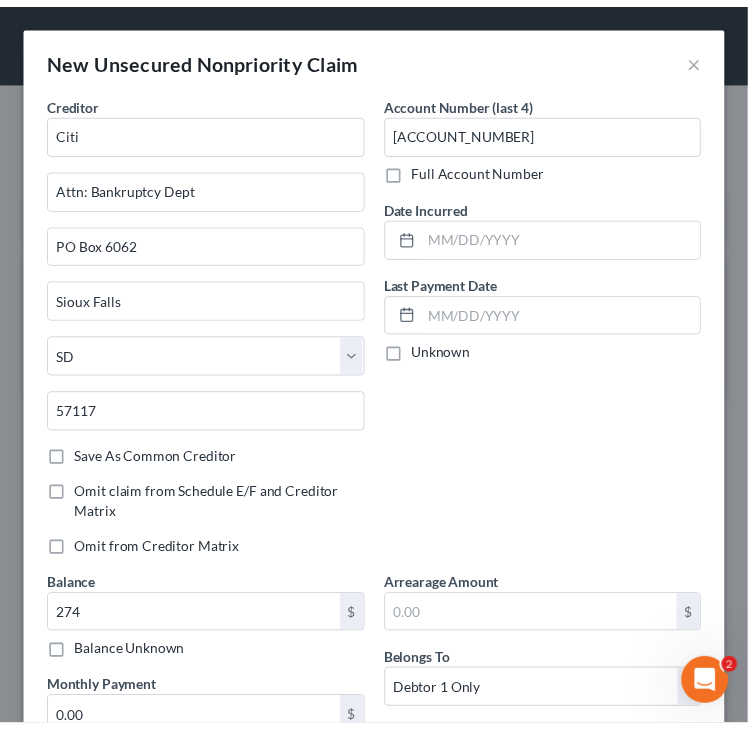 scroll, scrollTop: 262, scrollLeft: 0, axis: vertical 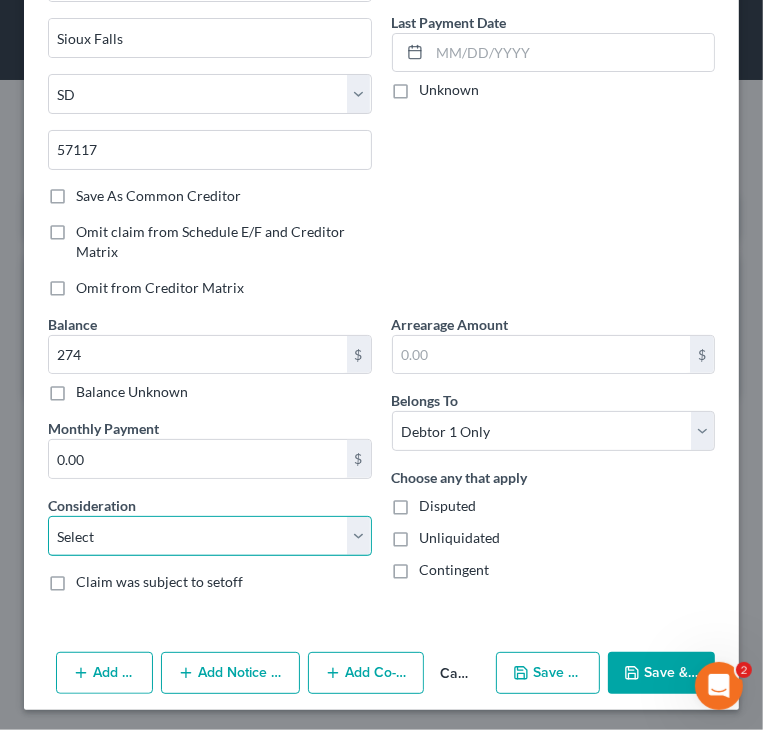 click on "Select Cable / Satellite Services Collection Agency Credit Card Debt Debt Counseling / Attorneys Deficiency Balance Domestic Support Obligations Home / Car Repairs Income Taxes Judgment Liens Medical Services Monies Loaned / Advanced Mortgage Obligation From Divorce Or Separation Obligation To Pensions Other Overdrawn Bank Account Promised To Help Pay Creditors Student Loans Suppliers And Vendors Telephone / Internet Services Utility Services" at bounding box center (210, 536) 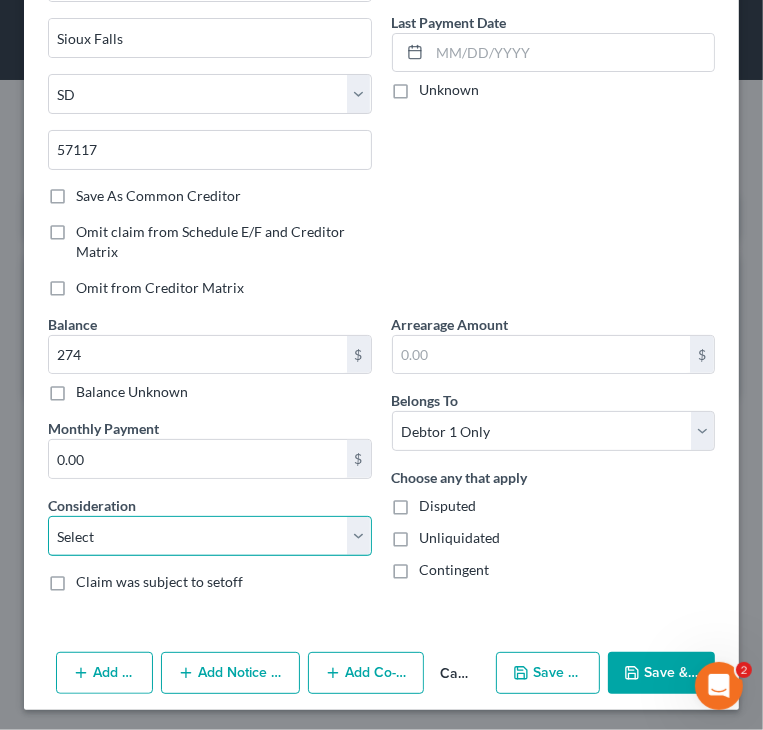 select on "2" 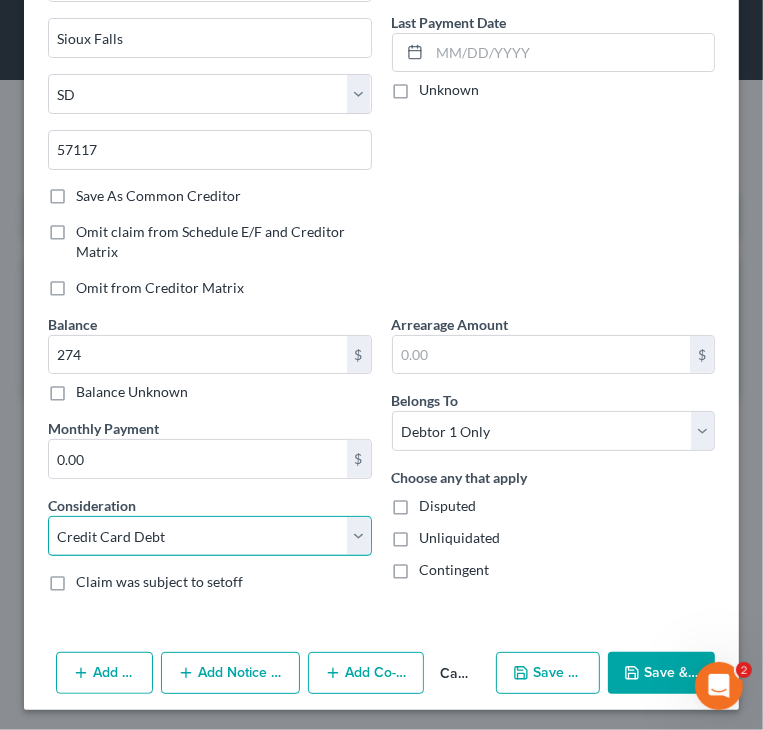 click on "Select Cable / Satellite Services Collection Agency Credit Card Debt Debt Counseling / Attorneys Deficiency Balance Domestic Support Obligations Home / Car Repairs Income Taxes Judgment Liens Medical Services Monies Loaned / Advanced Mortgage Obligation From Divorce Or Separation Obligation To Pensions Other Overdrawn Bank Account Promised To Help Pay Creditors Student Loans Suppliers And Vendors Telephone / Internet Services Utility Services" at bounding box center (210, 536) 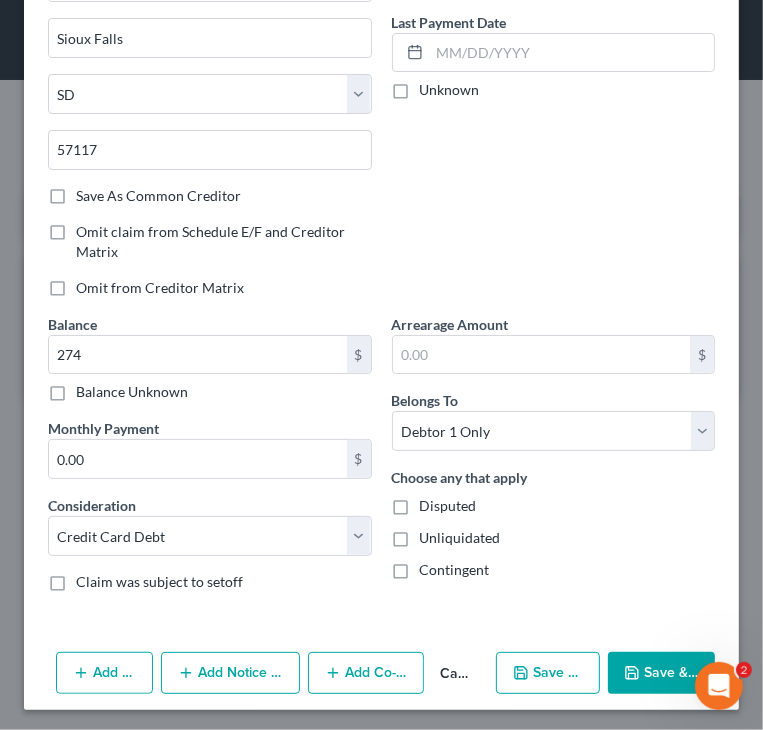 click on "Save & Close" at bounding box center (661, 673) 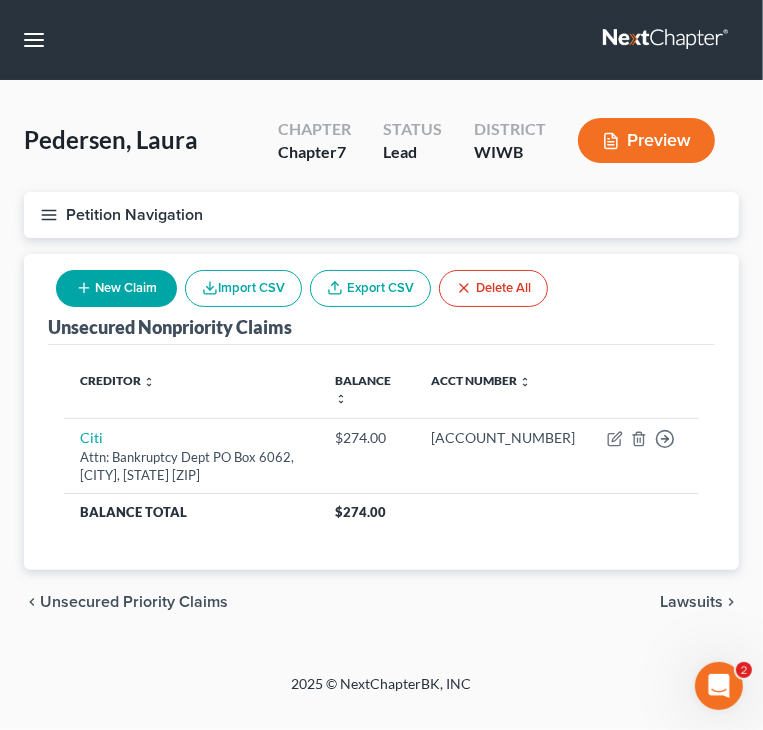 click 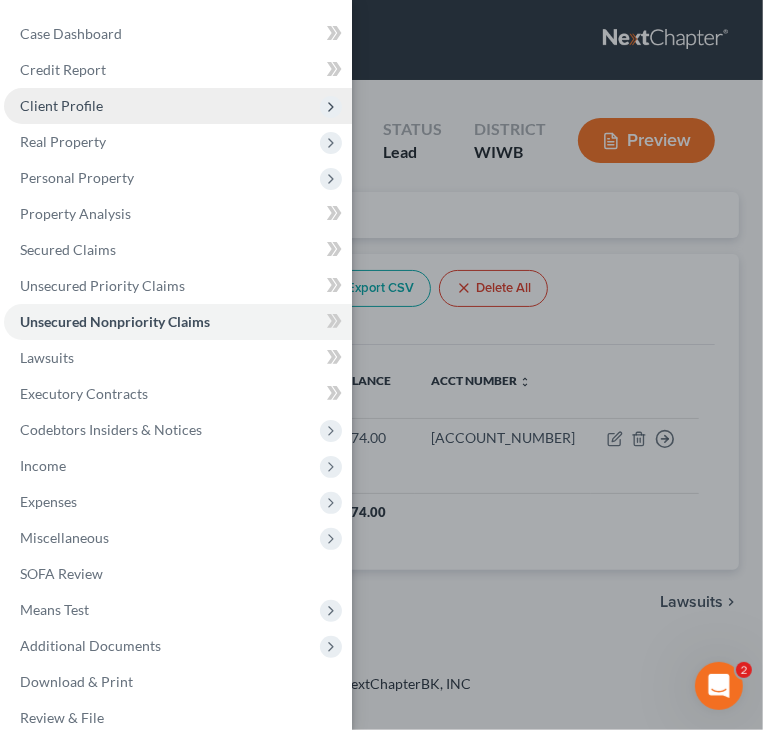 click on "Client Profile" at bounding box center (61, 105) 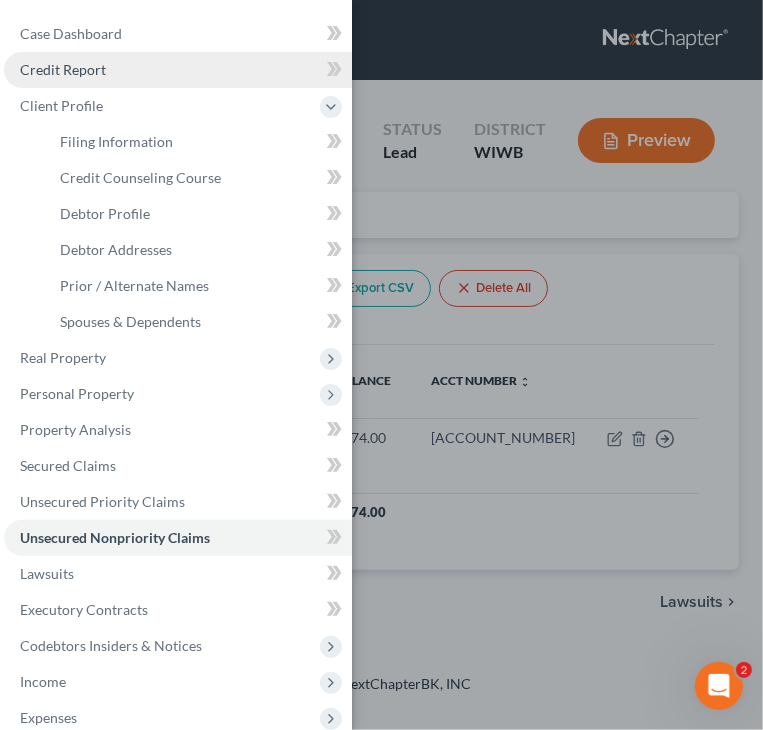 click on "Credit Report" at bounding box center (63, 69) 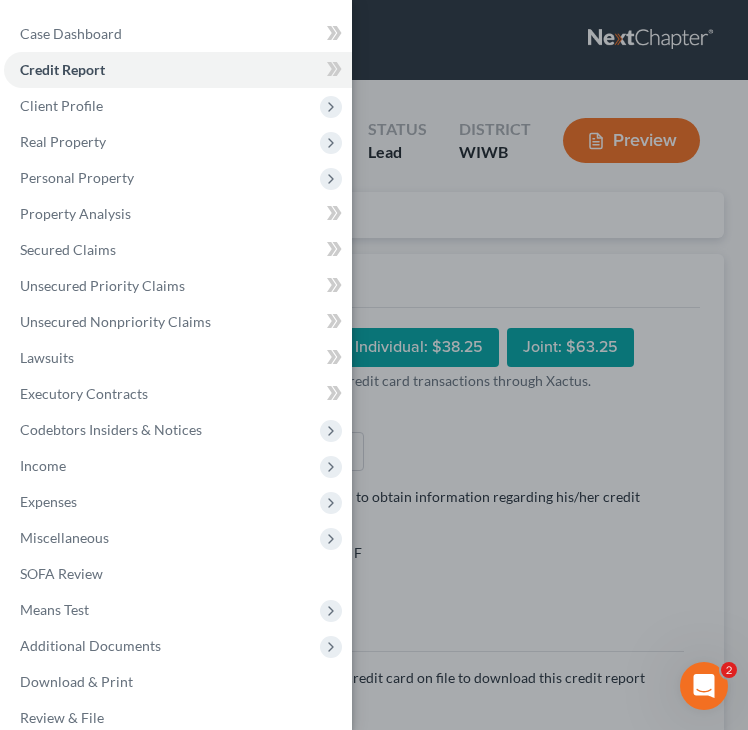 click on "Case Dashboard
Payments
Invoices
Payments
Payments
Credit Report
Client Profile" at bounding box center (374, 365) 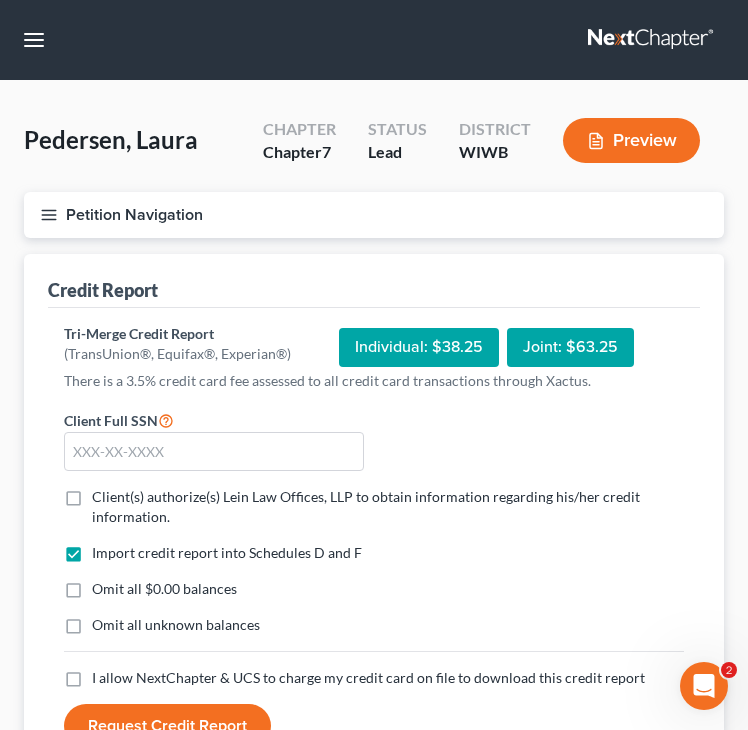 click 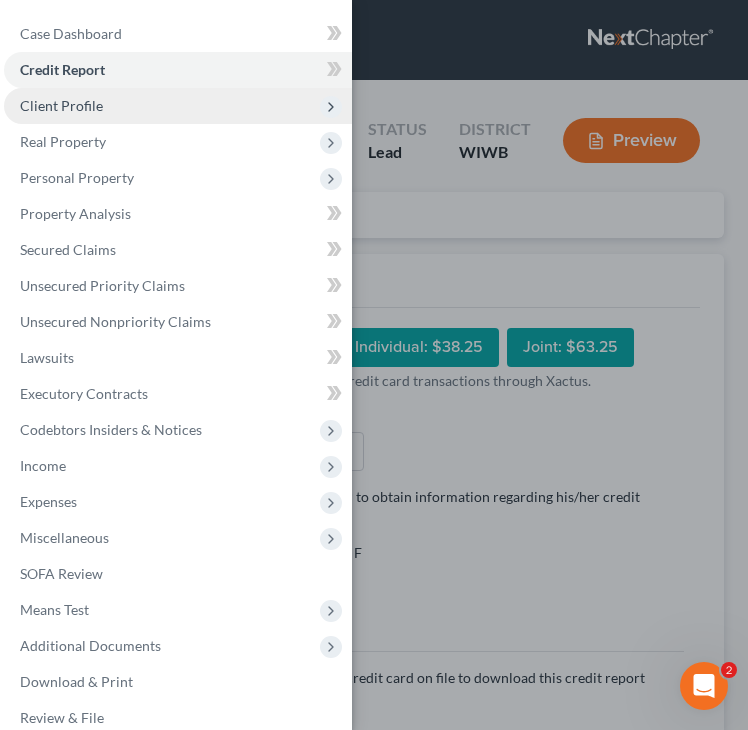 click on "Client Profile" at bounding box center (61, 105) 